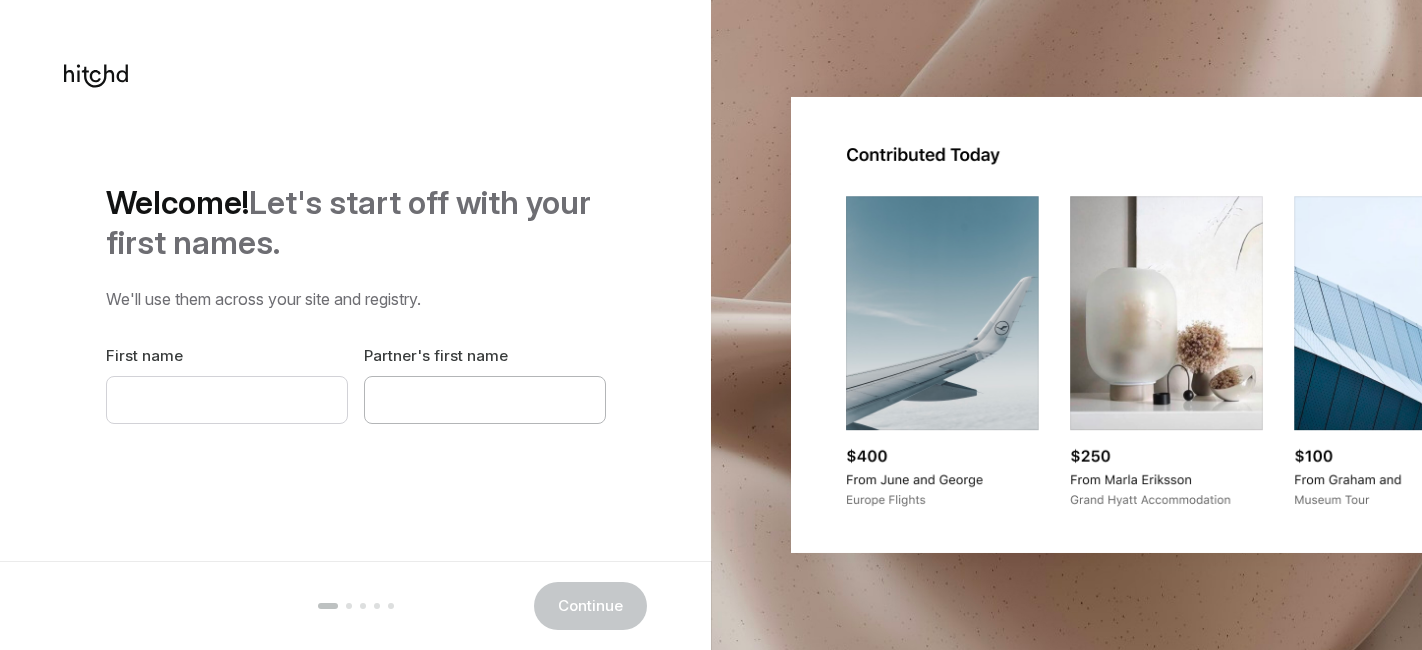 scroll, scrollTop: 0, scrollLeft: 0, axis: both 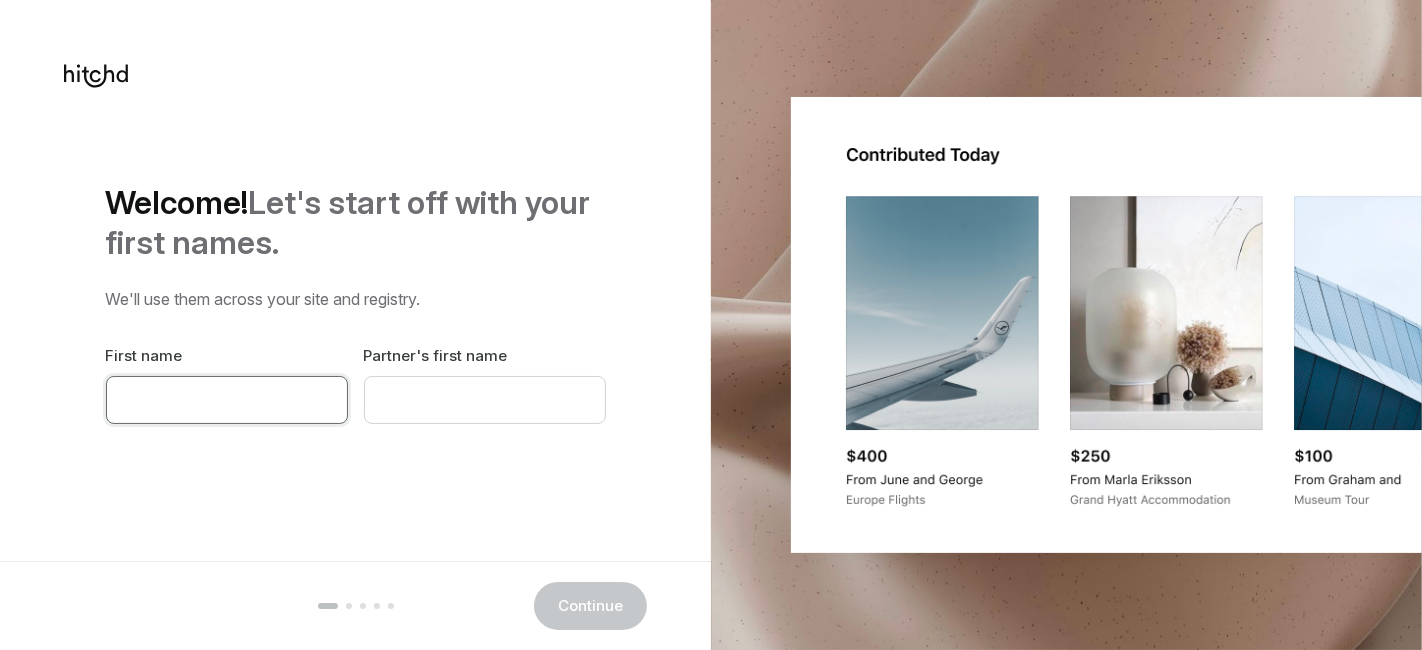 click at bounding box center (227, 400) 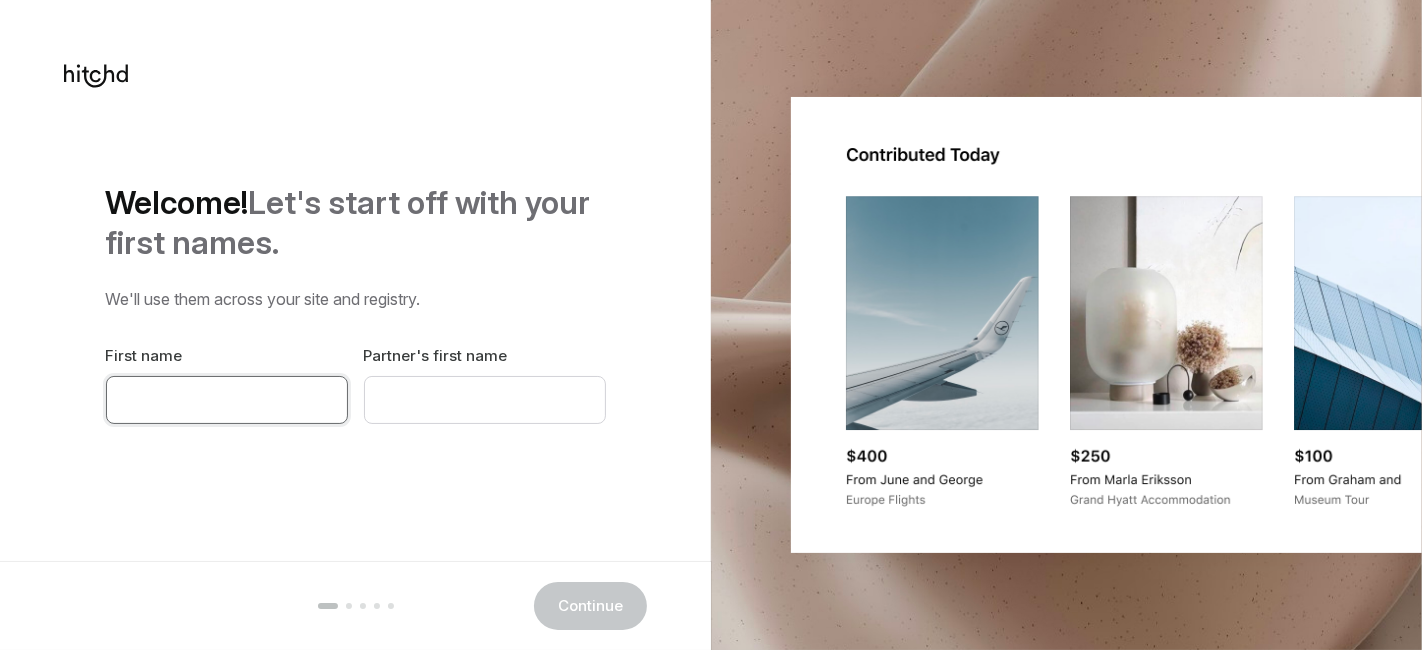 type on "[FIRST]" 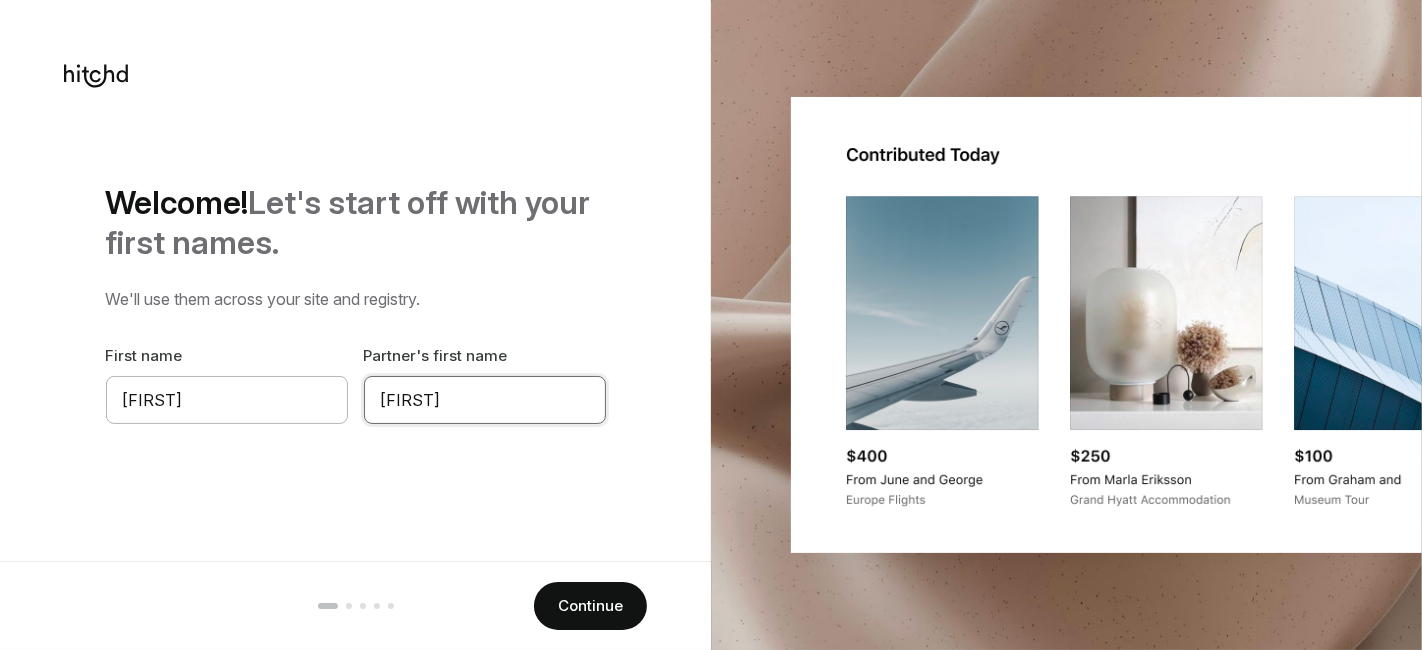 drag, startPoint x: 468, startPoint y: 402, endPoint x: 277, endPoint y: 394, distance: 191.16747 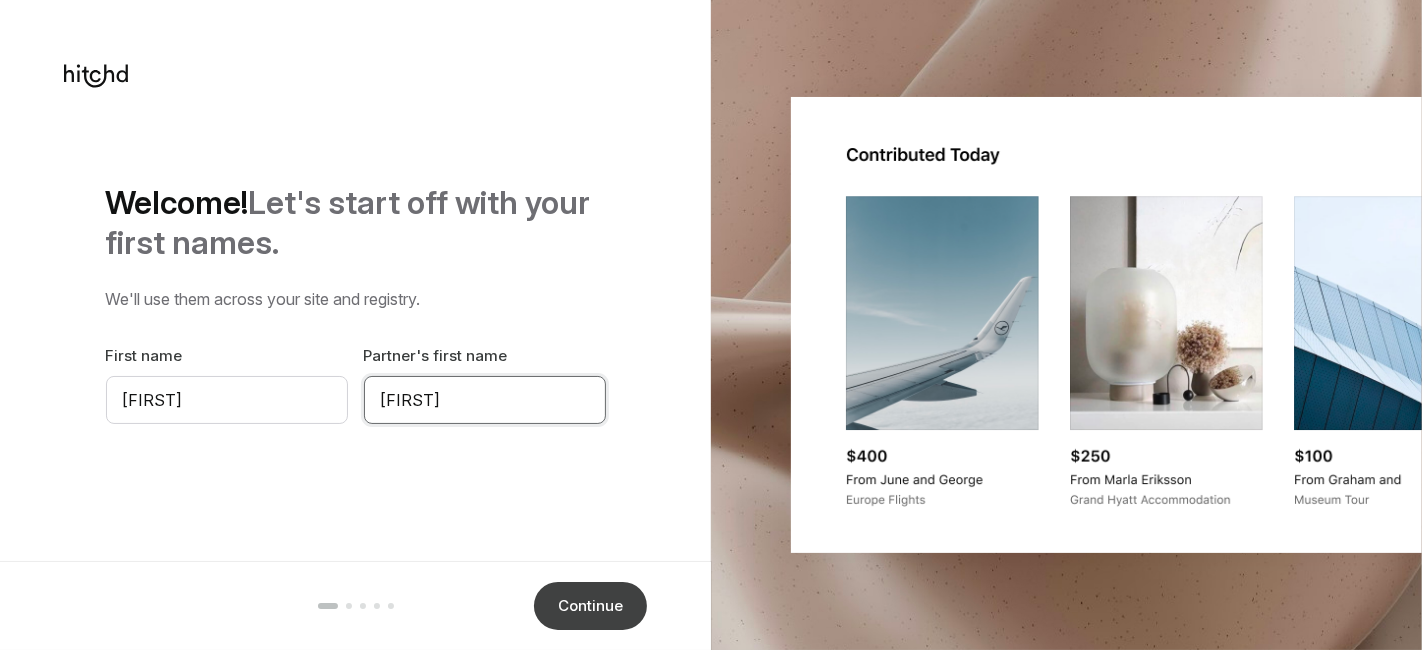 type on "[FIRST]" 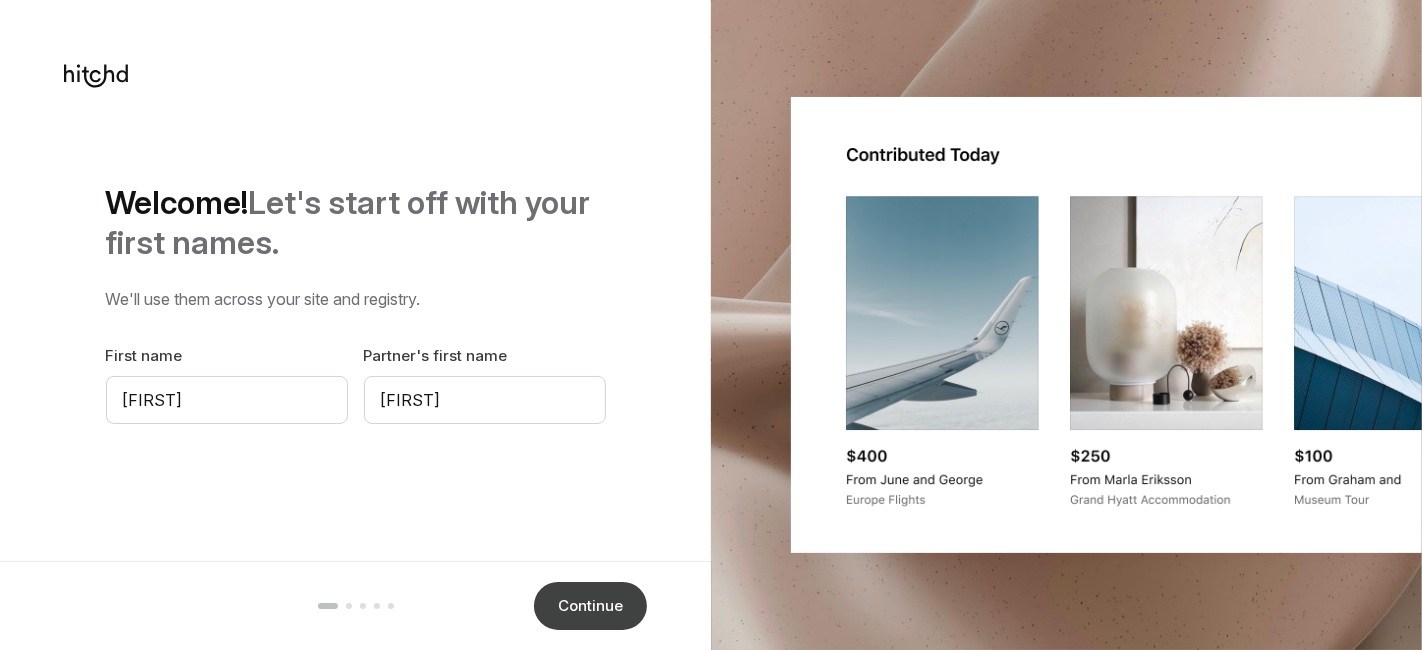 click on "Continue" at bounding box center [590, 606] 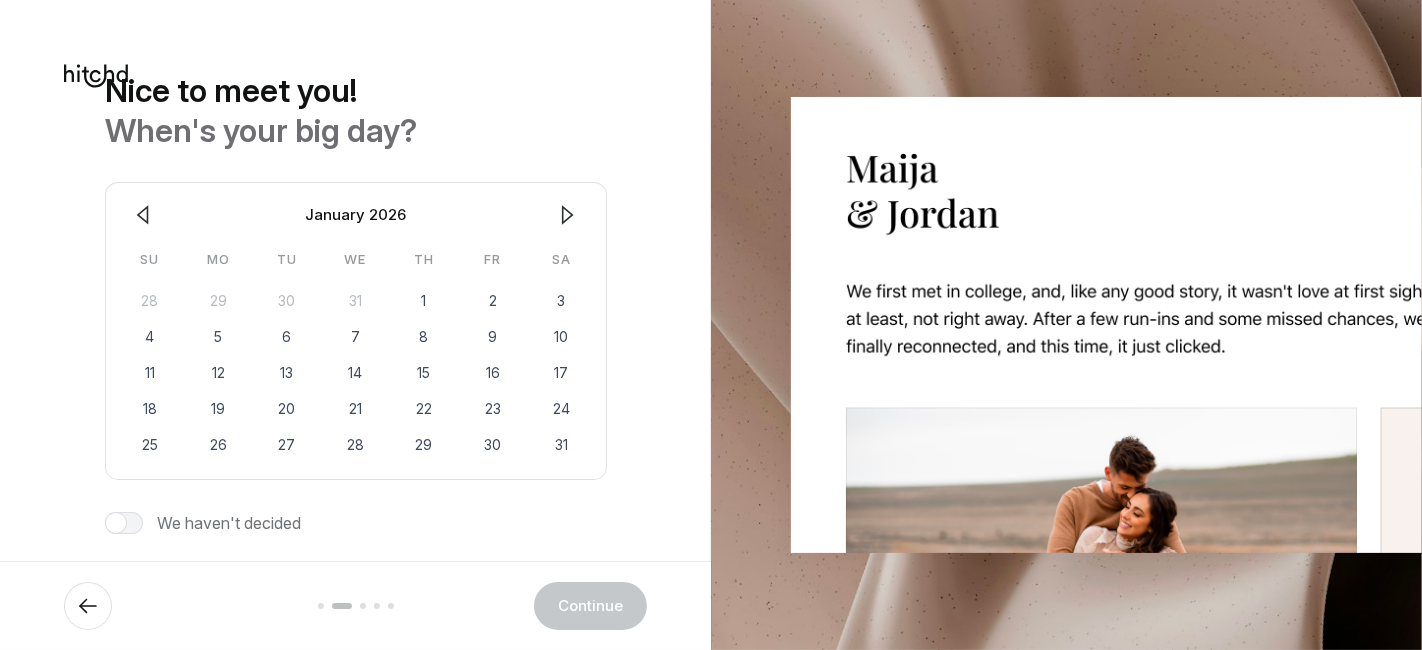 click at bounding box center (143, 215) 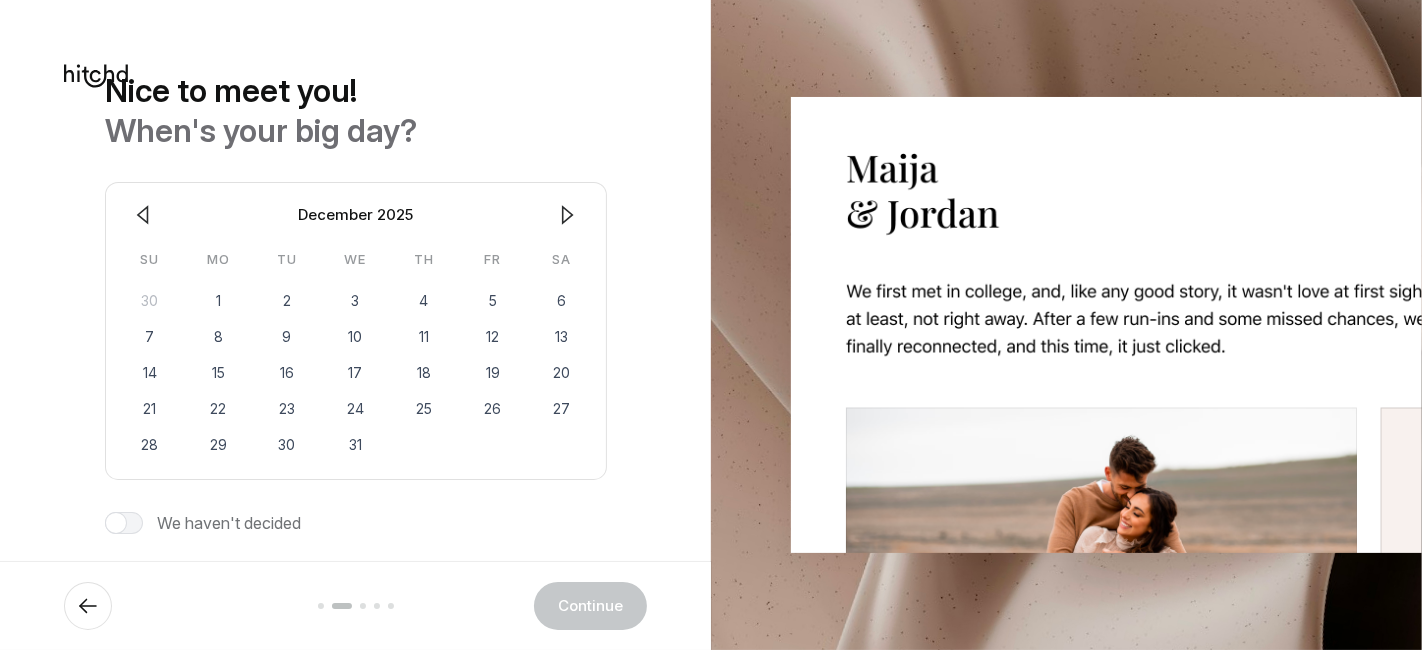 click at bounding box center [143, 215] 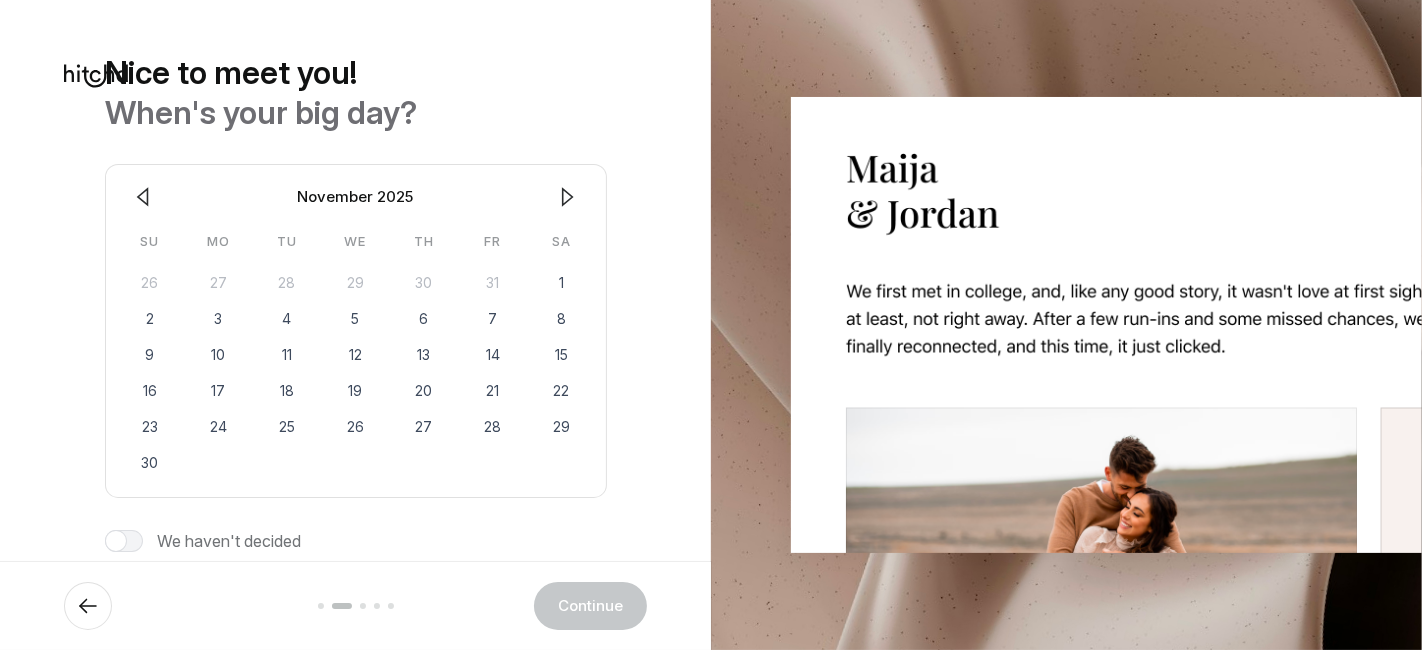 click at bounding box center (143, 197) 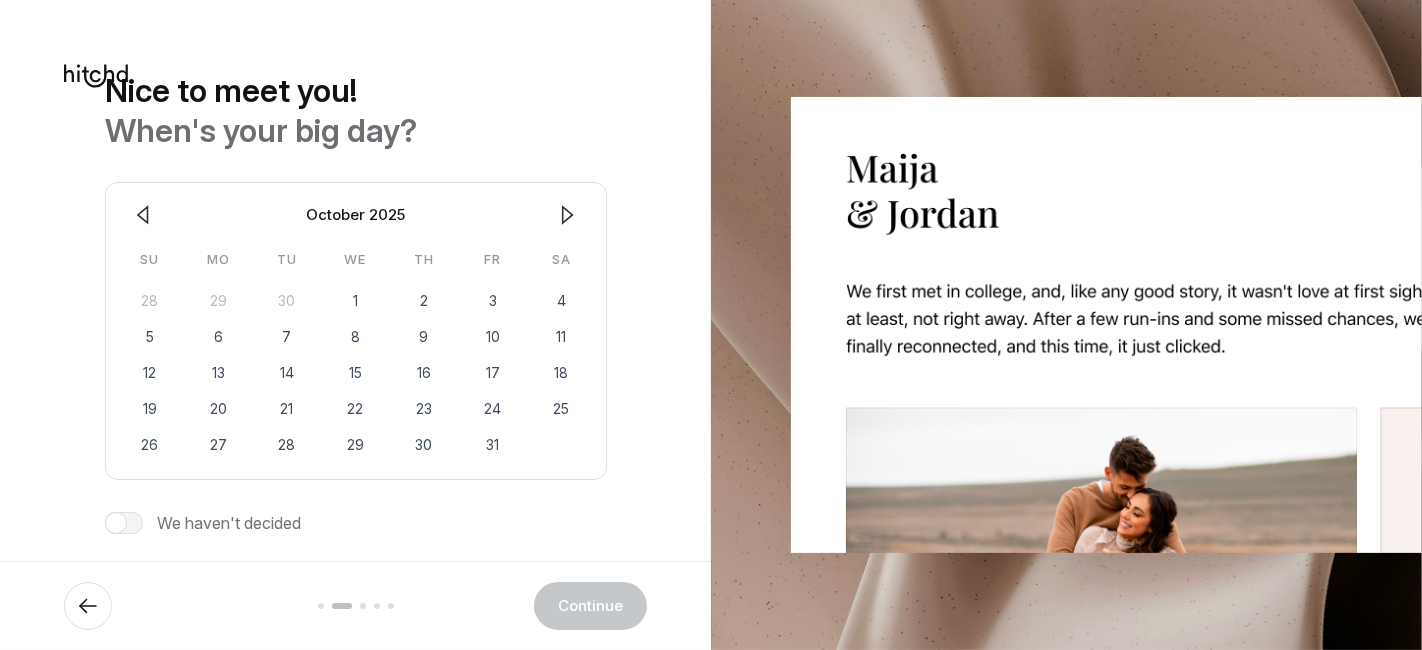 click at bounding box center [143, 215] 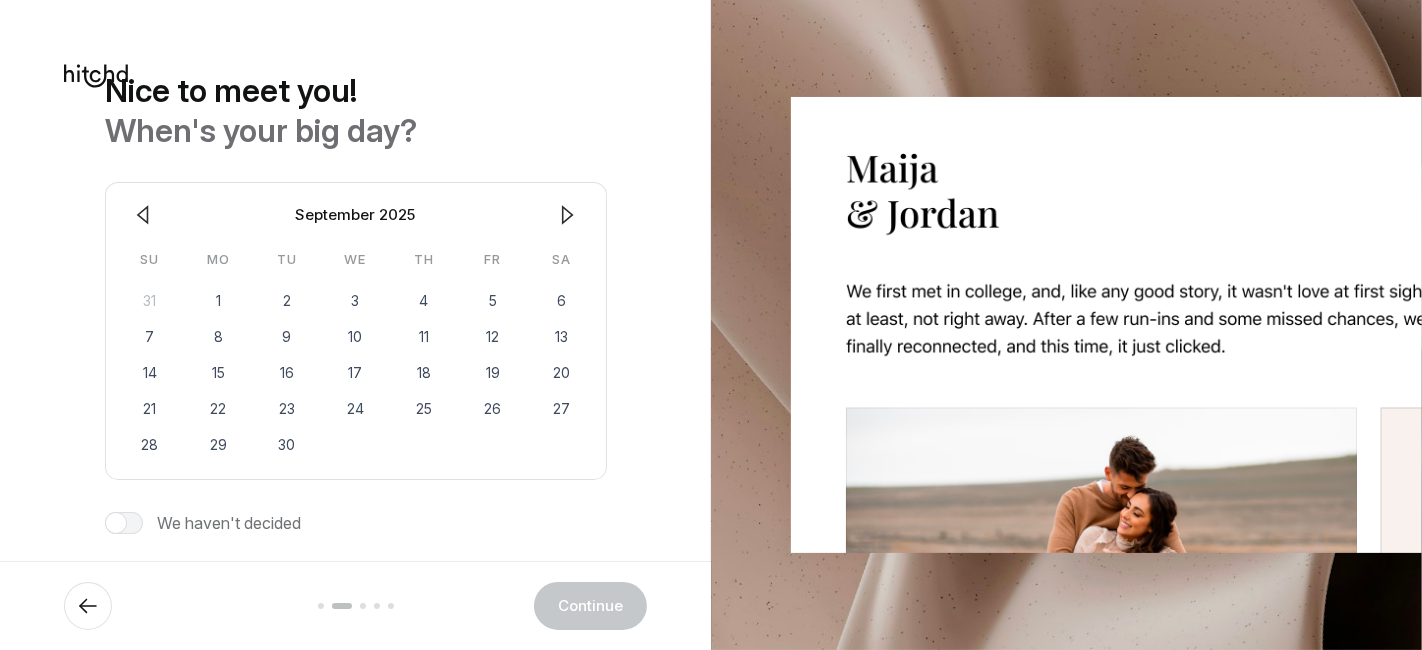 click at bounding box center (143, 215) 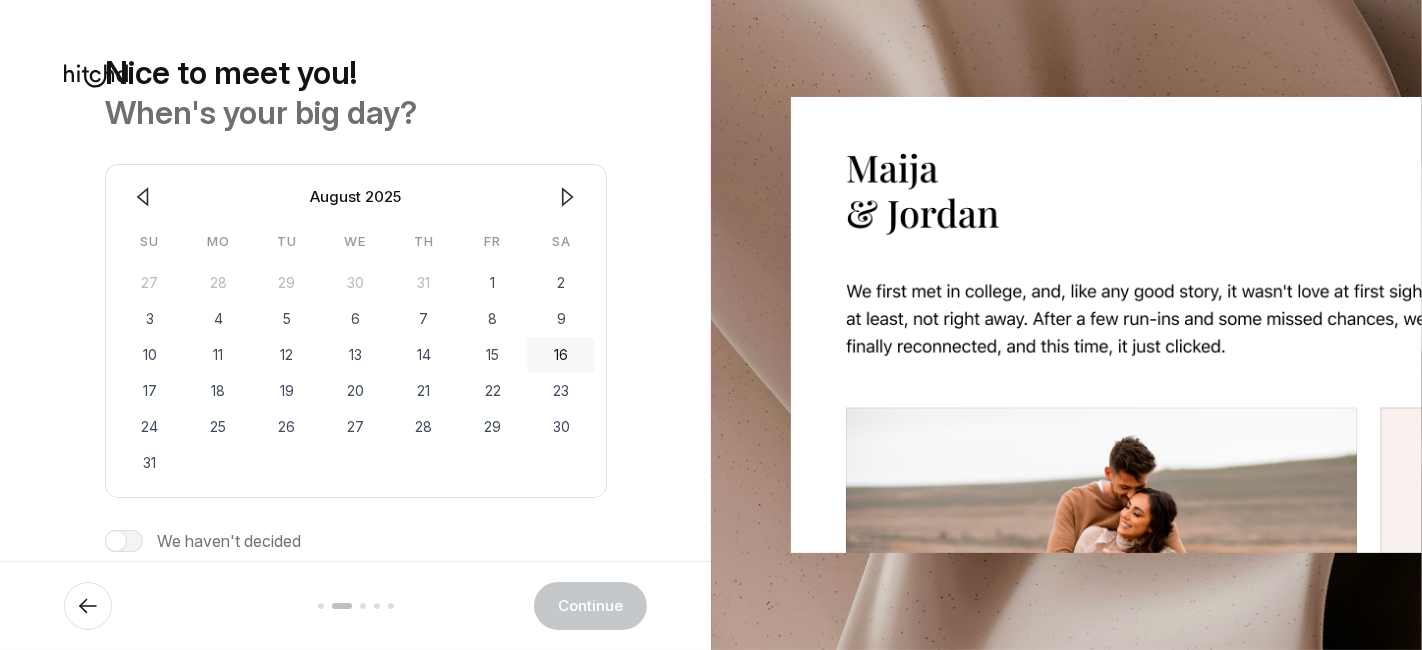 click on "16" at bounding box center (561, 355) 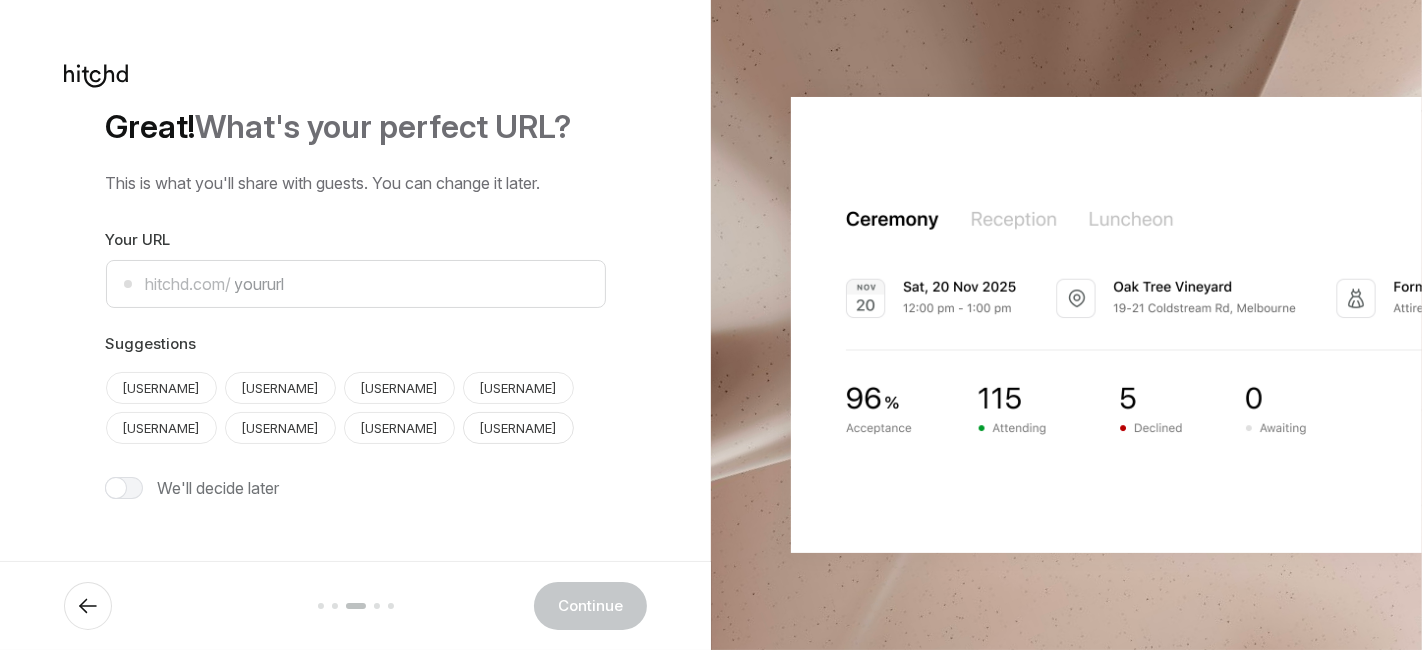 click on "[USERNAME]" at bounding box center [399, 428] 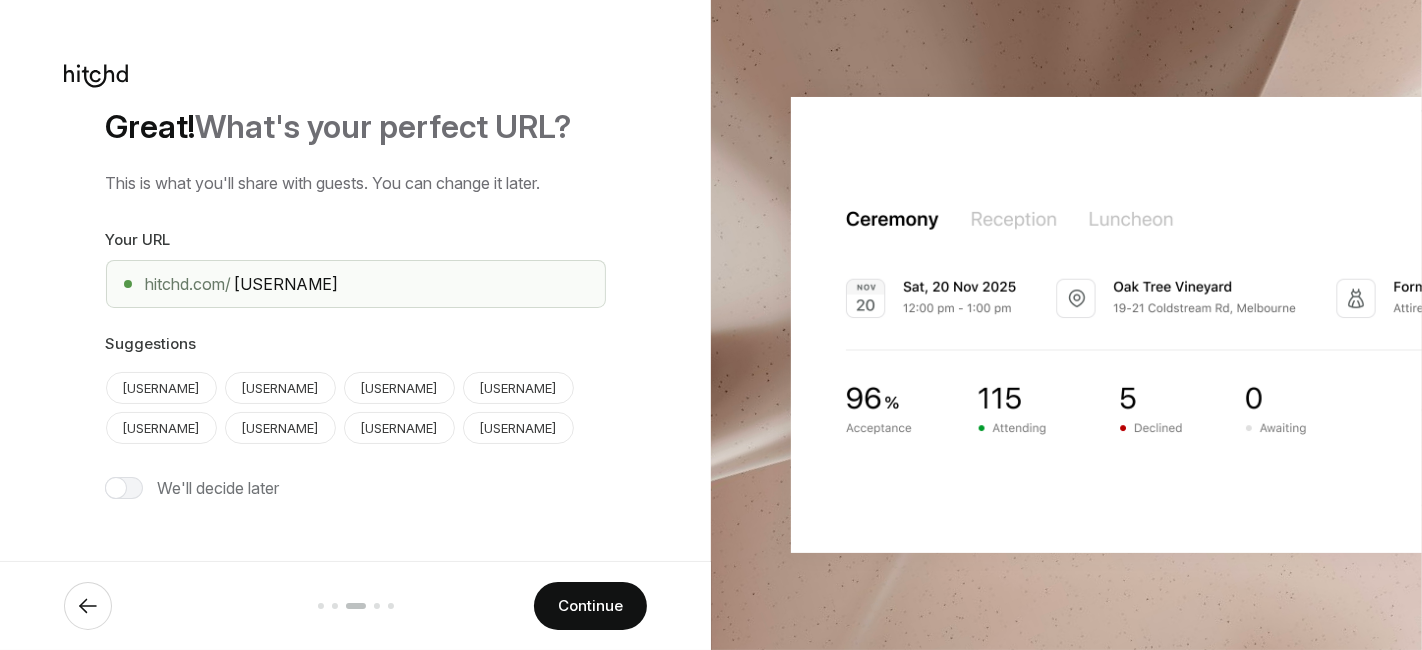 click at bounding box center (88, 606) 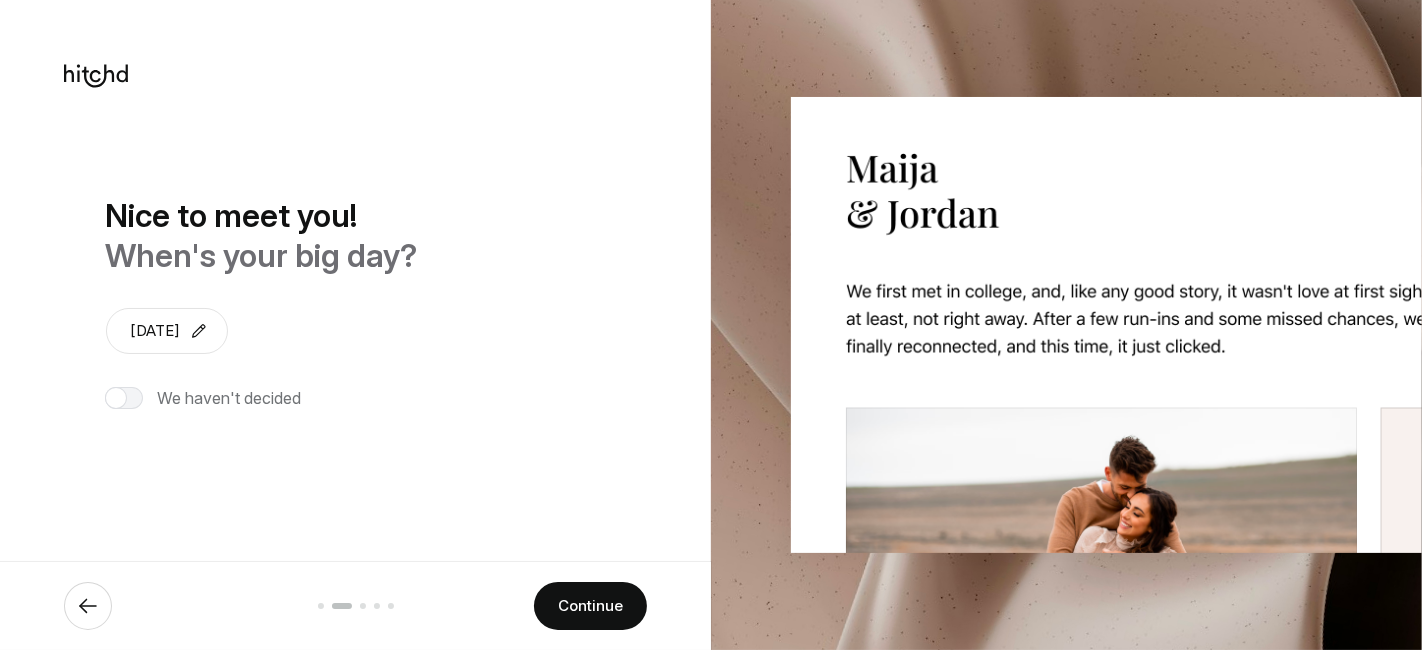 click at bounding box center (88, 606) 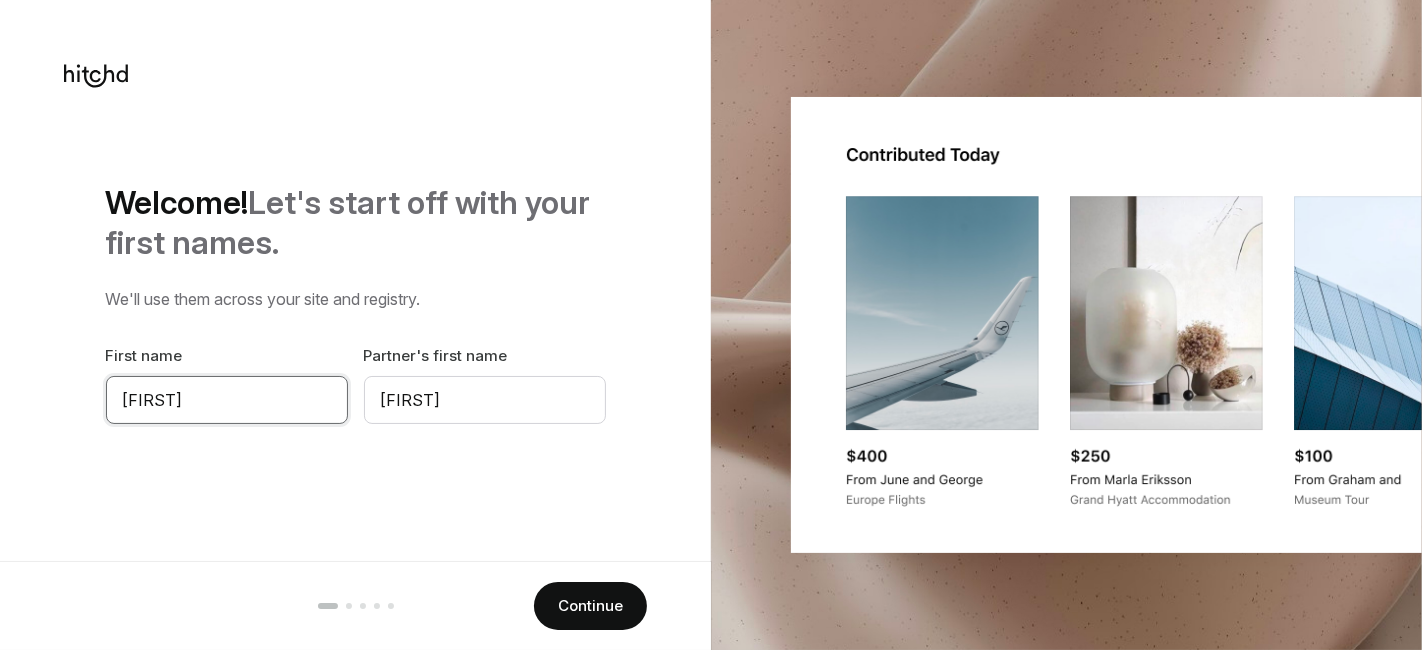 drag, startPoint x: 214, startPoint y: 397, endPoint x: 45, endPoint y: 394, distance: 169.02663 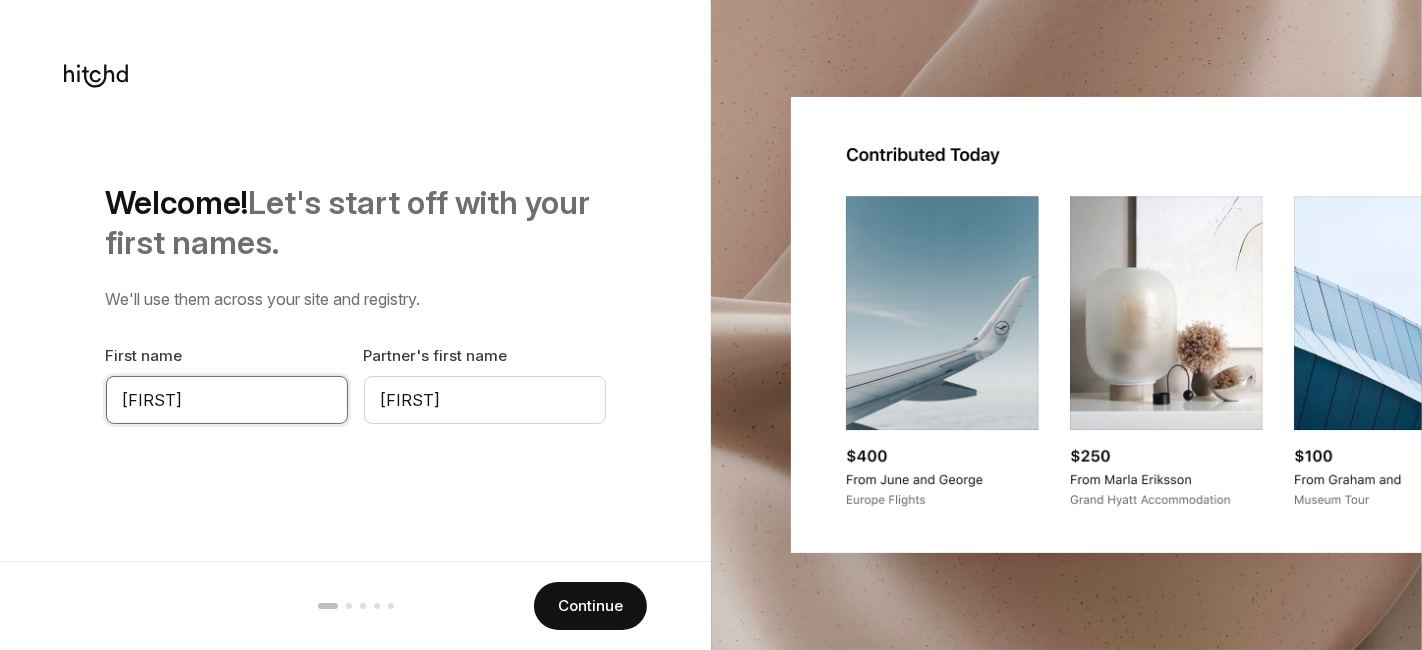 type on "[FIRST]" 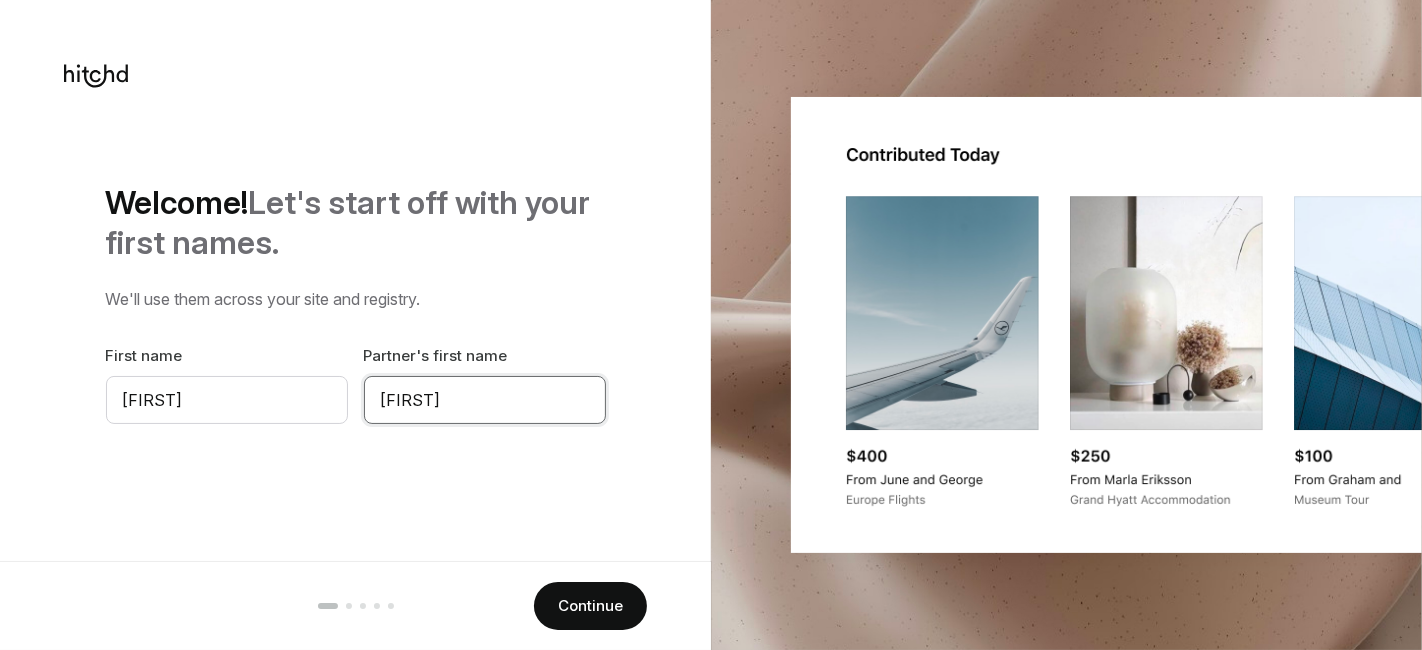 type on "[FIRST]" 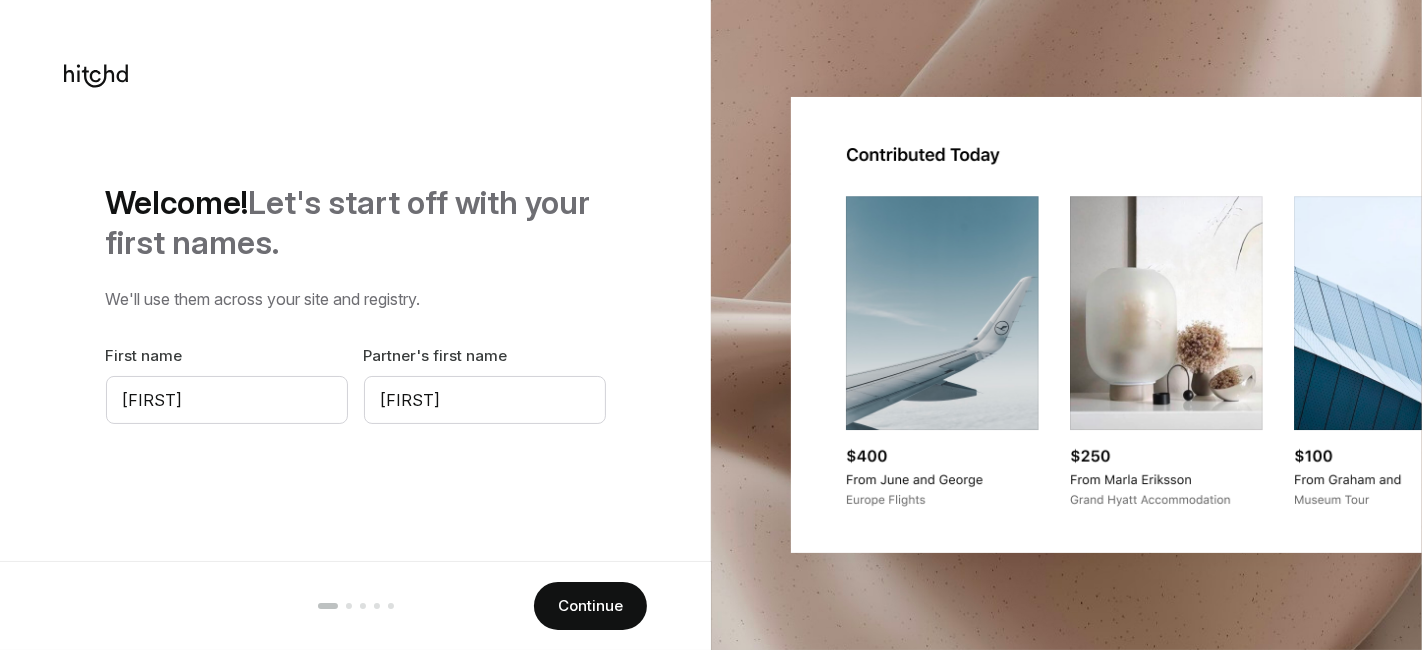 click on "Welcome! Let's start off with your first names. We'll use them across your site and registry. First name [FIRST] Partner's first name [FIRST]" at bounding box center (356, 303) 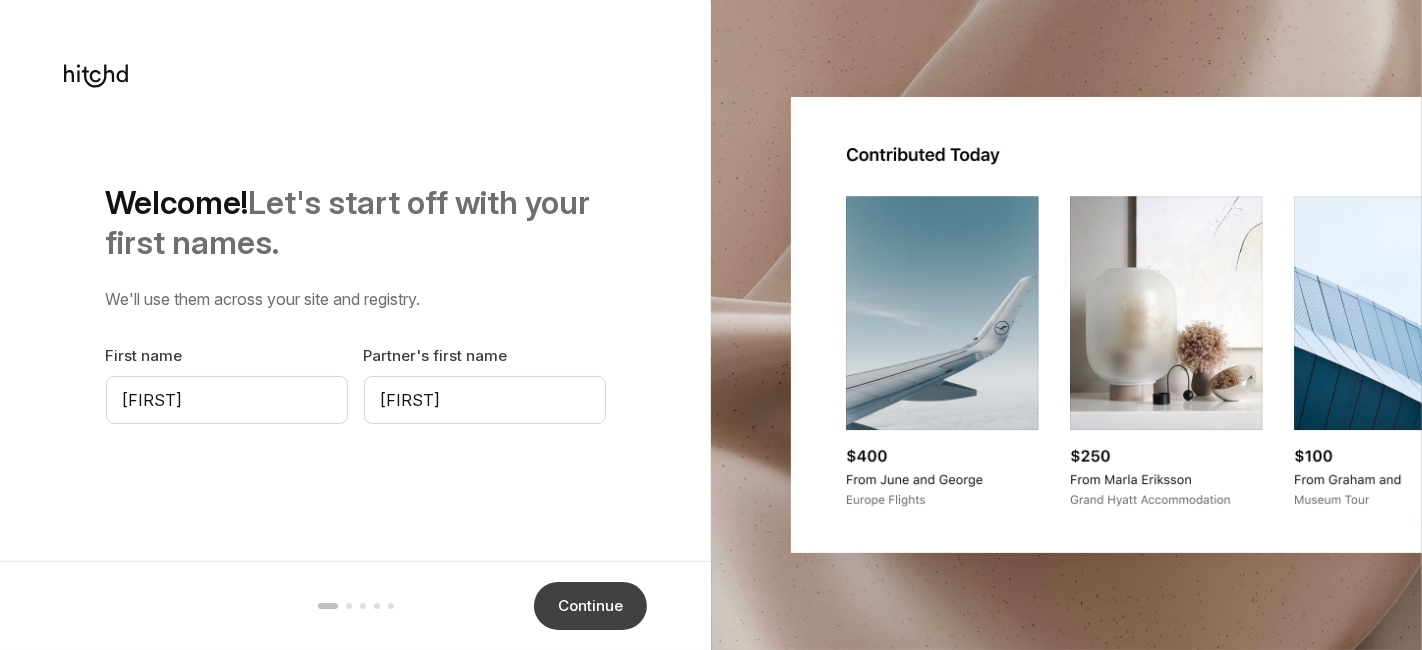 click on "Continue" at bounding box center [590, 606] 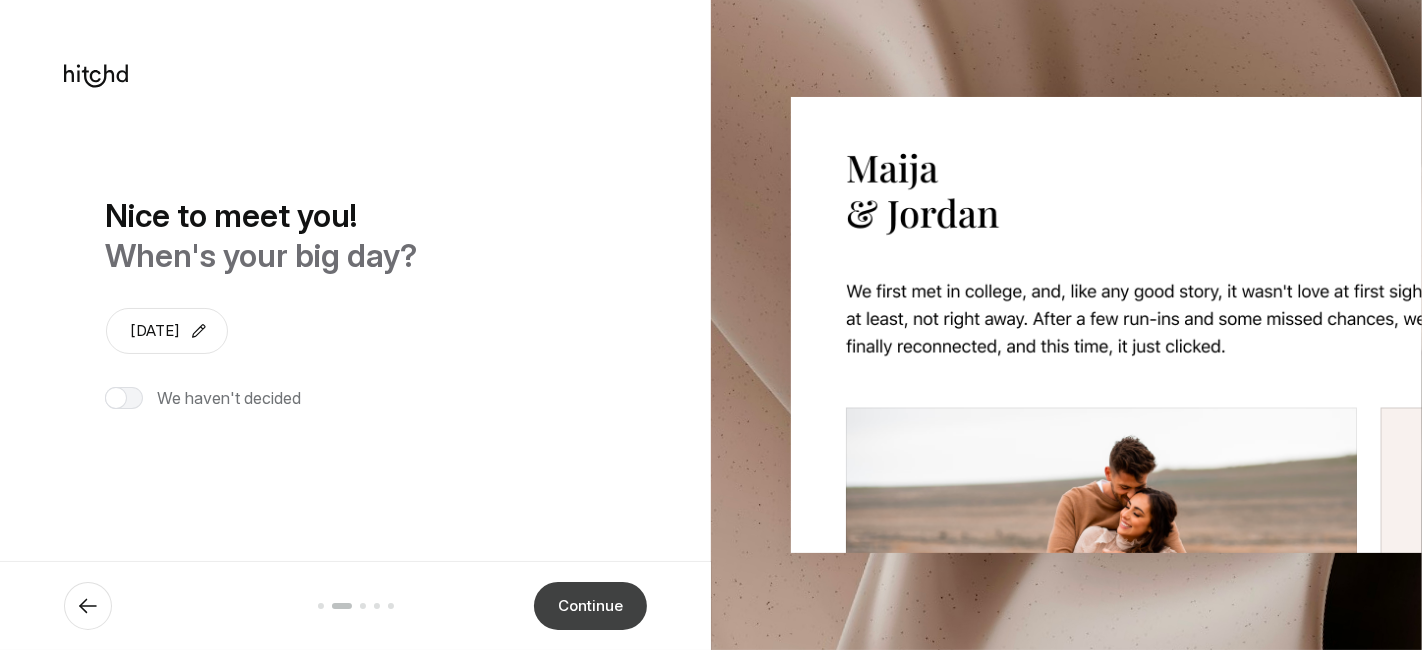 click on "Continue" at bounding box center (590, 606) 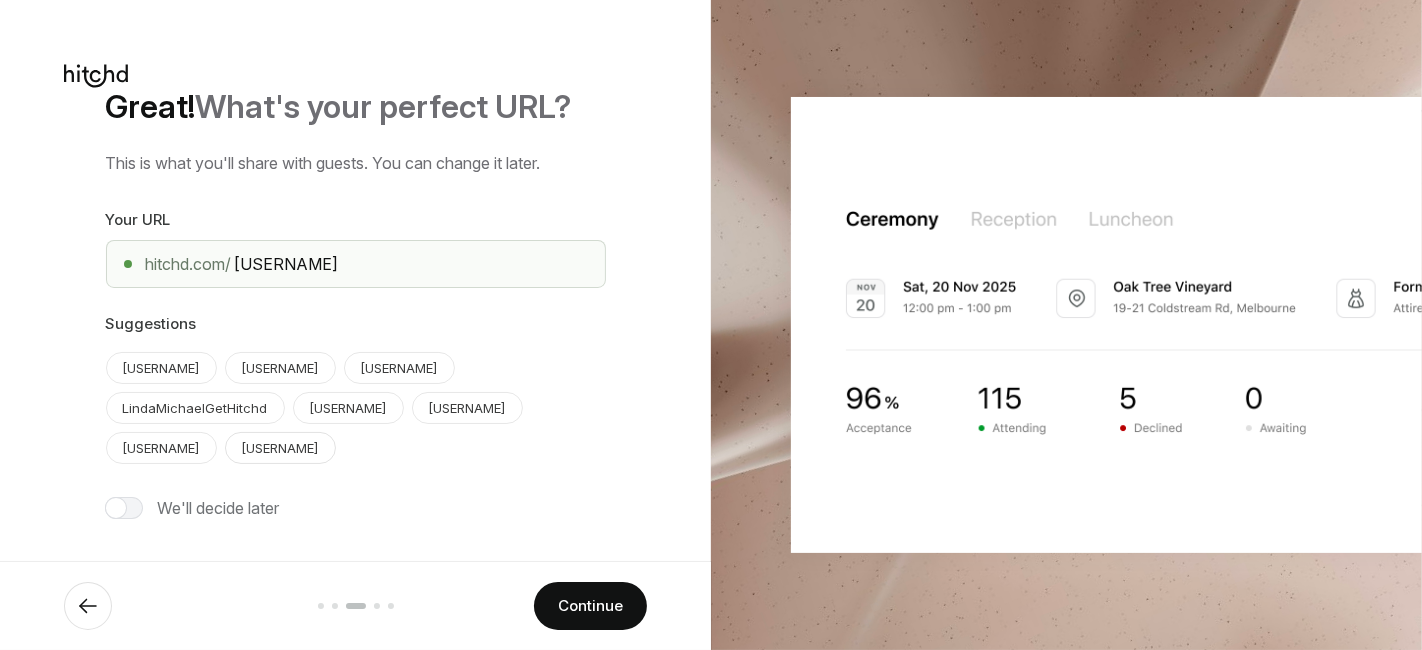 click on "[USERNAME]" at bounding box center (161, 448) 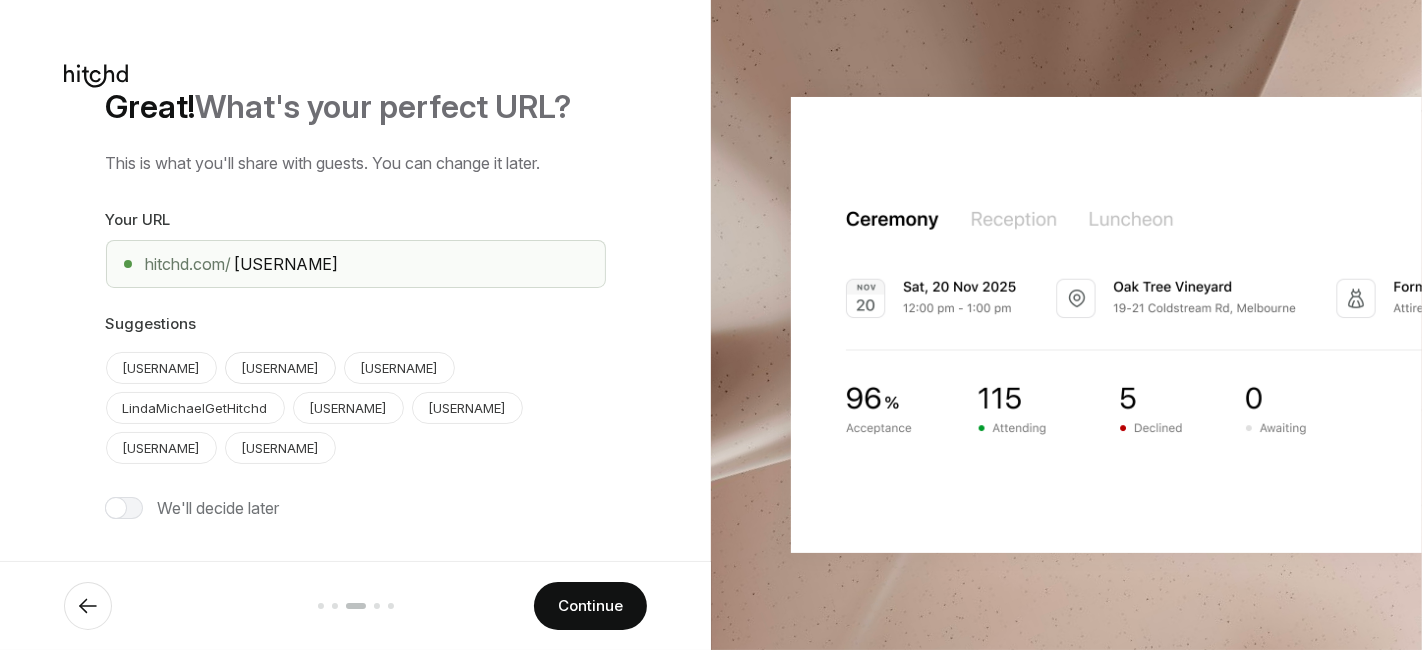 click on "[USERNAME]" at bounding box center [161, 368] 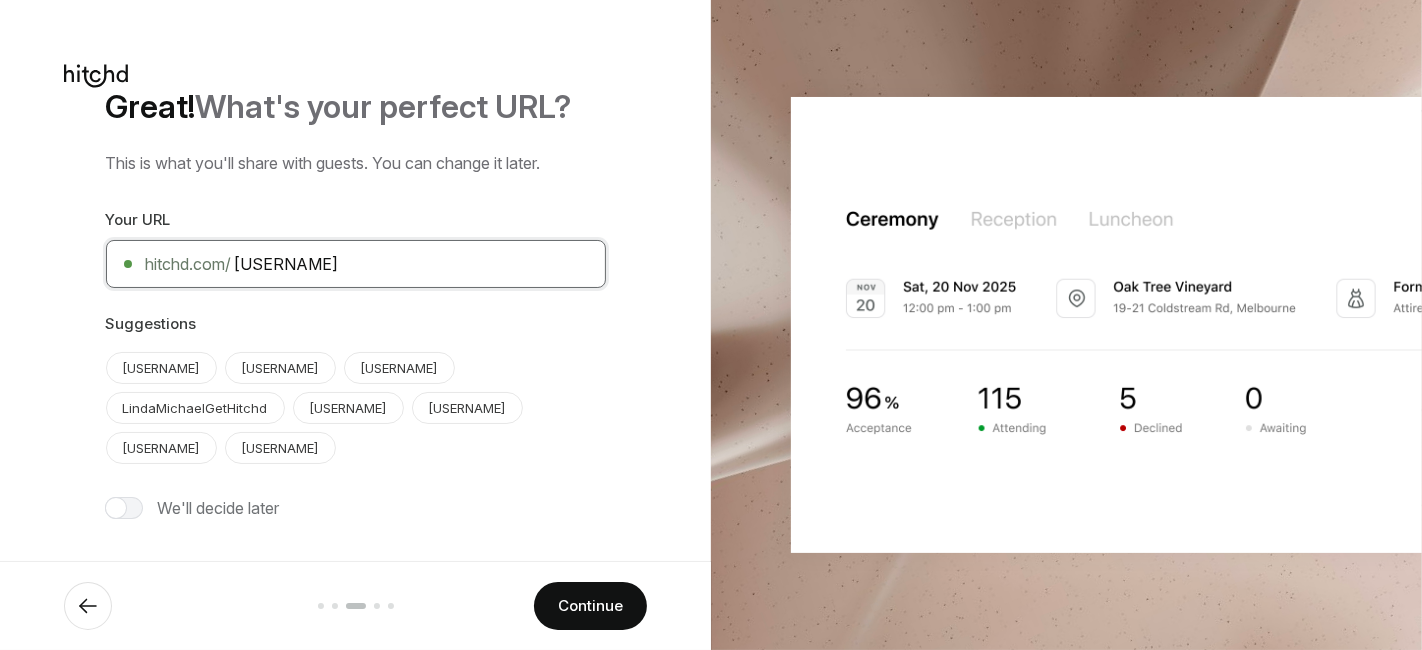 click on "[USERNAME]" at bounding box center (356, 264) 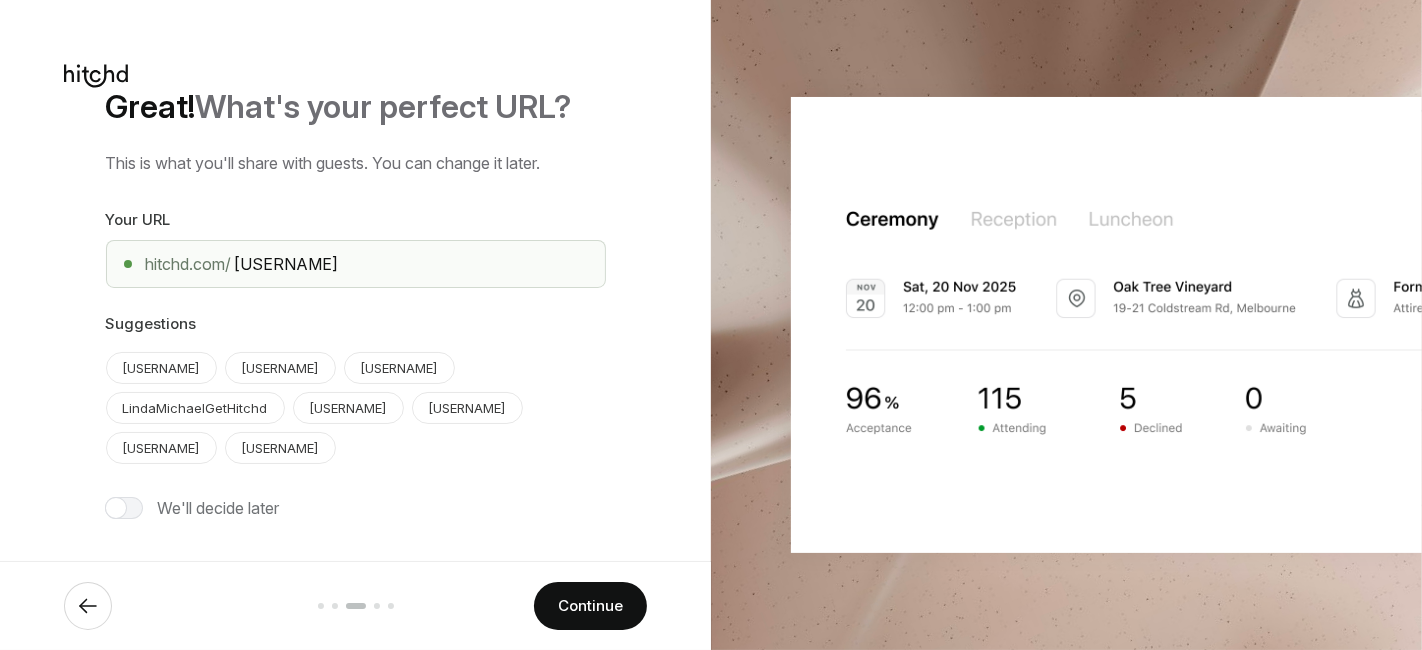 click at bounding box center [88, 606] 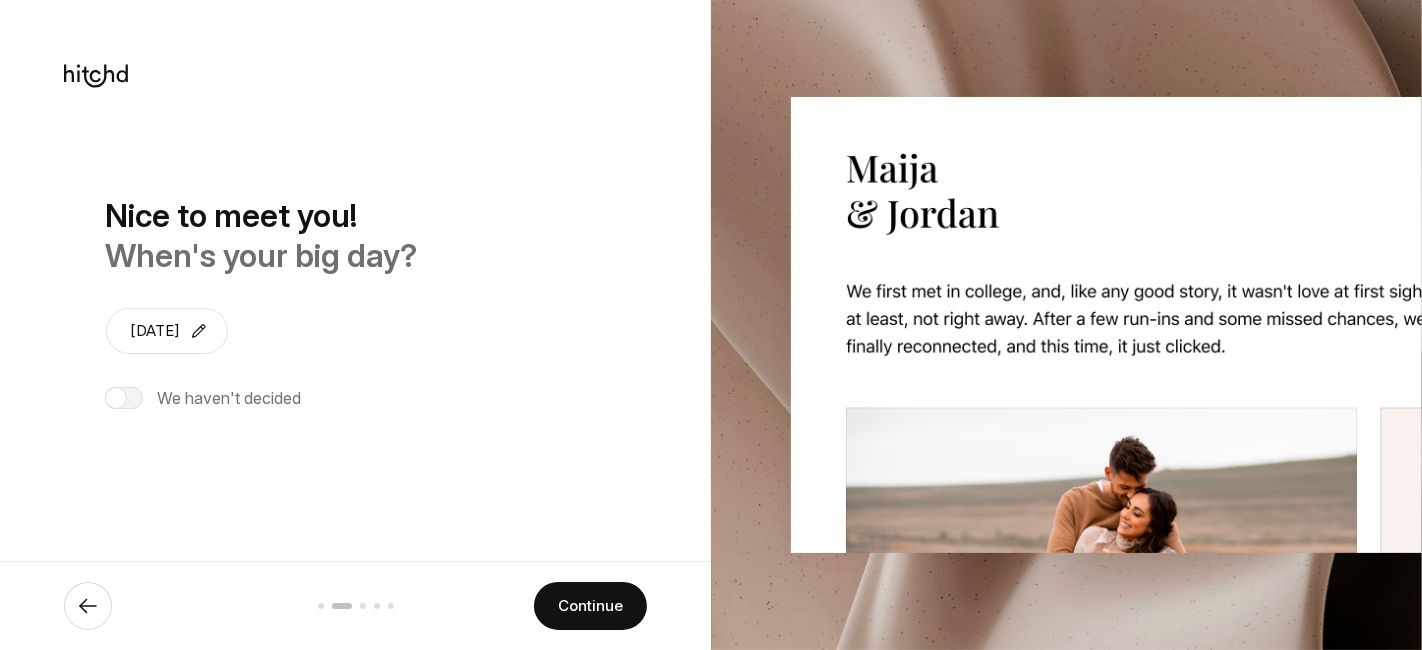 click at bounding box center [88, 606] 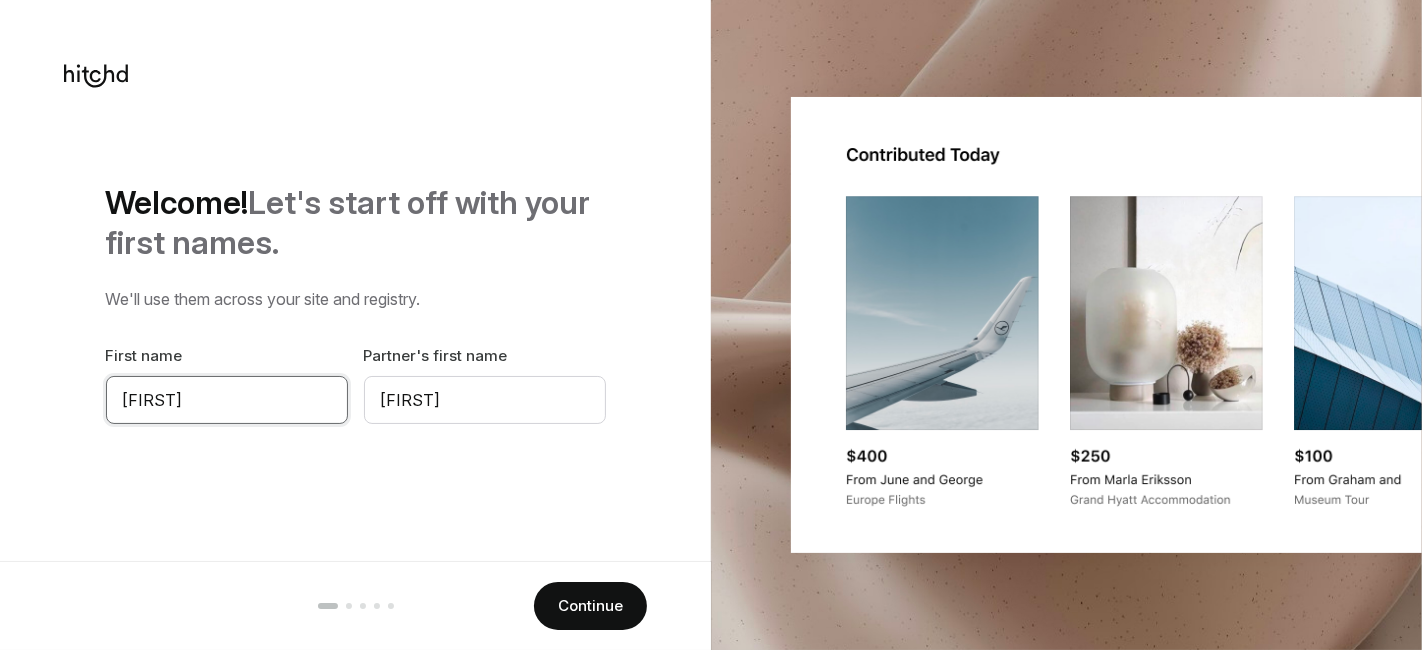 drag, startPoint x: 190, startPoint y: 389, endPoint x: 27, endPoint y: 387, distance: 163.01227 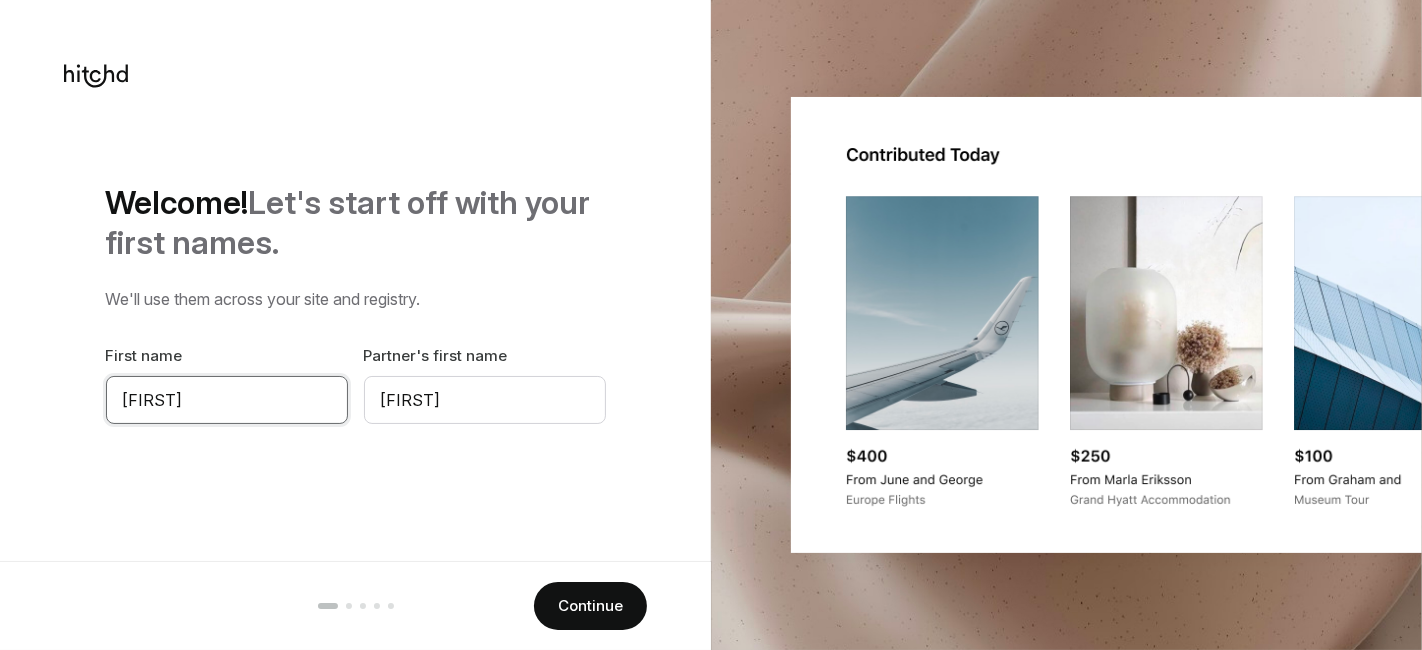 type on "[FIRST]" 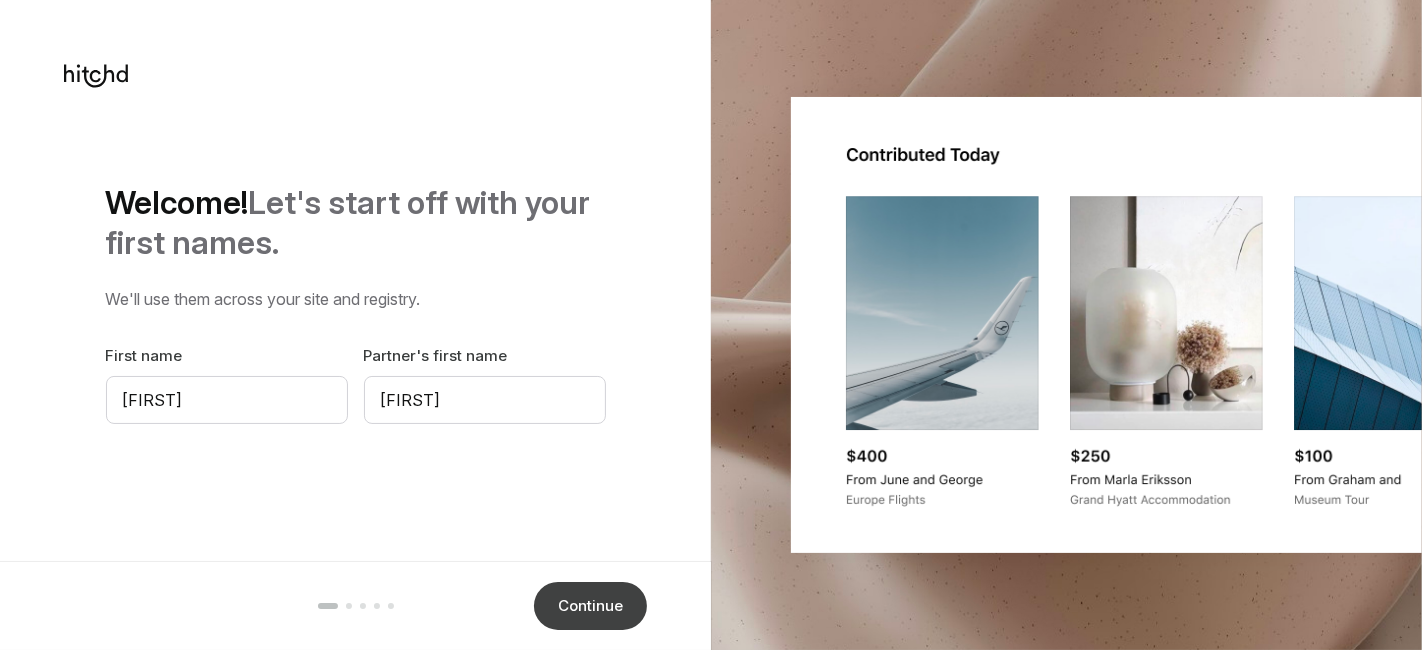 click on "Continue" at bounding box center [590, 606] 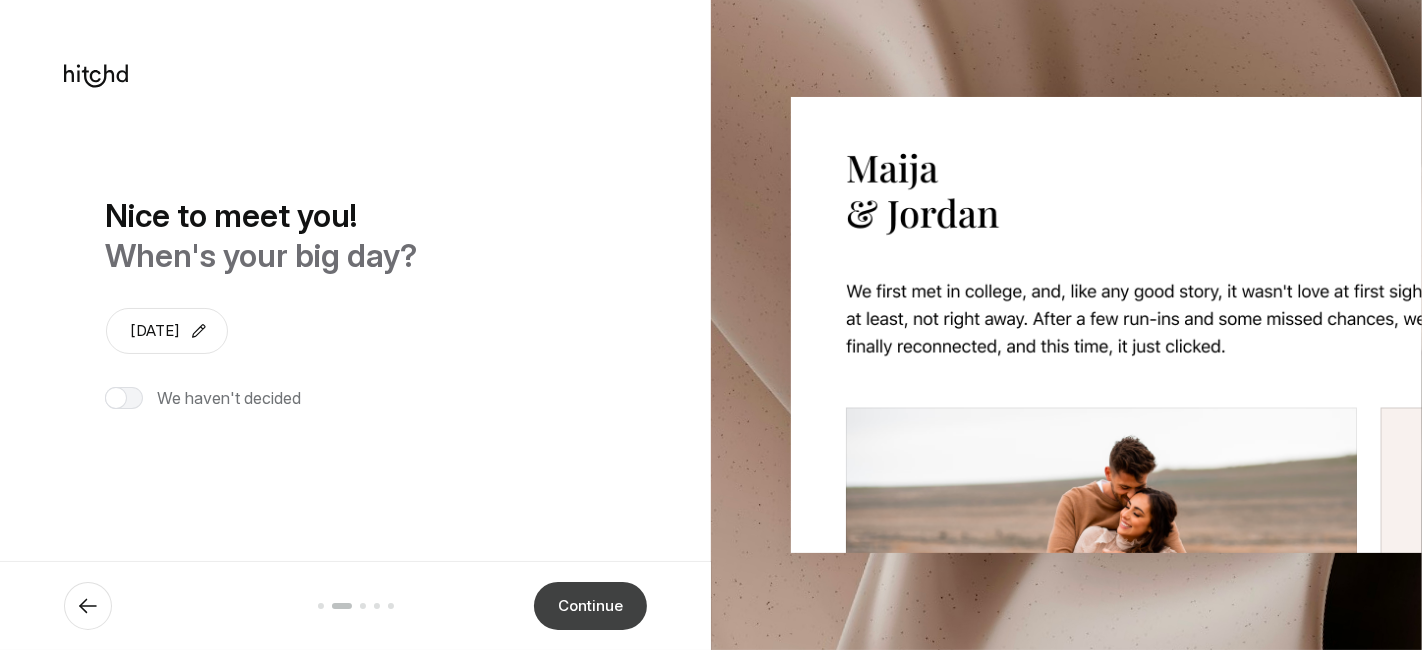 click on "Continue" at bounding box center [590, 606] 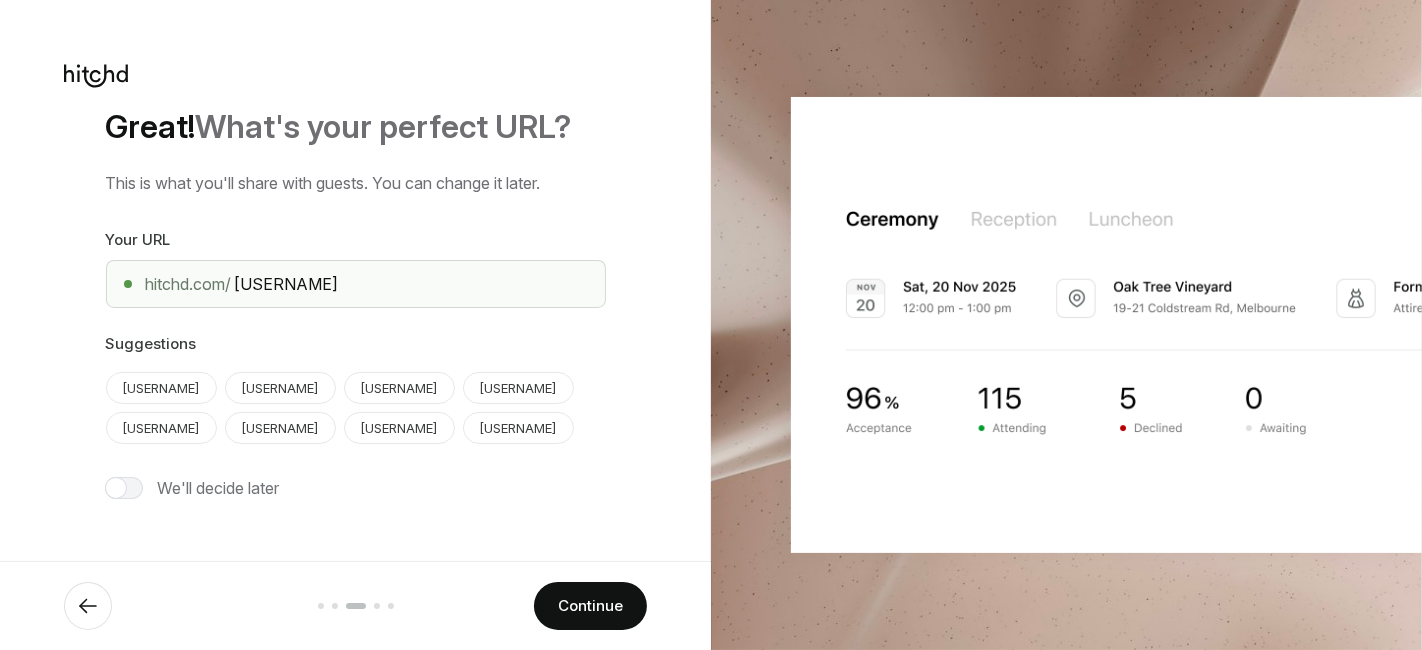 click on "Suggestions [USERNAME] [USERNAME] [USERNAME] [USERNAME] [USERNAME] [USERNAME] [USERNAME]" at bounding box center (356, 388) 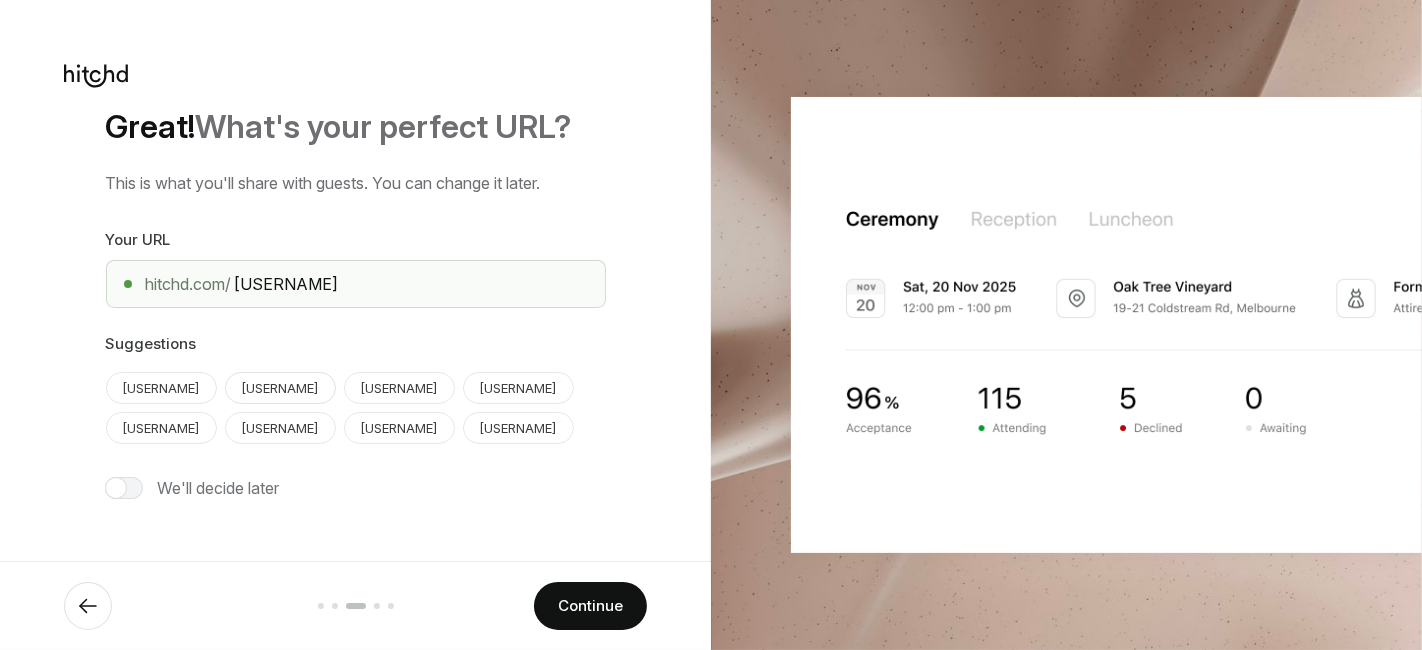 click on "[USERNAME]" at bounding box center (161, 388) 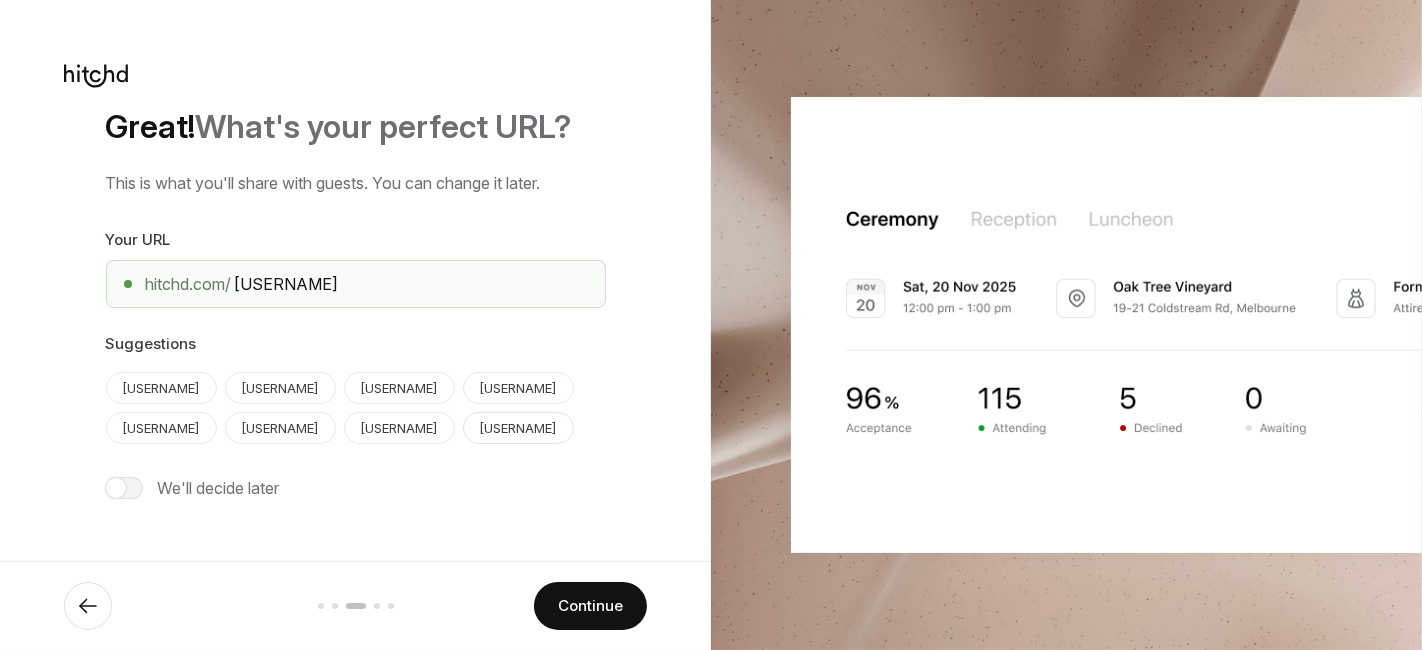 click on "[USERNAME]" at bounding box center (399, 428) 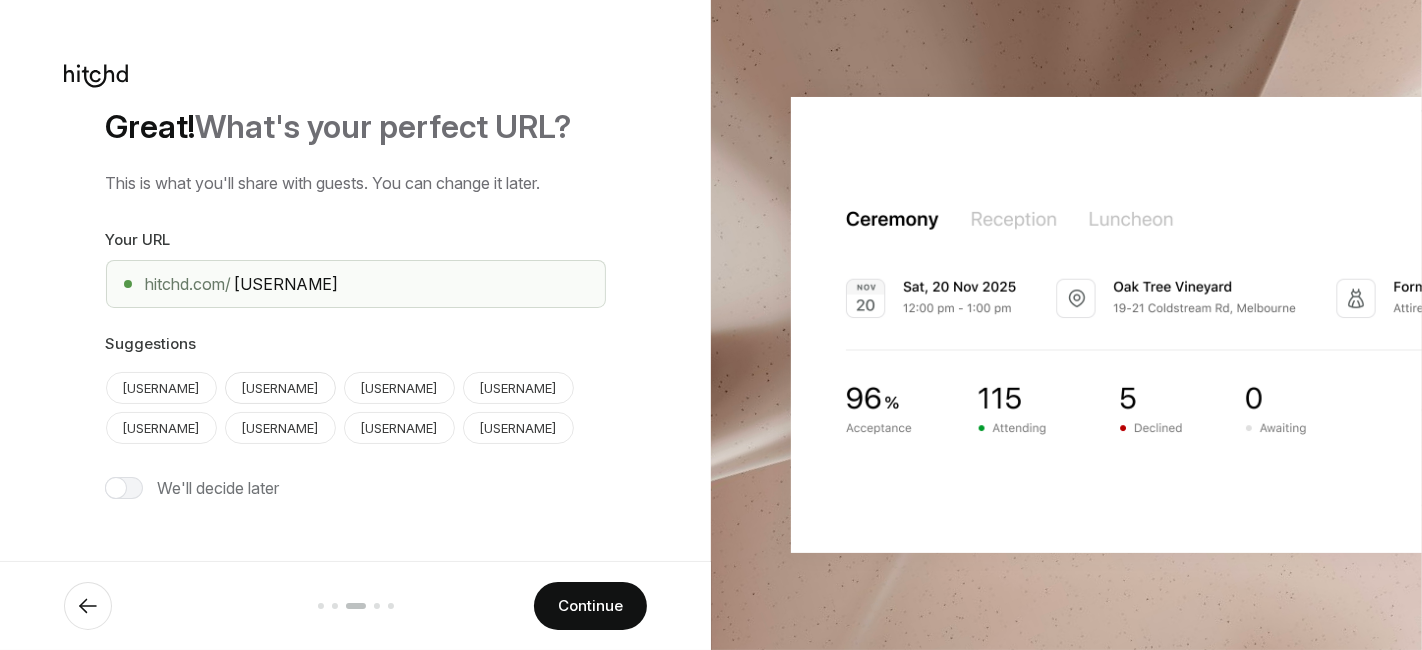 click on "[USERNAME]" at bounding box center [161, 388] 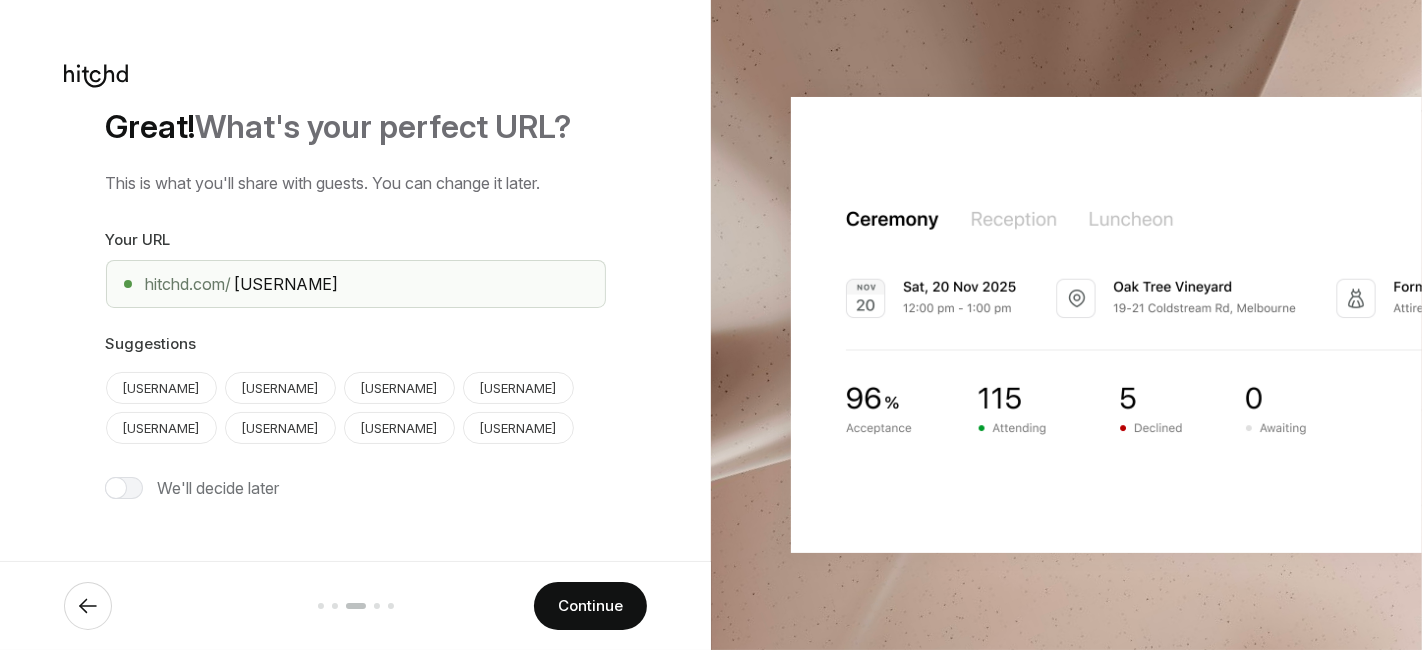 click at bounding box center [88, 606] 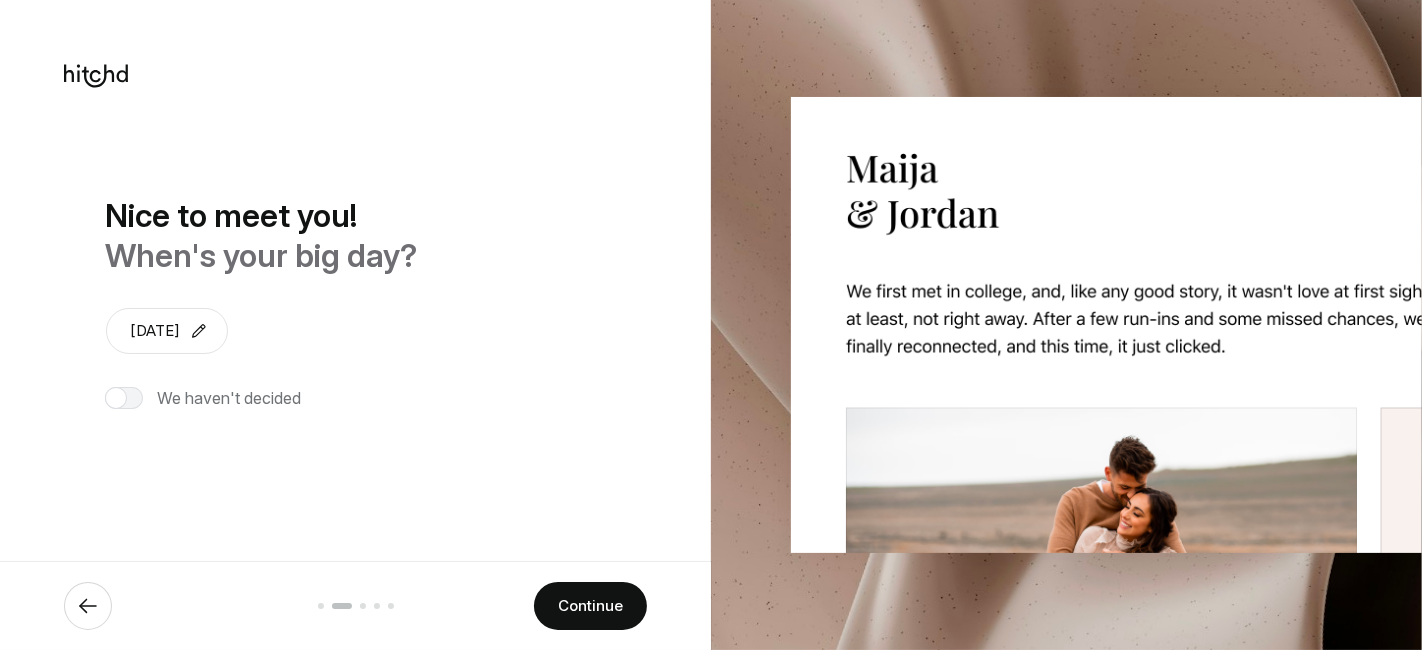 click at bounding box center (88, 606) 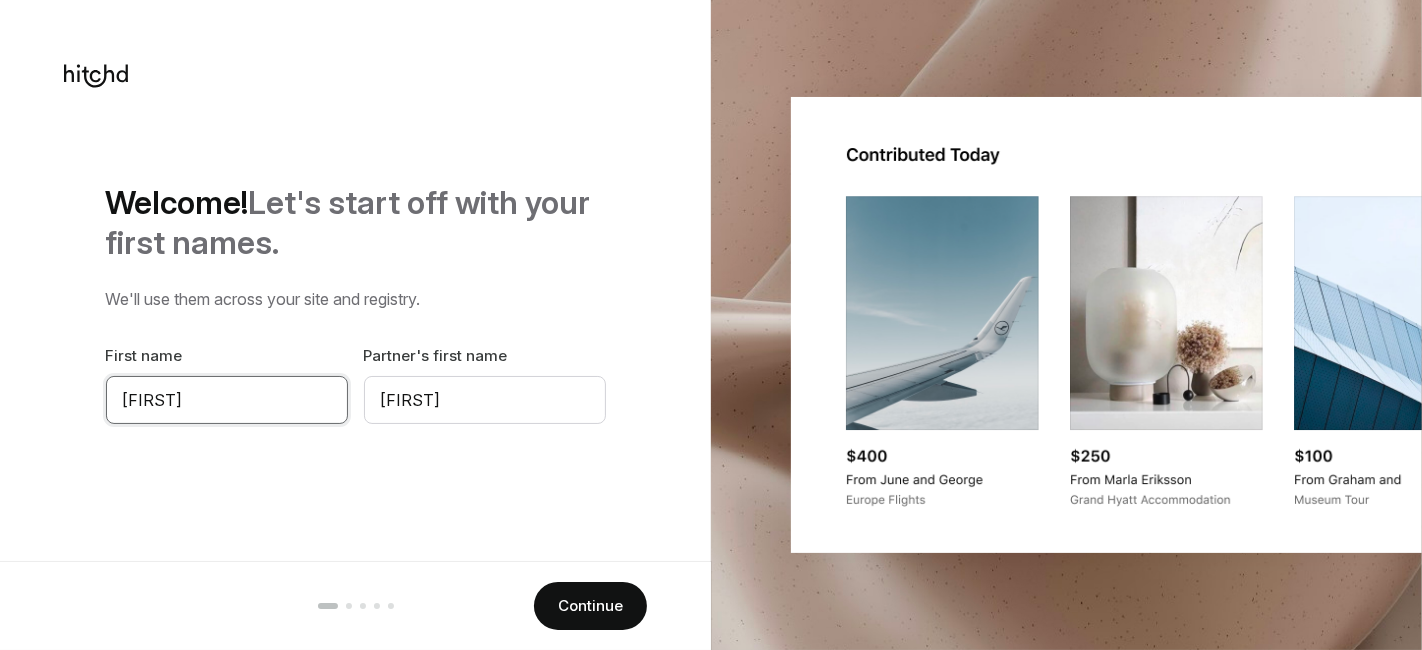 drag, startPoint x: 231, startPoint y: 410, endPoint x: 28, endPoint y: 411, distance: 203.00246 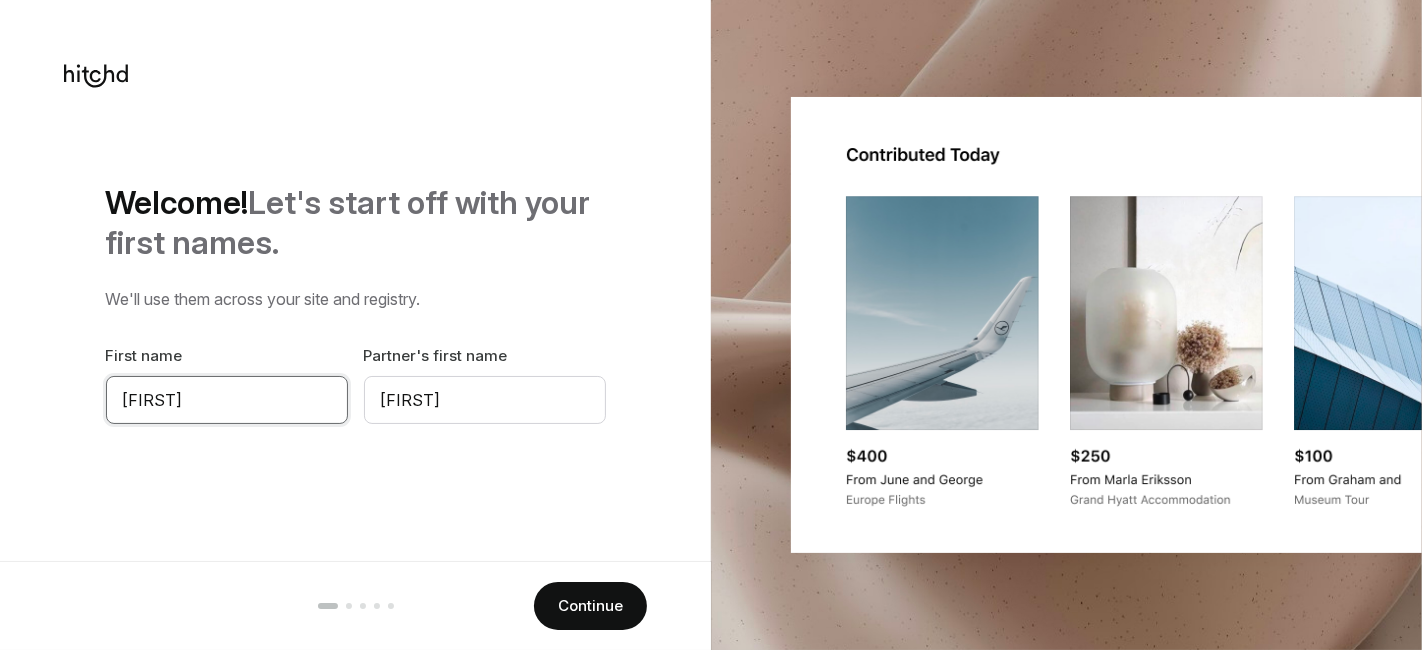 type on "[FIRST]" 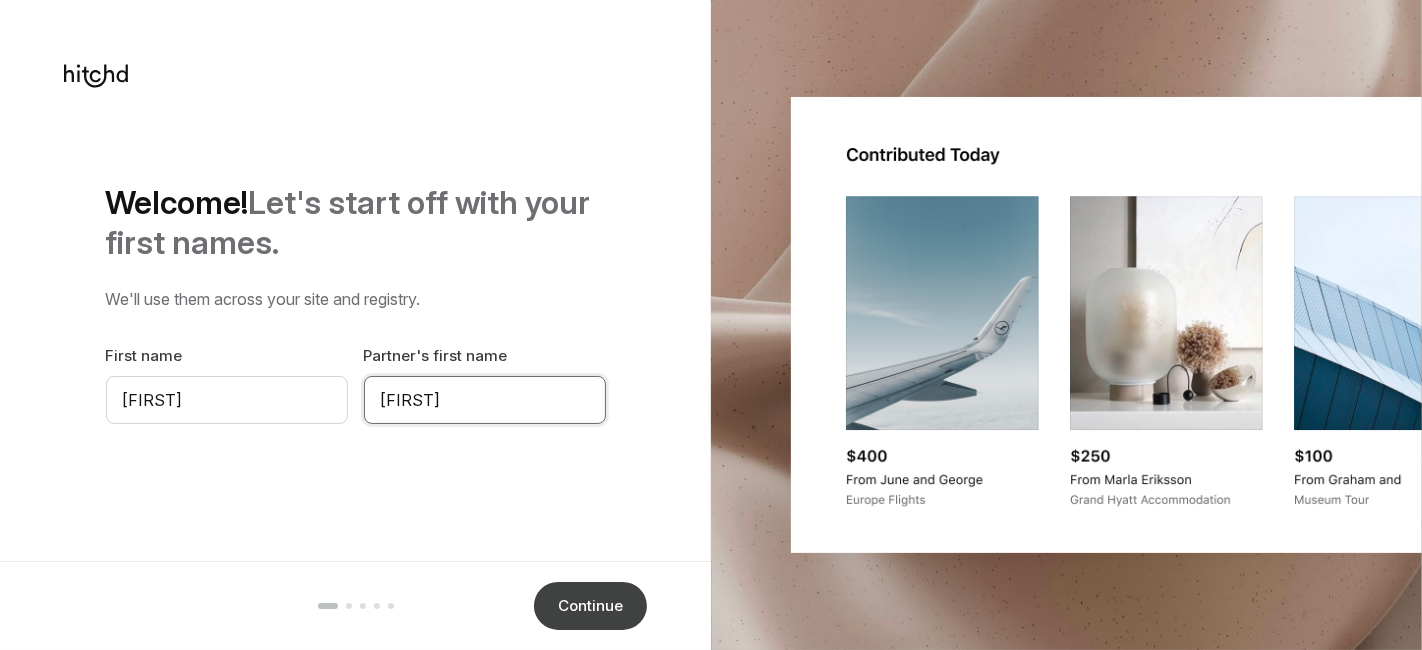 type on "[FIRST]" 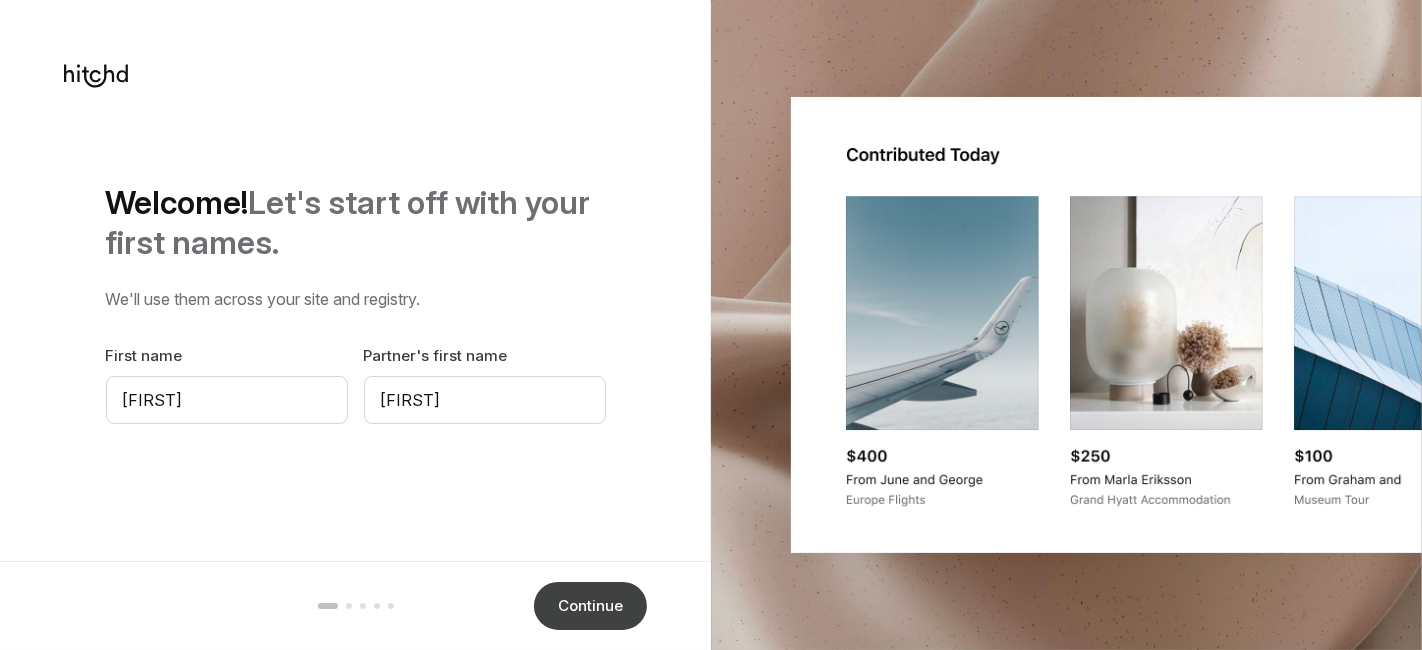 click on "Continue" at bounding box center [590, 606] 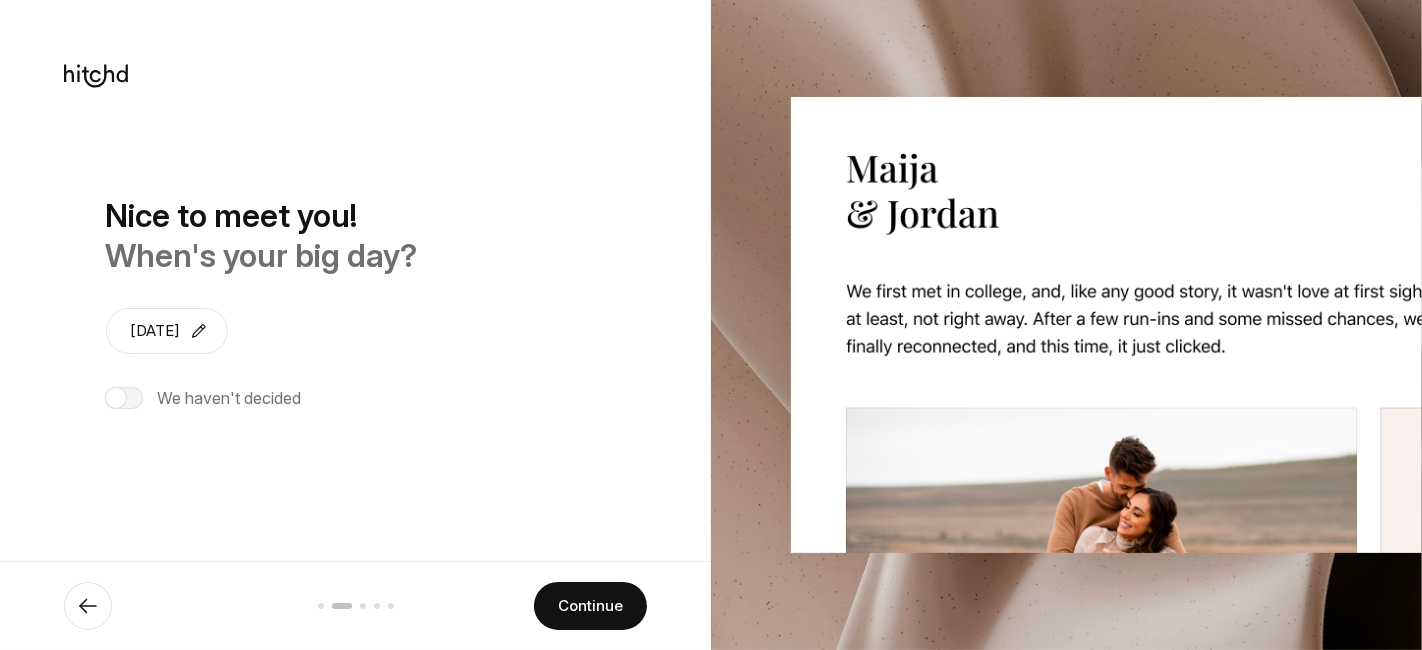 click on "Continue" at bounding box center [590, 606] 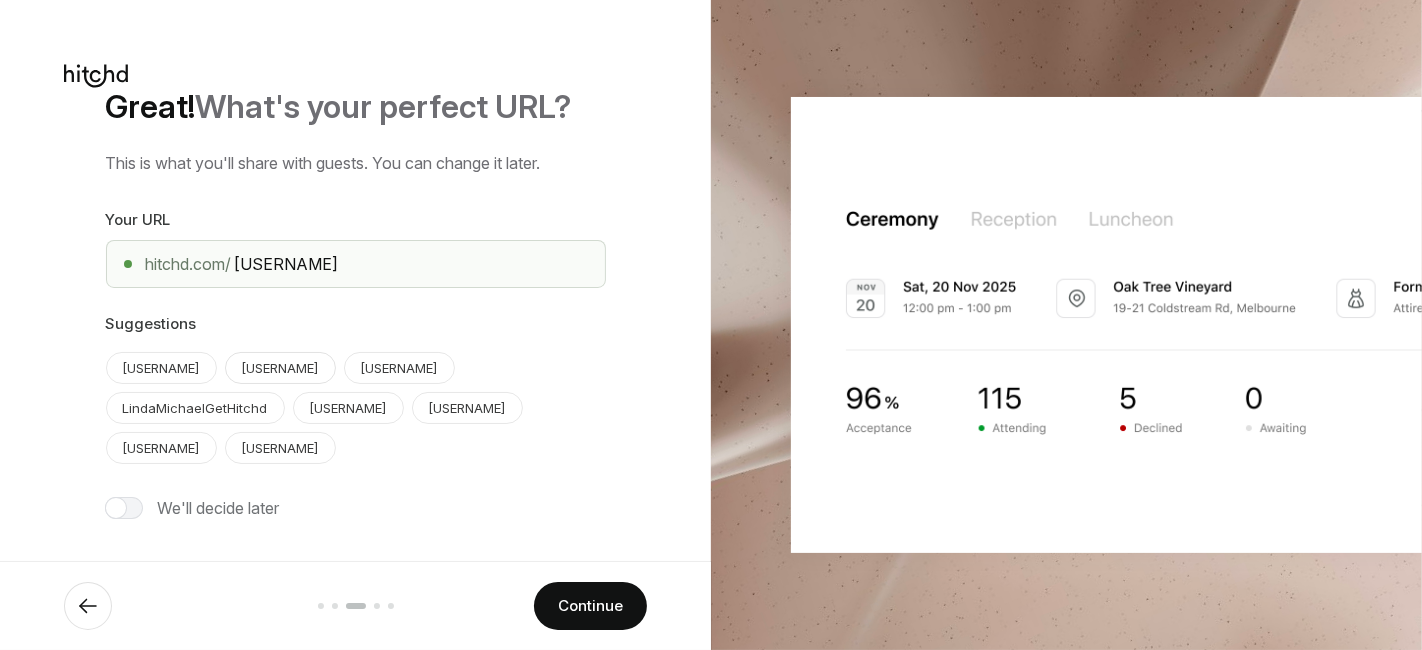 click on "[USERNAME]" at bounding box center [161, 368] 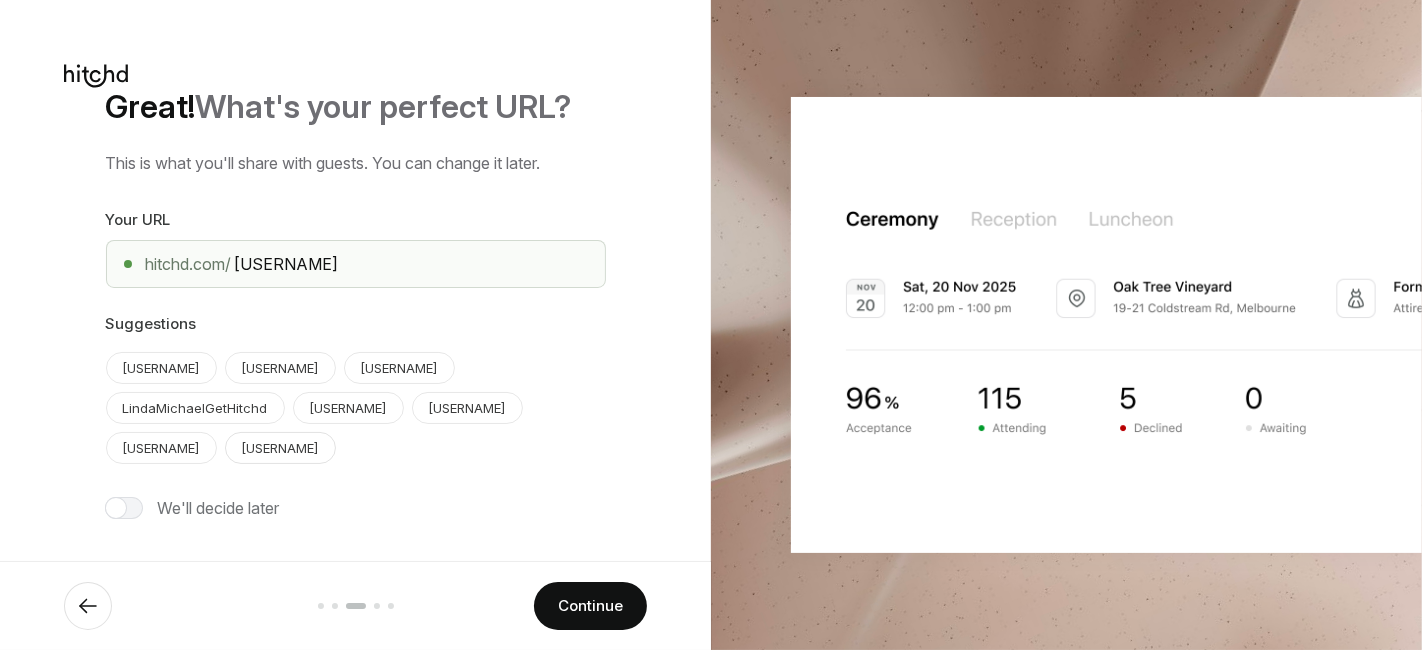 click on "[USERNAME]" at bounding box center [161, 448] 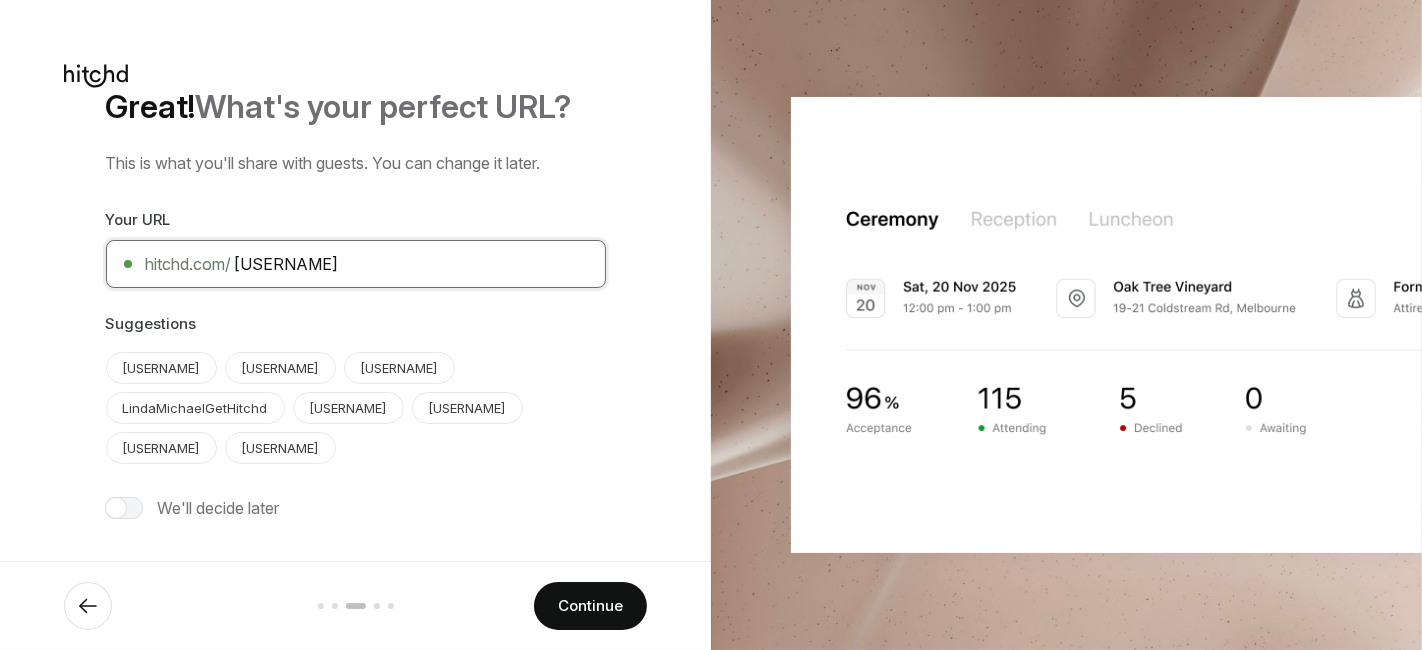 click on "[USERNAME]" at bounding box center (356, 264) 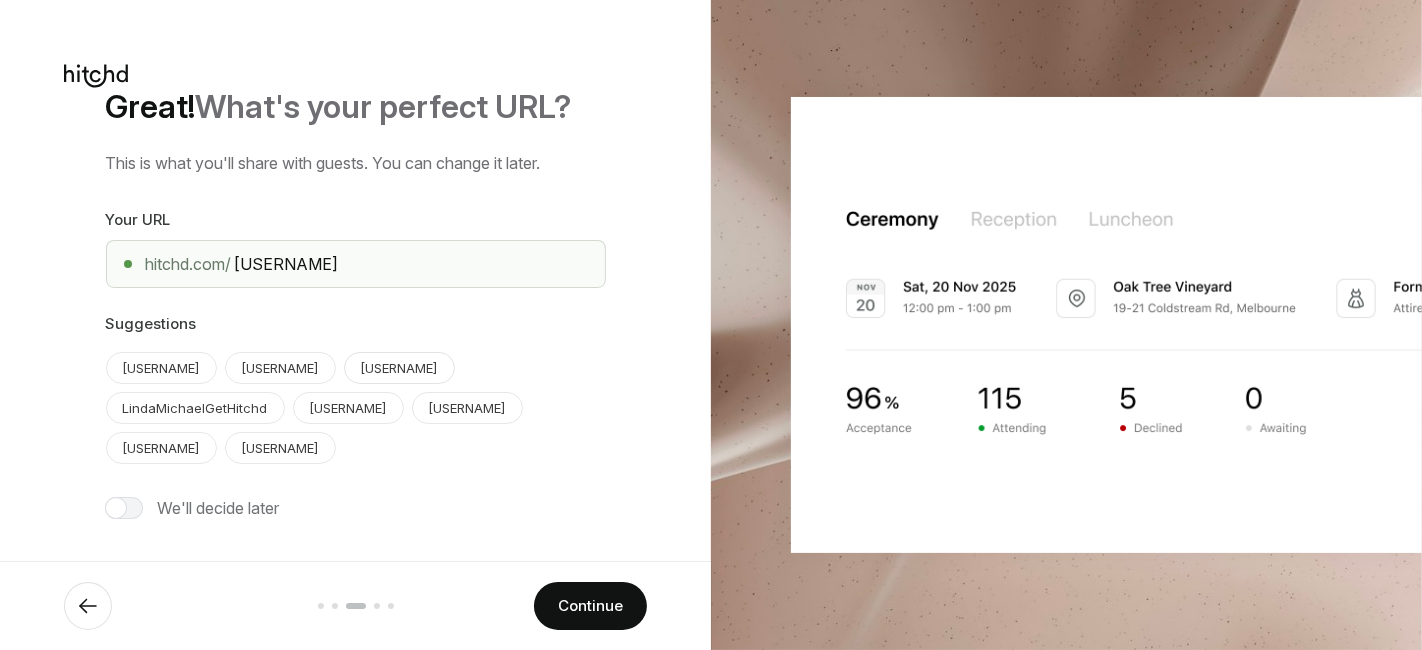 click on "[USERNAME]" at bounding box center (161, 368) 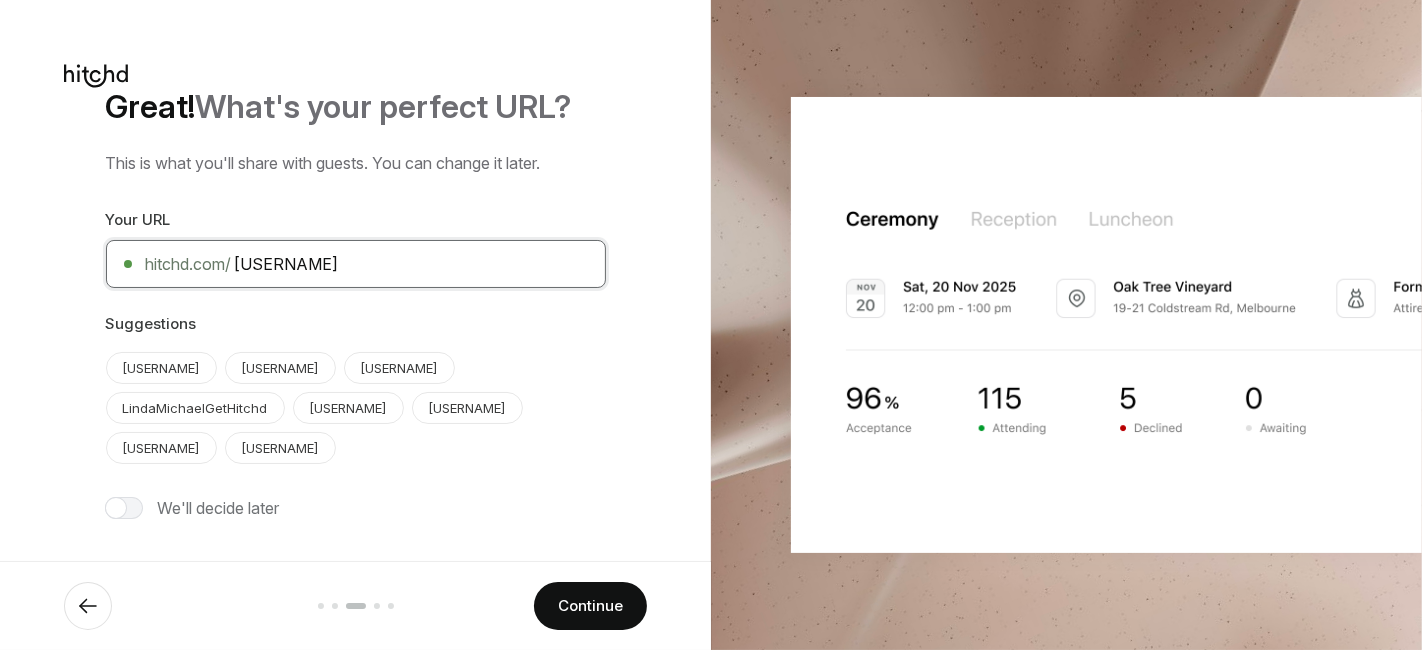 drag, startPoint x: 374, startPoint y: 245, endPoint x: 224, endPoint y: 267, distance: 151.60475 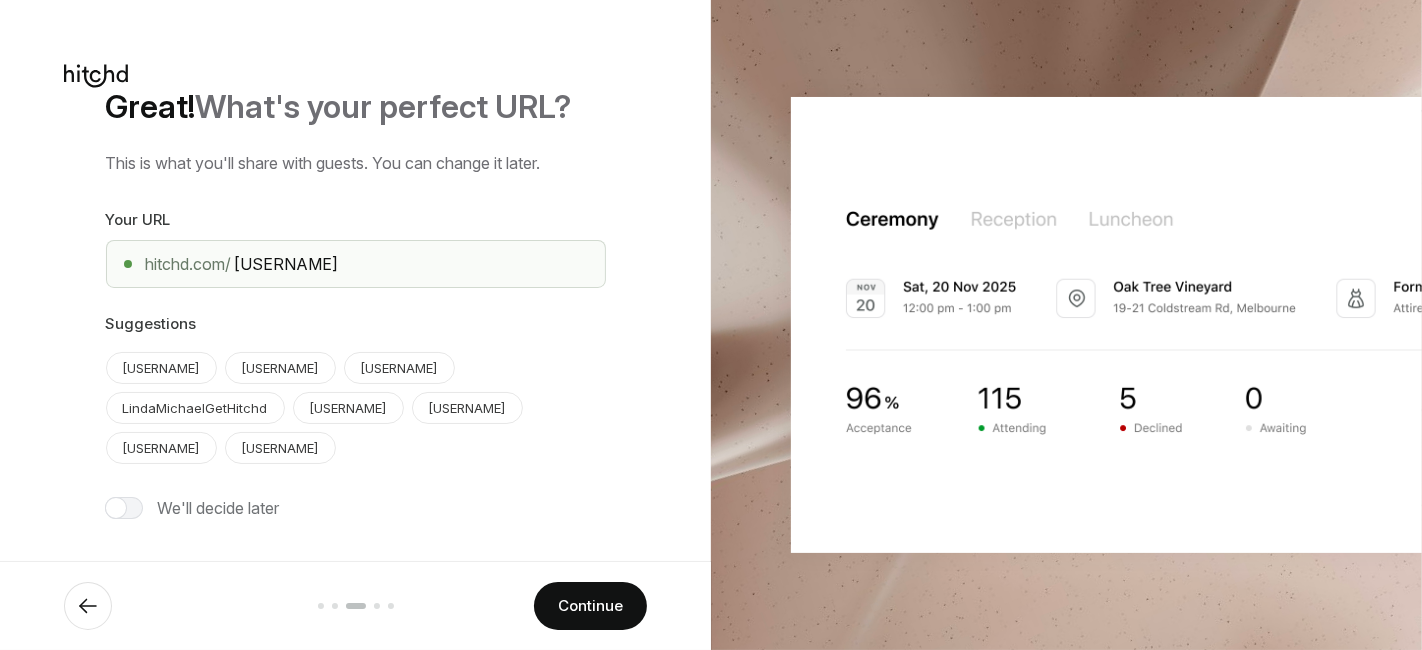 click on "Suggestions [USERNAME] [USERNAME] [USERNAME] [USERNAME] [USERNAME] [USERNAME] [USERNAME]" at bounding box center (356, 388) 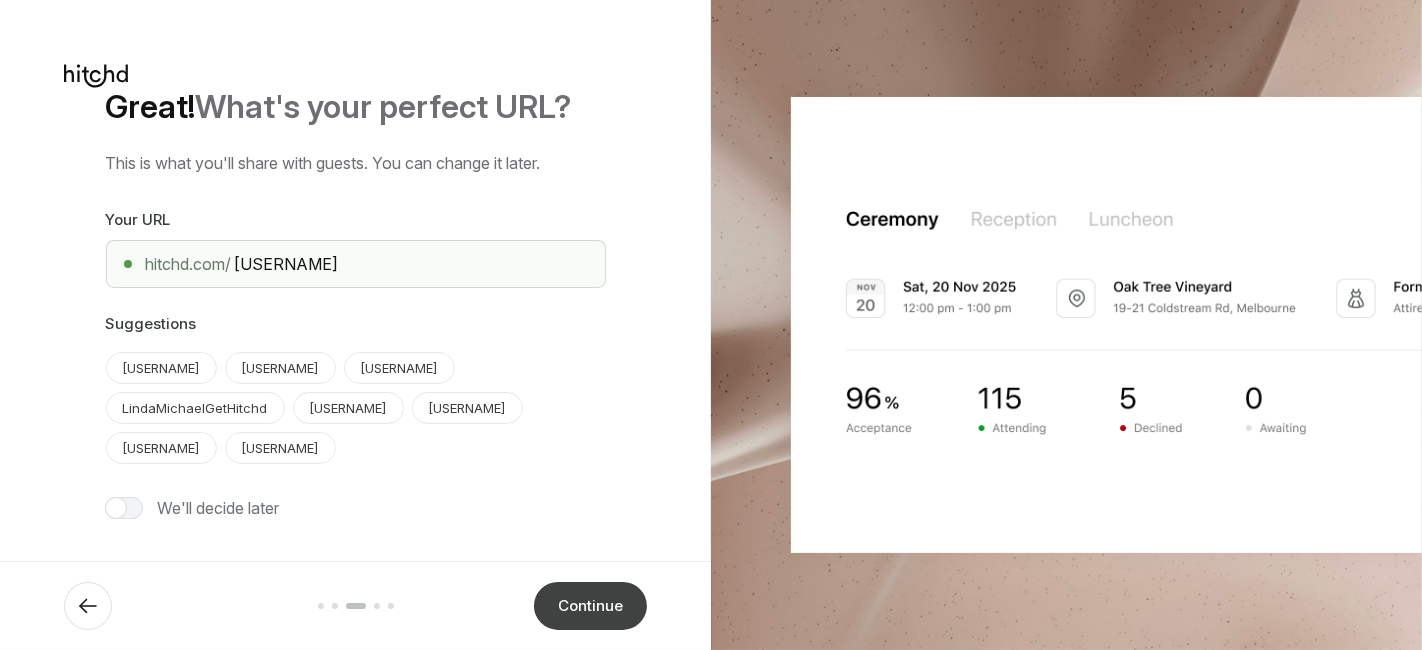 click on "Continue" at bounding box center [590, 606] 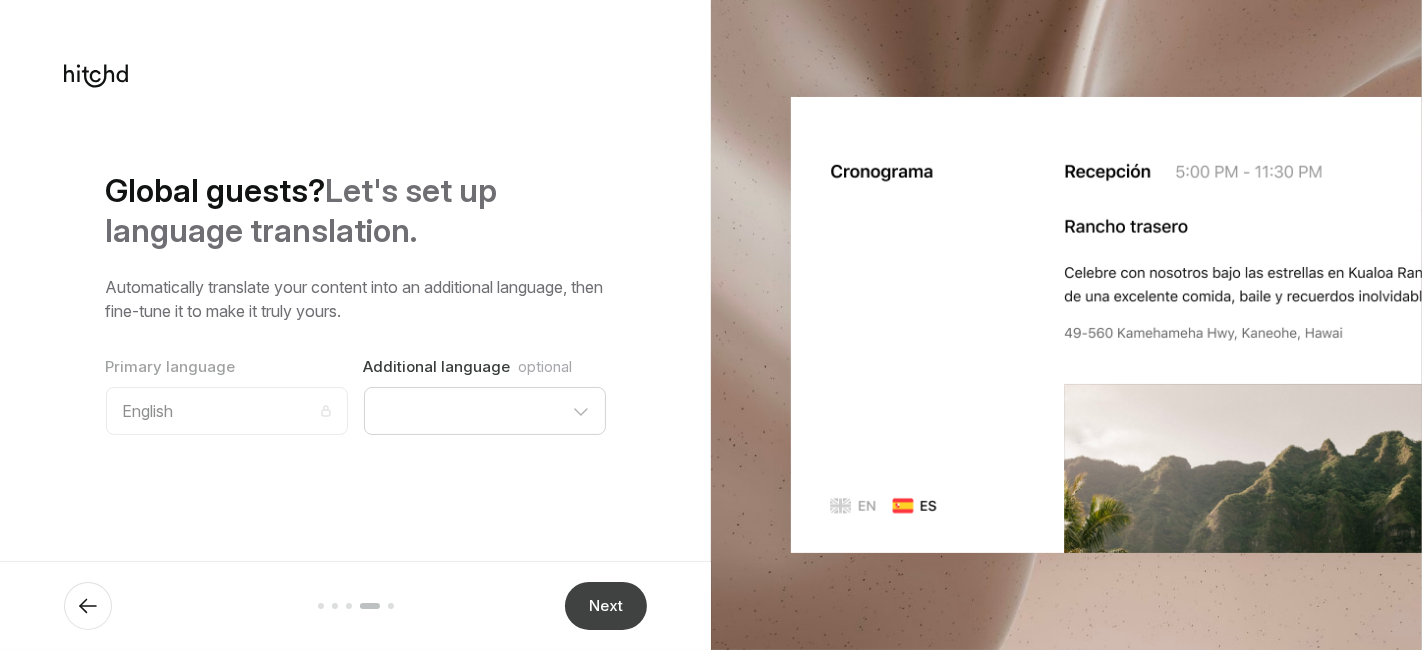 click on "Next" at bounding box center [606, 606] 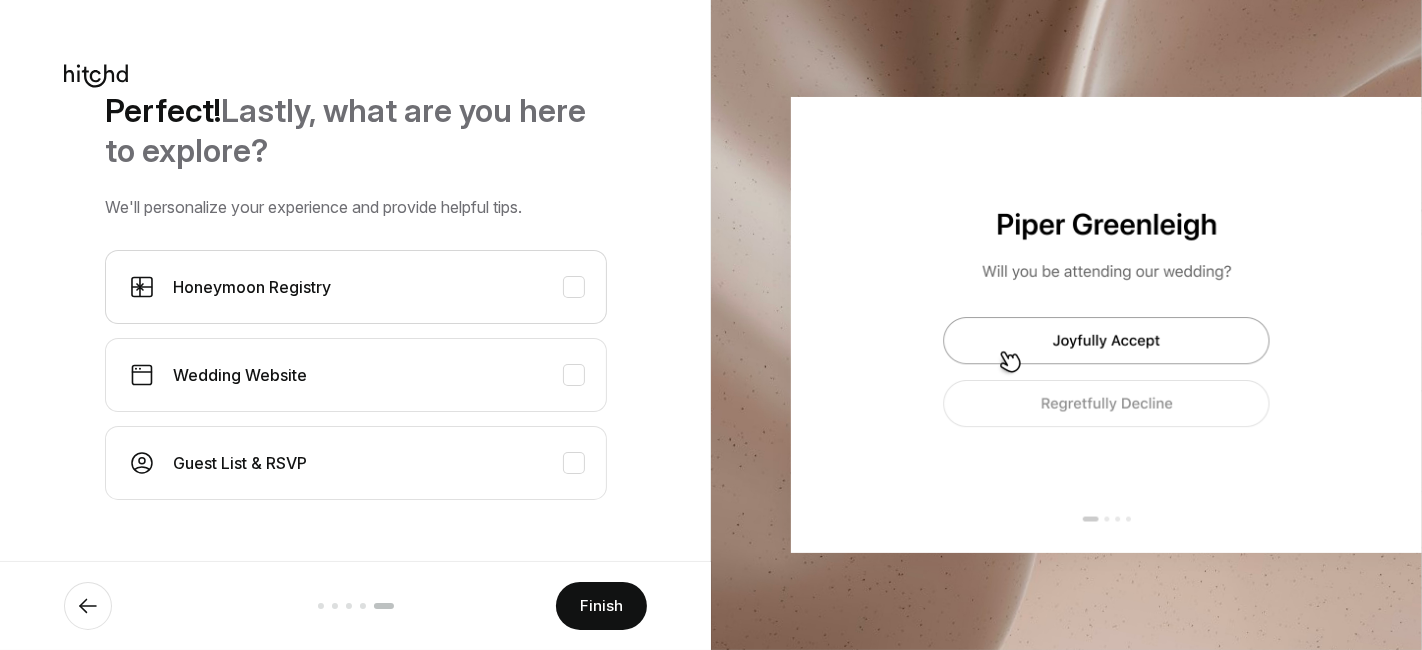 click at bounding box center [574, 287] 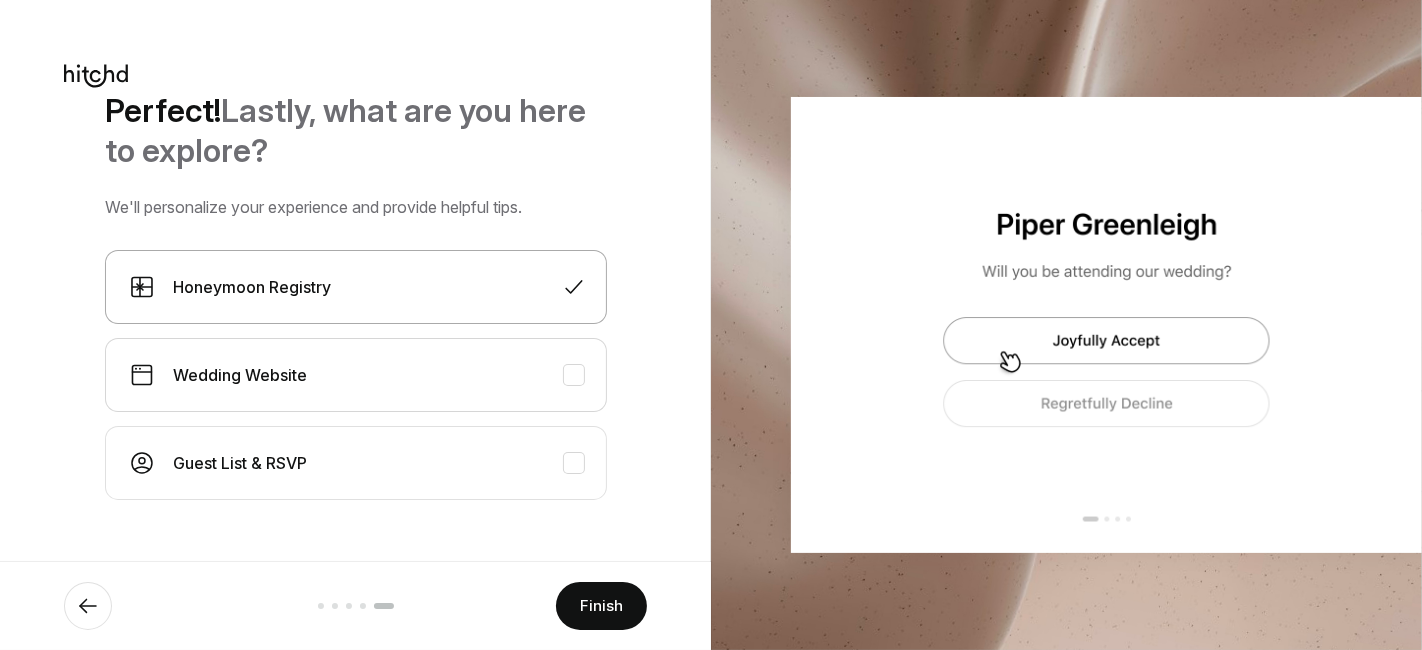 click at bounding box center [574, 375] 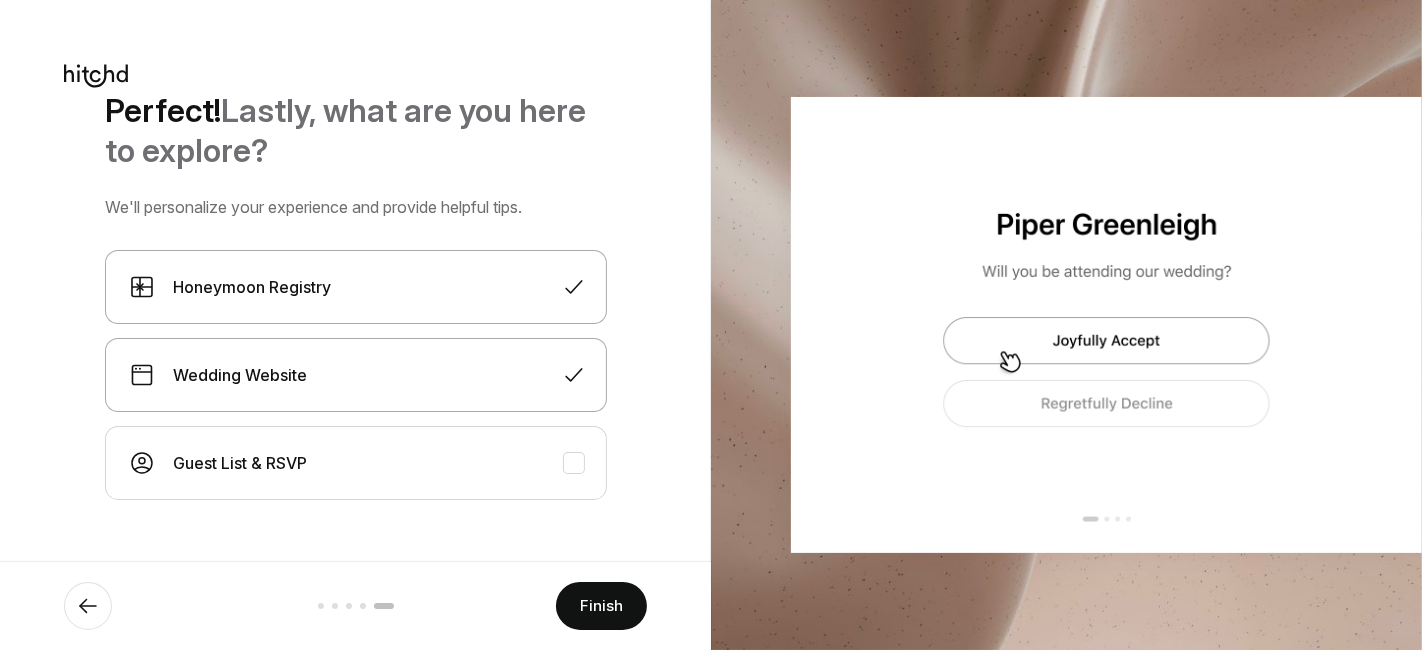 click at bounding box center [574, 375] 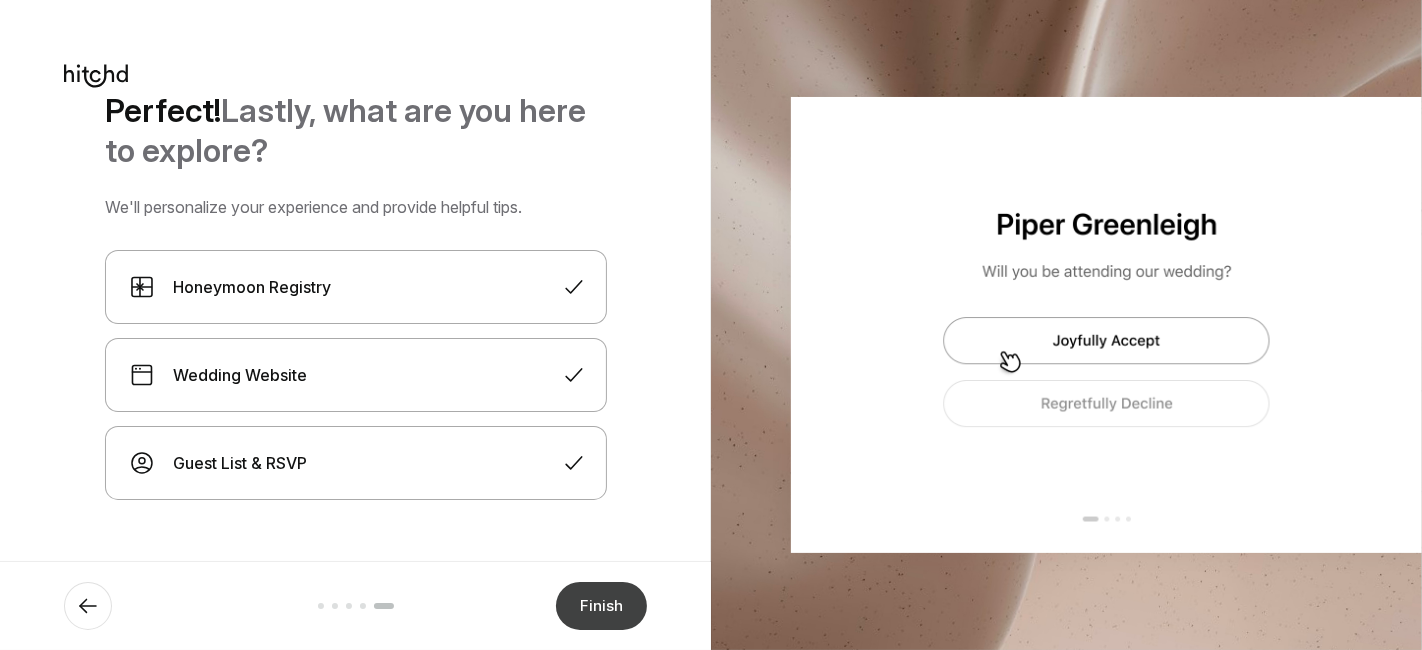 click on "Finish" at bounding box center (601, 606) 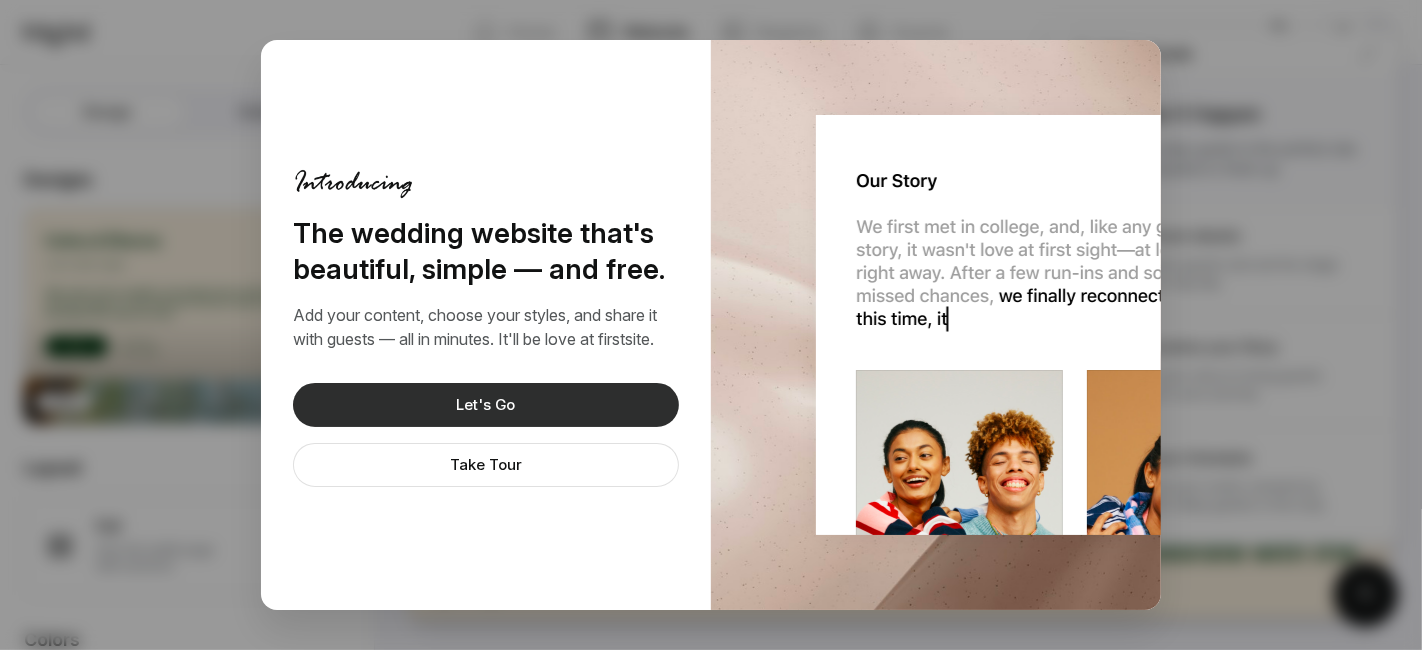 click on "Let's Go" at bounding box center [486, 405] 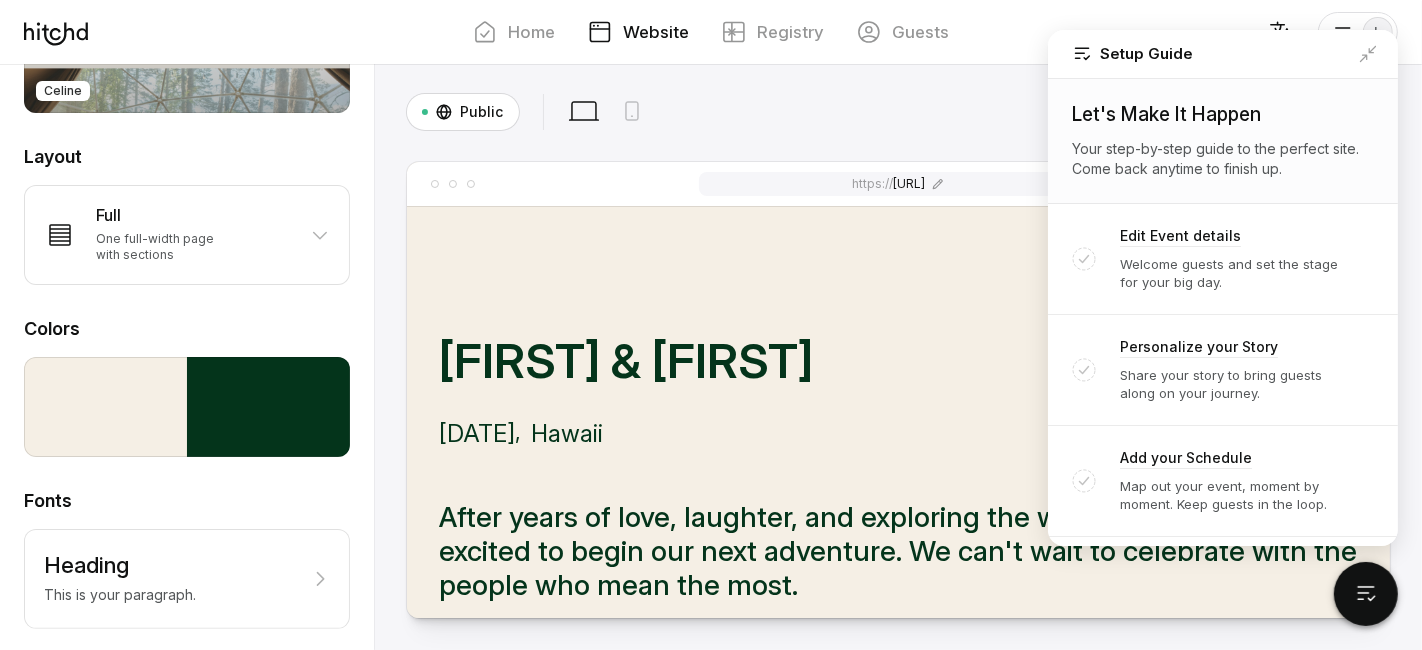 scroll, scrollTop: 313, scrollLeft: 0, axis: vertical 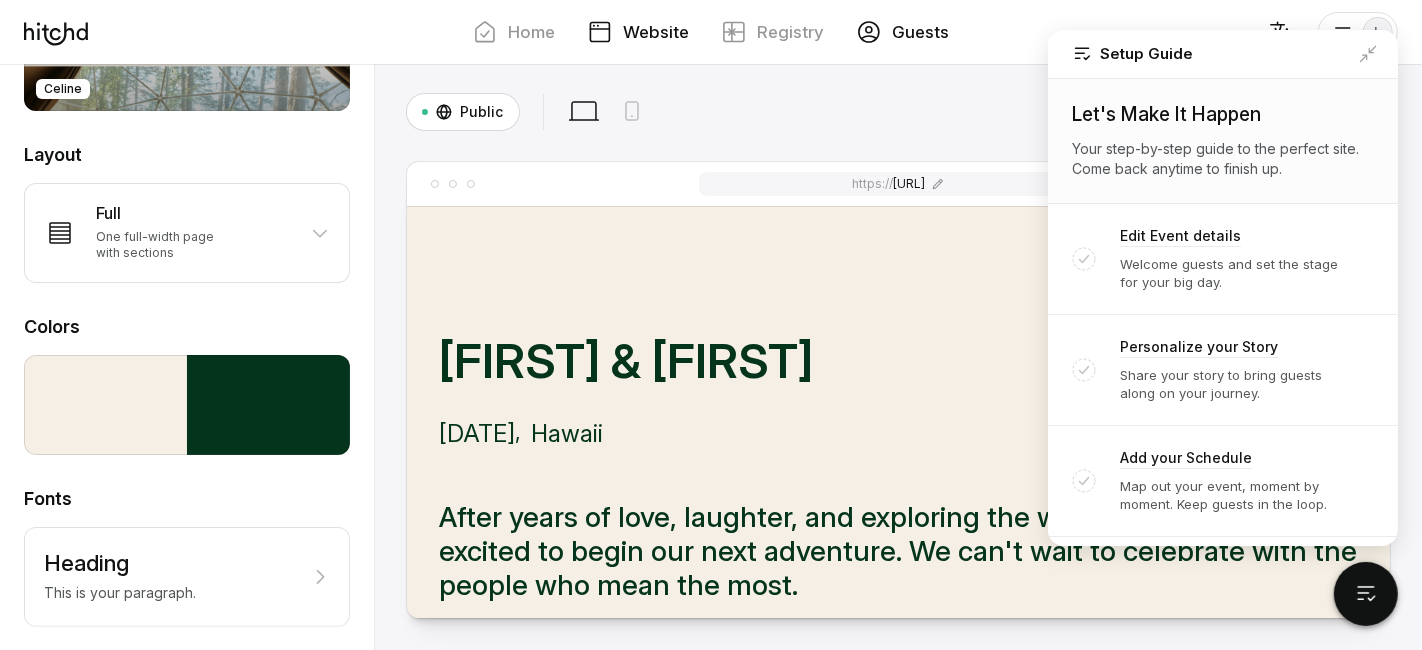 click on "Guests" at bounding box center [921, 32] 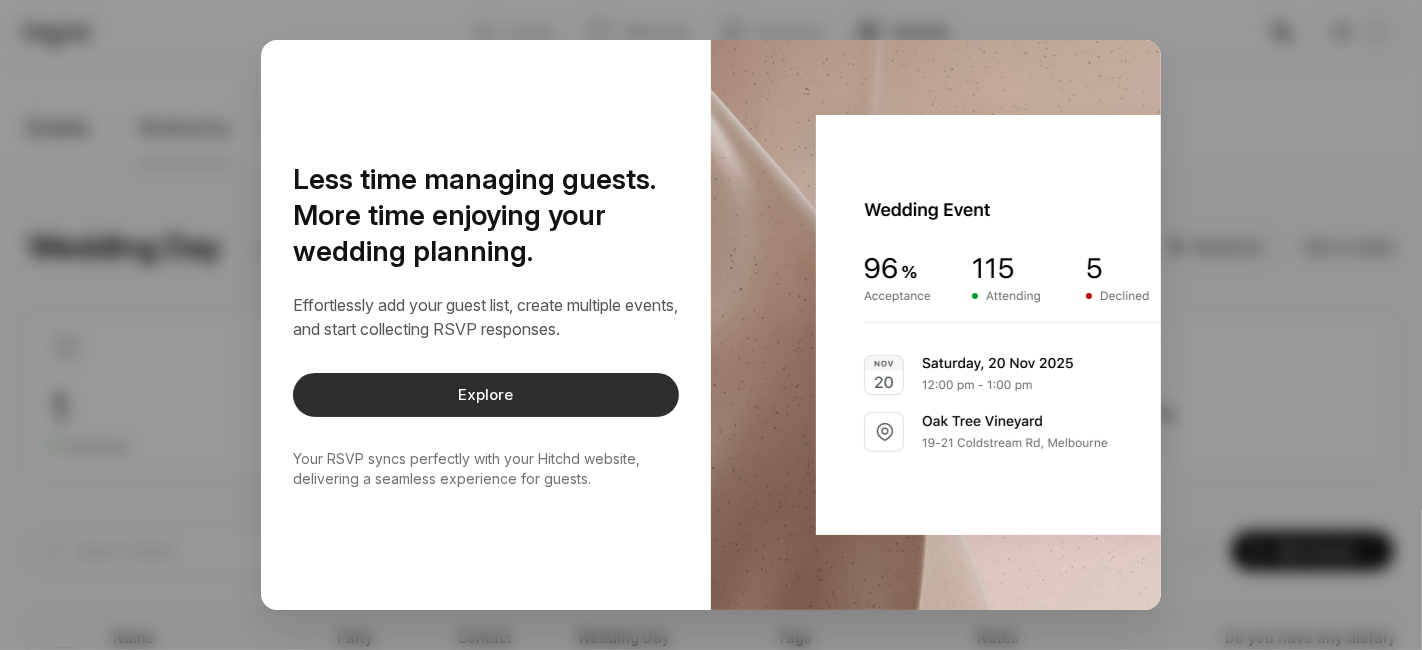 click on "Explore" at bounding box center [486, 395] 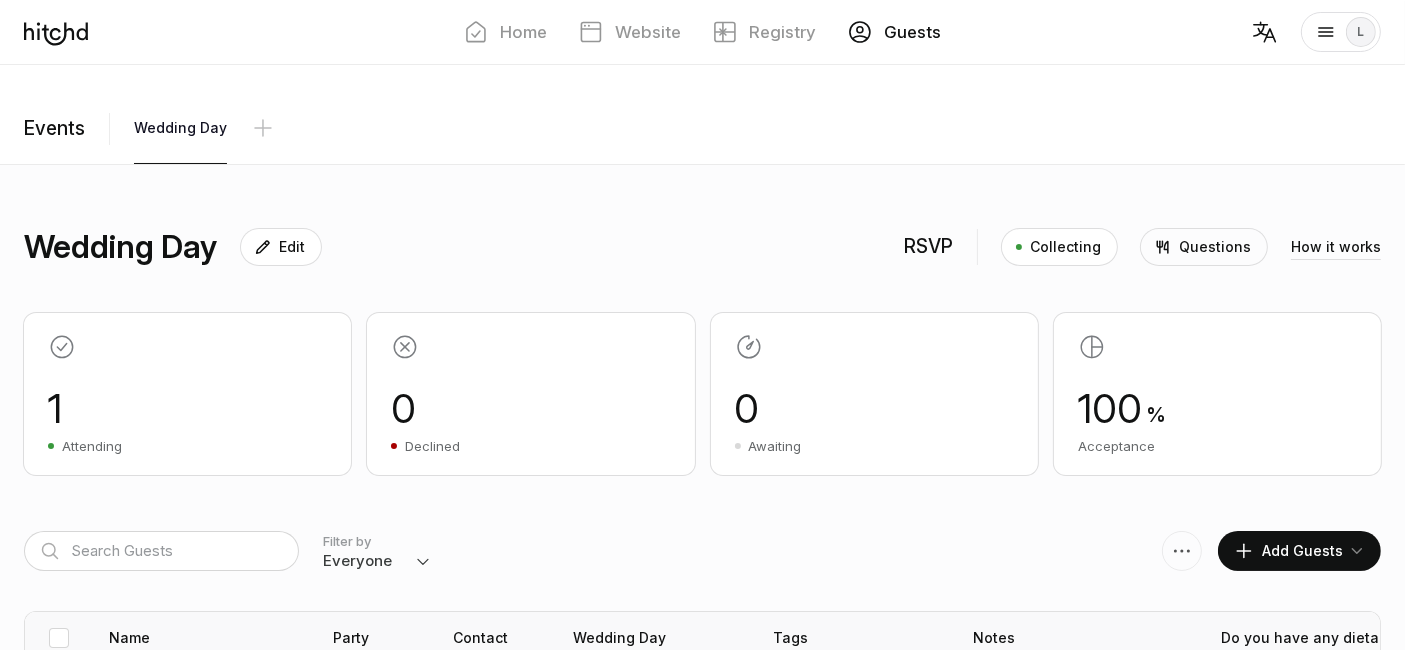 click on "Collecting" at bounding box center (1065, 247) 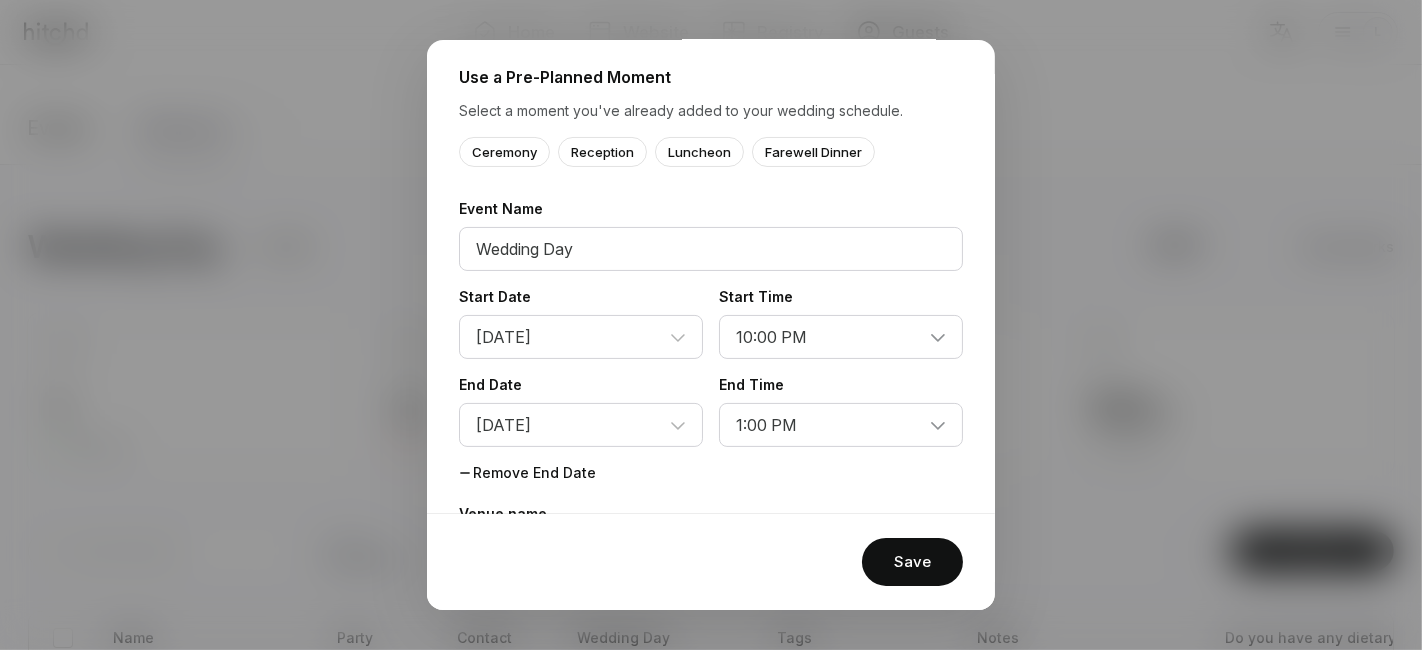 scroll, scrollTop: 222, scrollLeft: 0, axis: vertical 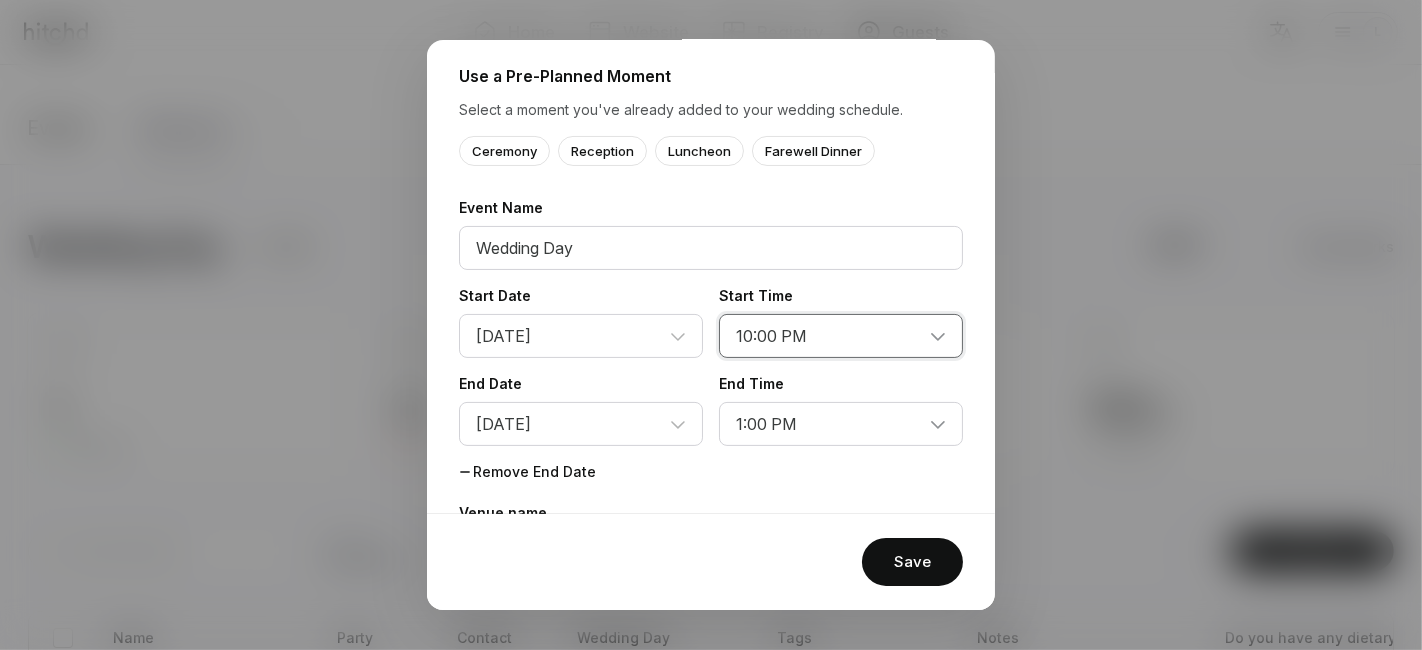 click on "12:00 AM 12:15 AM 12:30 AM 12:45 AM 1:00 AM 1:15 AM 1:30 AM 1:45 AM 2:00 AM 2:15 AM 2:30 AM 2:45 AM 3:00 AM 3:15 AM 3:30 AM 3:45 AM 4:00 AM 4:15 AM 4:30 AM 4:45 AM 5:00 AM 5:15 AM 5:30 AM 5:45 AM 6:00 AM 6:15 AM 6:30 AM 6:45 AM 7:00 AM 7:15 AM 7:30 AM 7:45 AM 8:00 AM 8:15 AM 8:30 AM 8:45 AM 9:00 AM 9:15 AM 9:30 AM 9:45 AM 10:00 AM 10:15 AM 10:30 AM 10:45 AM 11:00 AM 11:15 AM 11:30 AM 11:45 AM 12:00 PM 12:15 PM 12:30 PM 12:45 PM 1:00 PM 1:15 PM 1:30 PM 1:45 PM 2:00 PM 2:15 PM 2:30 PM 2:45 PM 3:00 PM 3:15 PM 3:30 PM 3:45 PM 4:00 PM 4:15 PM 4:30 PM 4:45 PM 5:00 PM 5:15 PM 5:30 PM 5:45 PM 6:00 PM 6:15 PM 6:30 PM 6:45 PM 7:00 PM 7:15 PM 7:30 PM 7:45 PM 8:00 PM 8:15 PM 8:30 PM 8:45 PM 9:00 PM 9:15 PM 9:30 PM 9:45 PM 10:00 PM 10:15 PM 10:30 PM 10:45 PM 11:00 PM 11:15 PM 11:30 PM 11:45 PM" at bounding box center (841, 336) 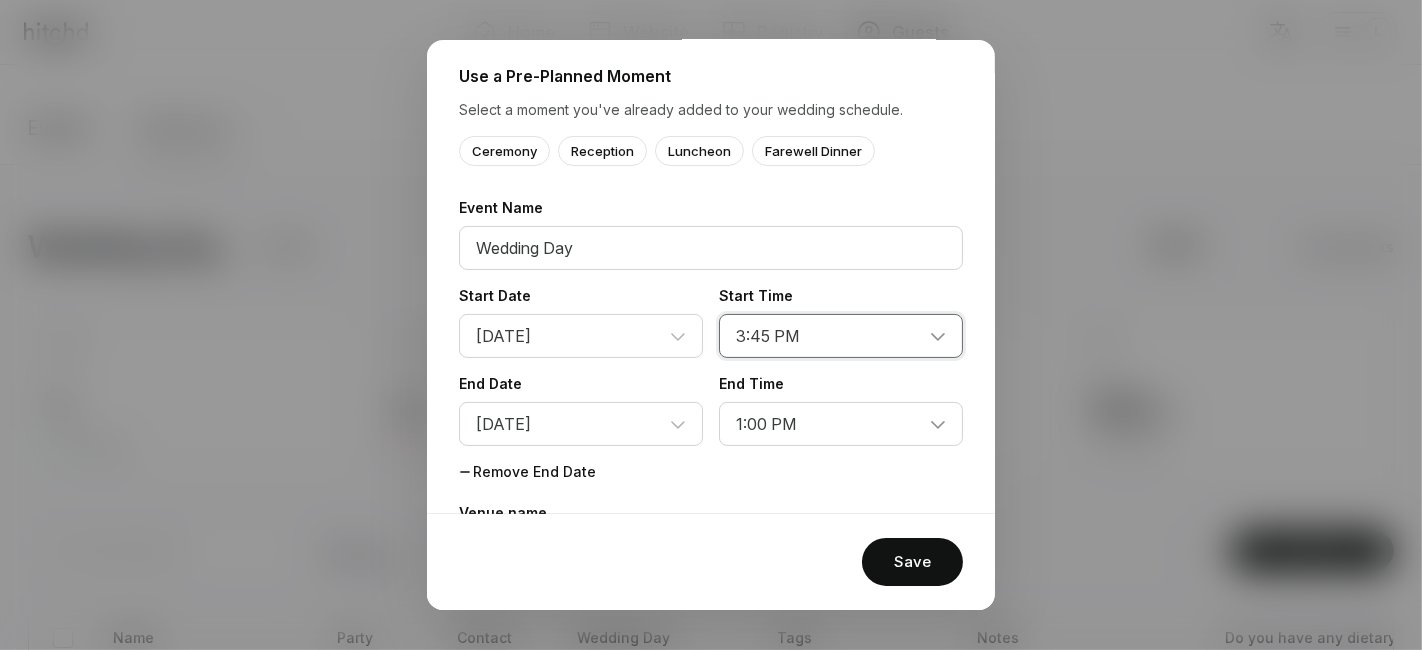 click on "12:00 AM 12:15 AM 12:30 AM 12:45 AM 1:00 AM 1:15 AM 1:30 AM 1:45 AM 2:00 AM 2:15 AM 2:30 AM 2:45 AM 3:00 AM 3:15 AM 3:30 AM 3:45 AM 4:00 AM 4:15 AM 4:30 AM 4:45 AM 5:00 AM 5:15 AM 5:30 AM 5:45 AM 6:00 AM 6:15 AM 6:30 AM 6:45 AM 7:00 AM 7:15 AM 7:30 AM 7:45 AM 8:00 AM 8:15 AM 8:30 AM 8:45 AM 9:00 AM 9:15 AM 9:30 AM 9:45 AM 10:00 AM 10:15 AM 10:30 AM 10:45 AM 11:00 AM 11:15 AM 11:30 AM 11:45 AM 12:00 PM 12:15 PM 12:30 PM 12:45 PM 1:00 PM 1:15 PM 1:30 PM 1:45 PM 2:00 PM 2:15 PM 2:30 PM 2:45 PM 3:00 PM 3:15 PM 3:30 PM 3:45 PM 4:00 PM 4:15 PM 4:30 PM 4:45 PM 5:00 PM 5:15 PM 5:30 PM 5:45 PM 6:00 PM 6:15 PM 6:30 PM 6:45 PM 7:00 PM 7:15 PM 7:30 PM 7:45 PM 8:00 PM 8:15 PM 8:30 PM 8:45 PM 9:00 PM 9:15 PM 9:30 PM 9:45 PM 10:00 PM 10:15 PM 10:30 PM 10:45 PM 11:00 PM 11:15 PM 11:30 PM 11:45 PM" at bounding box center (841, 336) 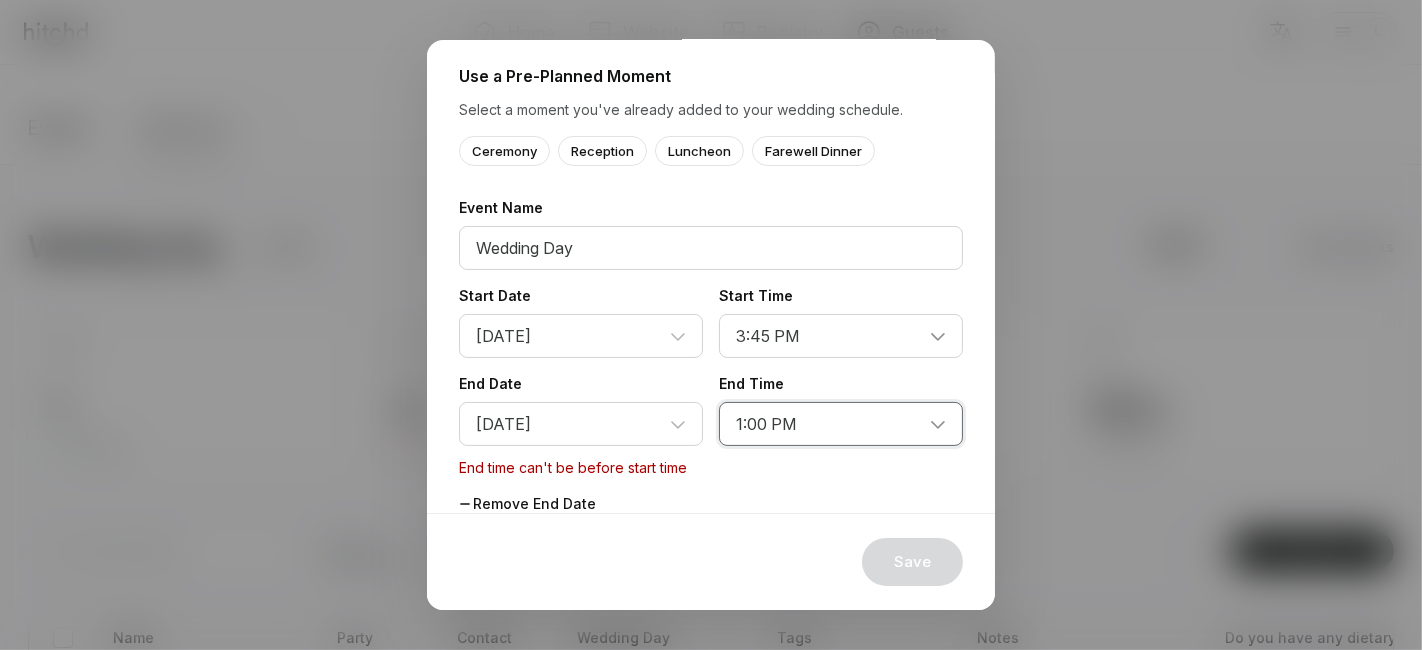 click on "12:00 AM 12:15 AM 12:30 AM 12:45 AM 1:00 AM 1:15 AM 1:30 AM 1:45 AM 2:00 AM 2:15 AM 2:30 AM 2:45 AM 3:00 AM 3:15 AM 3:30 AM 3:45 AM 4:00 AM 4:15 AM 4:30 AM 4:45 AM 5:00 AM 5:15 AM 5:30 AM 5:45 AM 6:00 AM 6:15 AM 6:30 AM 6:45 AM 7:00 AM 7:15 AM 7:30 AM 7:45 AM 8:00 AM 8:15 AM 8:30 AM 8:45 AM 9:00 AM 9:15 AM 9:30 AM 9:45 AM 10:00 AM 10:15 AM 10:30 AM 10:45 AM 11:00 AM 11:15 AM 11:30 AM 11:45 AM 12:00 PM 12:15 PM 12:30 PM 12:45 PM 1:00 PM 1:15 PM 1:30 PM 1:45 PM 2:00 PM 2:15 PM 2:30 PM 2:45 PM 3:00 PM 3:15 PM 3:30 PM 3:45 PM 4:00 PM 4:15 PM 4:30 PM 4:45 PM 5:00 PM 5:15 PM 5:30 PM 5:45 PM 6:00 PM 6:15 PM 6:30 PM 6:45 PM 7:00 PM 7:15 PM 7:30 PM 7:45 PM 8:00 PM 8:15 PM 8:30 PM 8:45 PM 9:00 PM 9:15 PM 9:30 PM 9:45 PM 10:00 PM 10:15 PM 10:30 PM 10:45 PM 11:00 PM 11:15 PM 11:30 PM 11:45 PM" at bounding box center (841, 424) 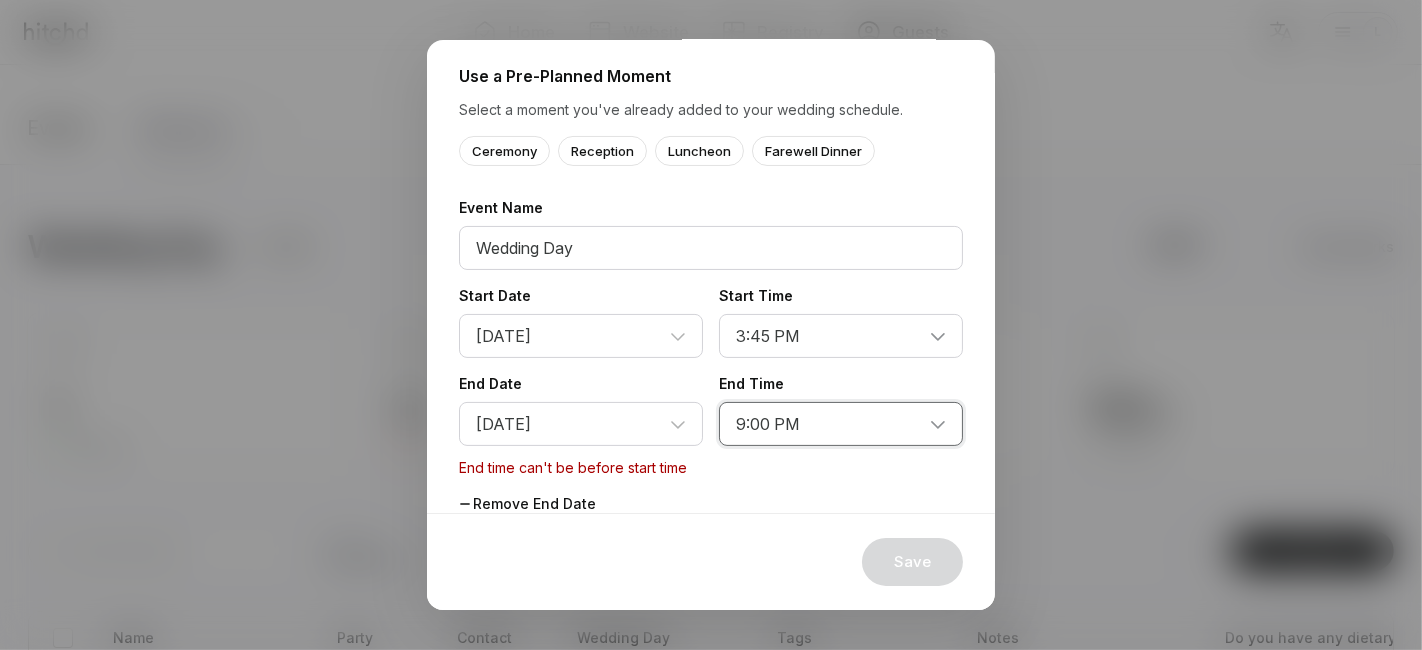 click on "12:00 AM 12:15 AM 12:30 AM 12:45 AM 1:00 AM 1:15 AM 1:30 AM 1:45 AM 2:00 AM 2:15 AM 2:30 AM 2:45 AM 3:00 AM 3:15 AM 3:30 AM 3:45 AM 4:00 AM 4:15 AM 4:30 AM 4:45 AM 5:00 AM 5:15 AM 5:30 AM 5:45 AM 6:00 AM 6:15 AM 6:30 AM 6:45 AM 7:00 AM 7:15 AM 7:30 AM 7:45 AM 8:00 AM 8:15 AM 8:30 AM 8:45 AM 9:00 AM 9:15 AM 9:30 AM 9:45 AM 10:00 AM 10:15 AM 10:30 AM 10:45 AM 11:00 AM 11:15 AM 11:30 AM 11:45 AM 12:00 PM 12:15 PM 12:30 PM 12:45 PM 1:00 PM 1:15 PM 1:30 PM 1:45 PM 2:00 PM 2:15 PM 2:30 PM 2:45 PM 3:00 PM 3:15 PM 3:30 PM 3:45 PM 4:00 PM 4:15 PM 4:30 PM 4:45 PM 5:00 PM 5:15 PM 5:30 PM 5:45 PM 6:00 PM 6:15 PM 6:30 PM 6:45 PM 7:00 PM 7:15 PM 7:30 PM 7:45 PM 8:00 PM 8:15 PM 8:30 PM 8:45 PM 9:00 PM 9:15 PM 9:30 PM 9:45 PM 10:00 PM 10:15 PM 10:30 PM 10:45 PM 11:00 PM 11:15 PM 11:30 PM 11:45 PM" at bounding box center (841, 424) 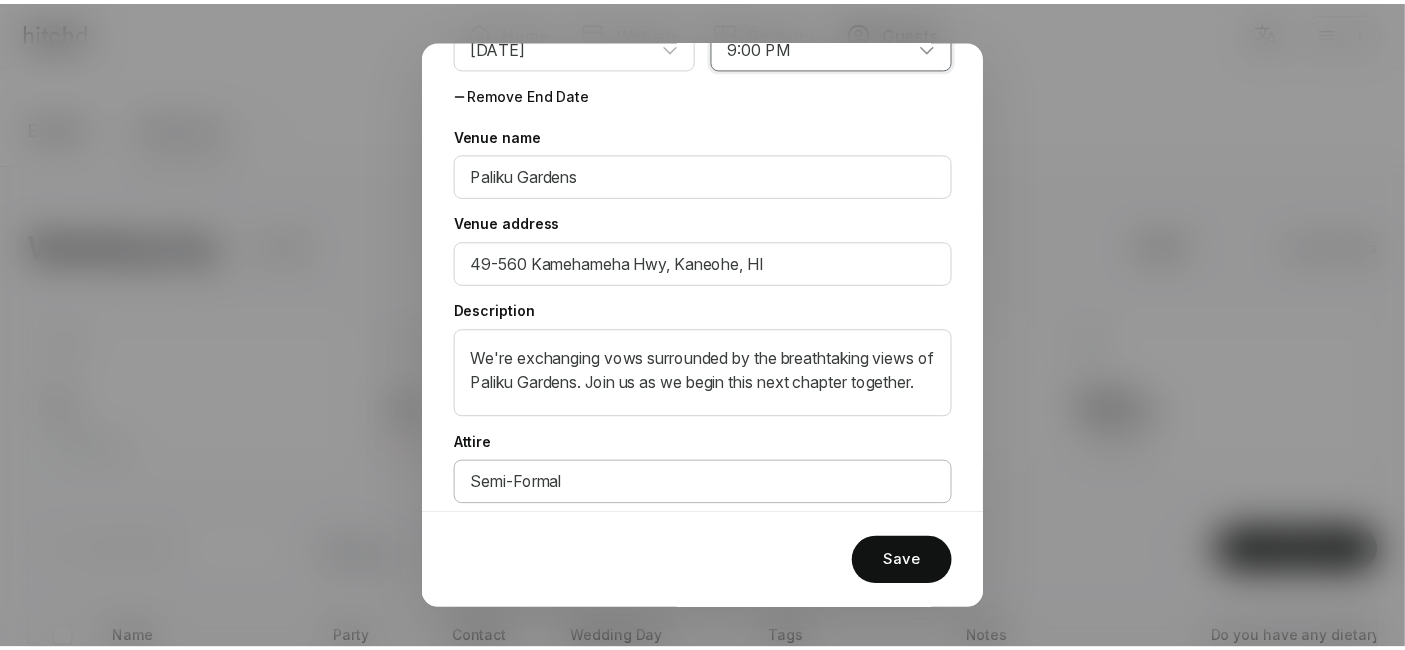 scroll, scrollTop: 599, scrollLeft: 0, axis: vertical 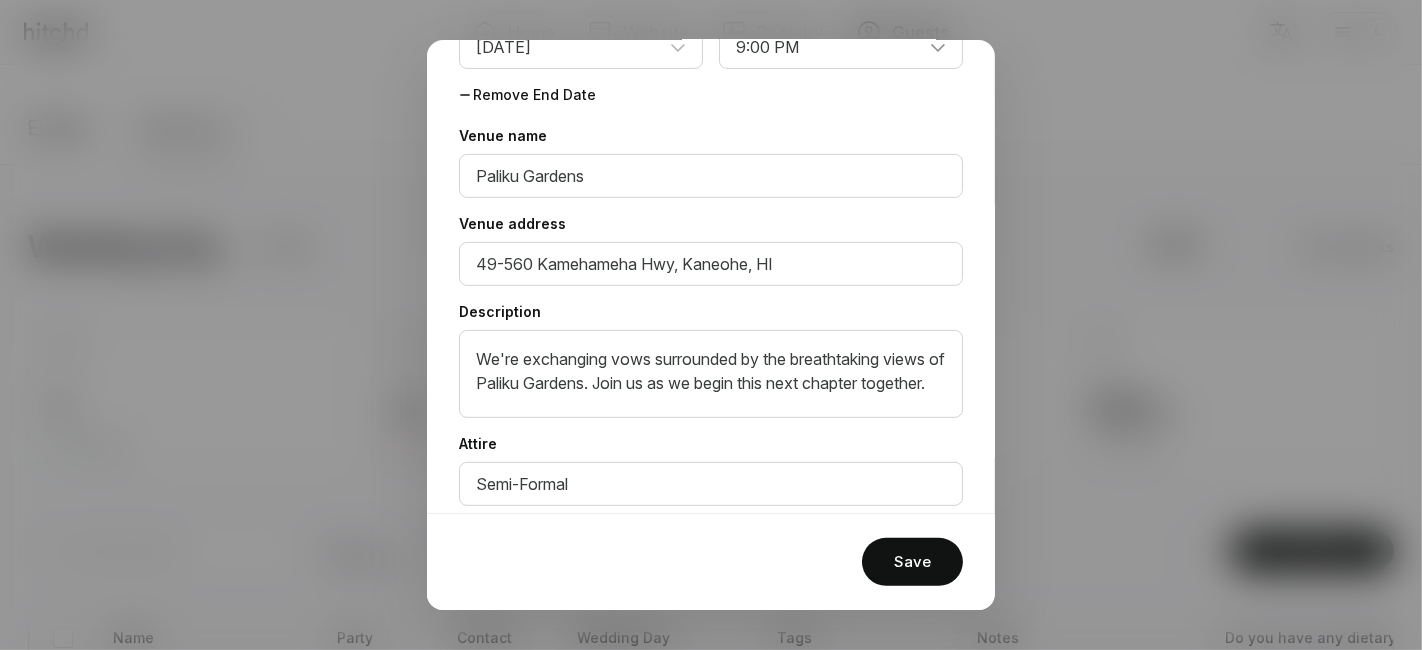 click at bounding box center [711, 325] 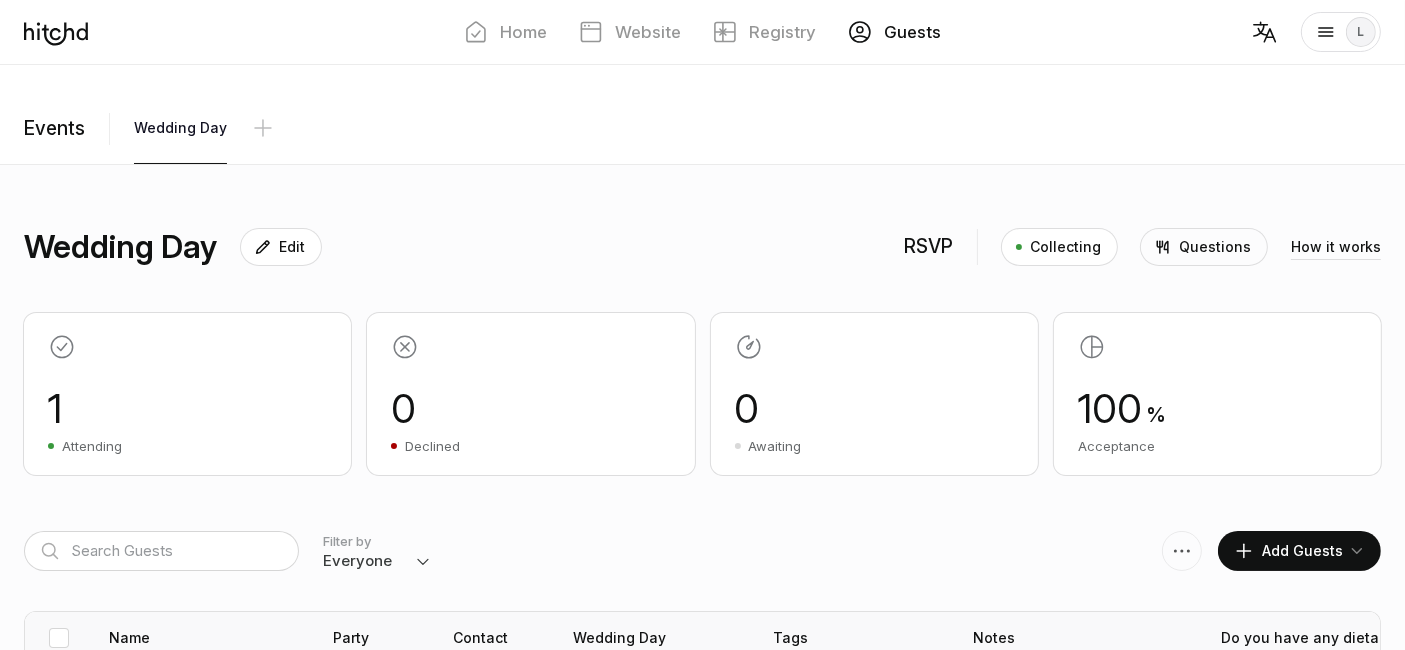 click on "Events" at bounding box center [67, 129] 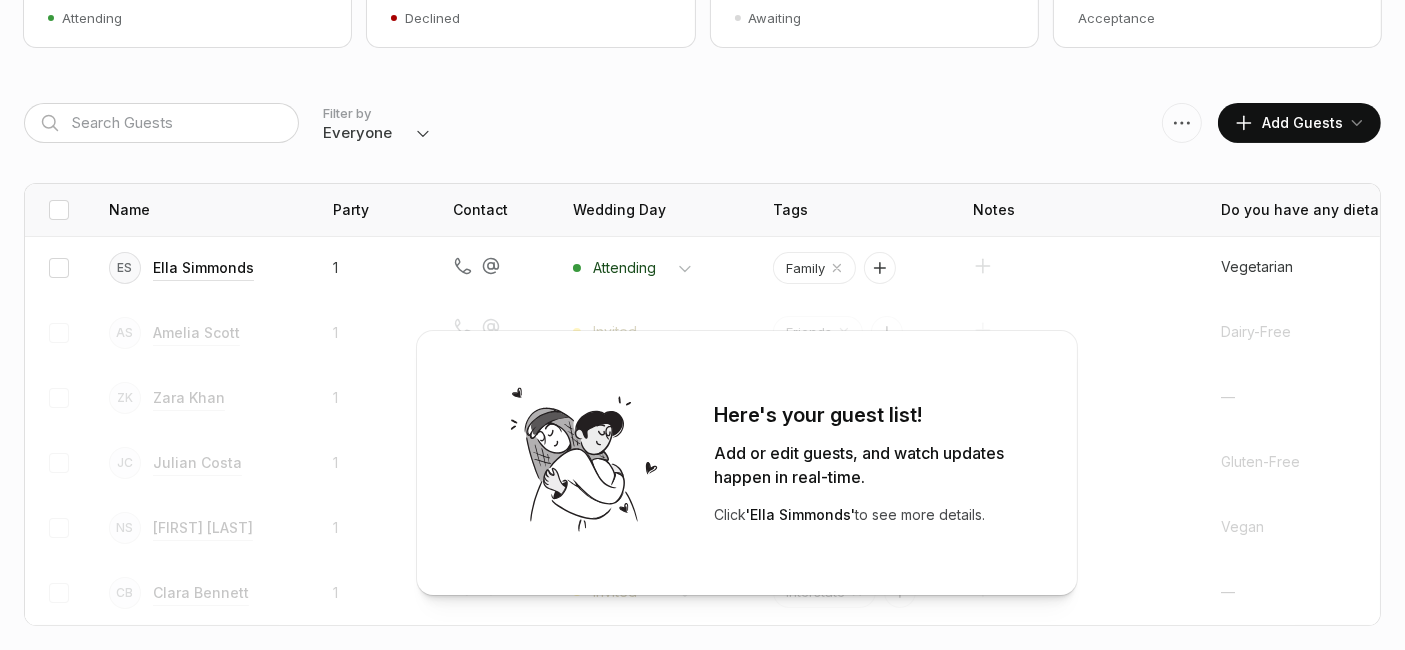 scroll, scrollTop: 440, scrollLeft: 0, axis: vertical 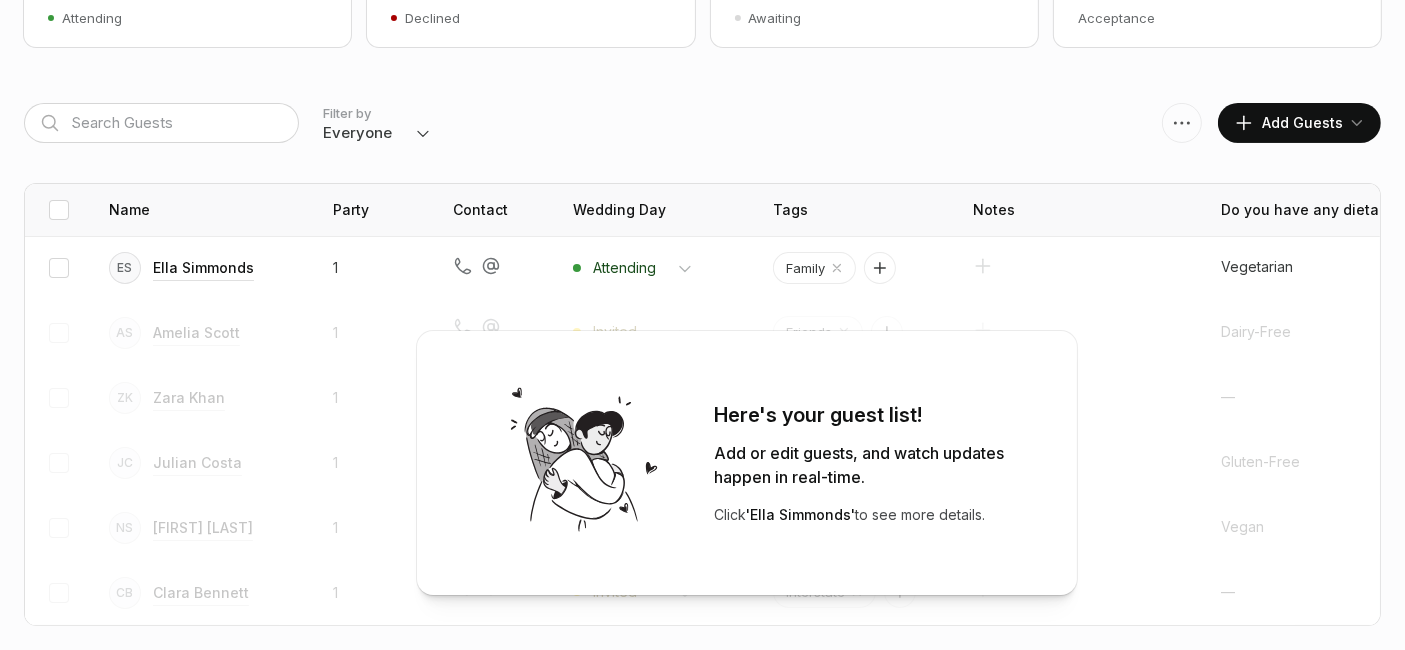 click on "Wedding Day
Edit
Collecting
Questions
How it works
1
Attending
0
Declined
0" at bounding box center (702, -20) 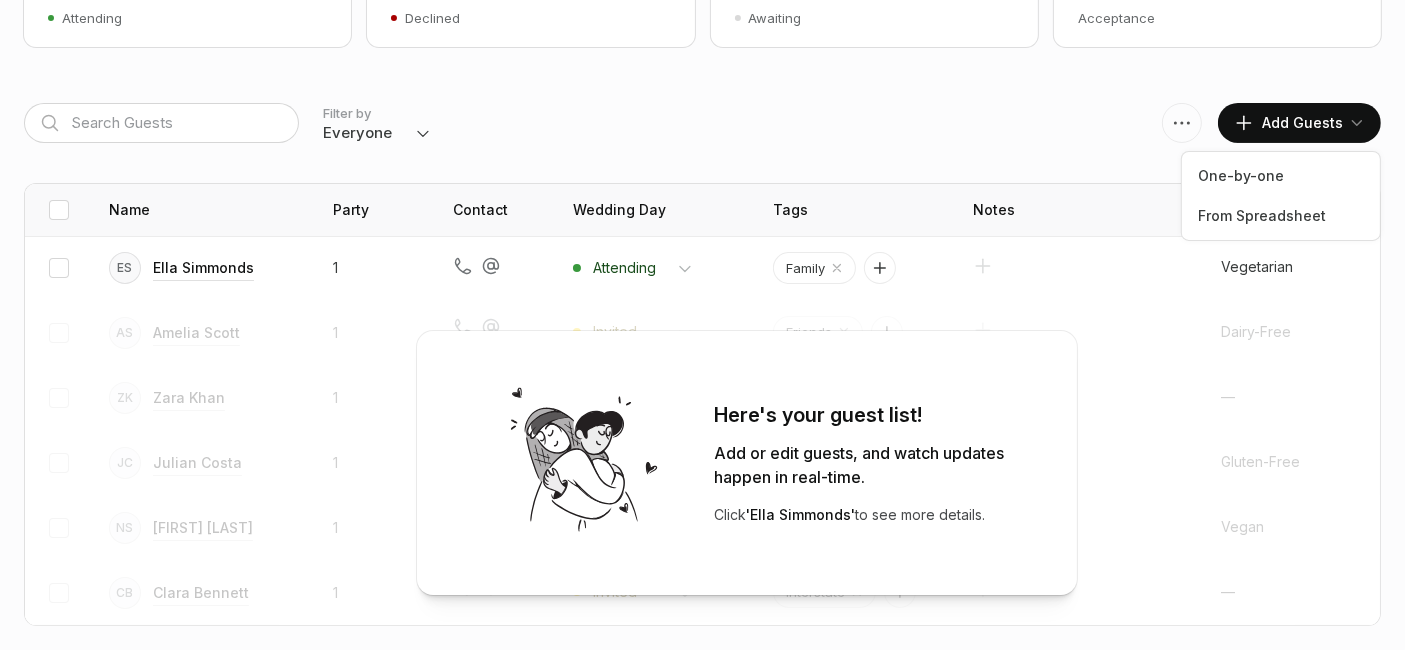 click on "Filter by
Everyone
Attending
Declined
Awaiting
Not Invited
Add Guests
One-by-one
From Spreadsheet" at bounding box center [702, 123] 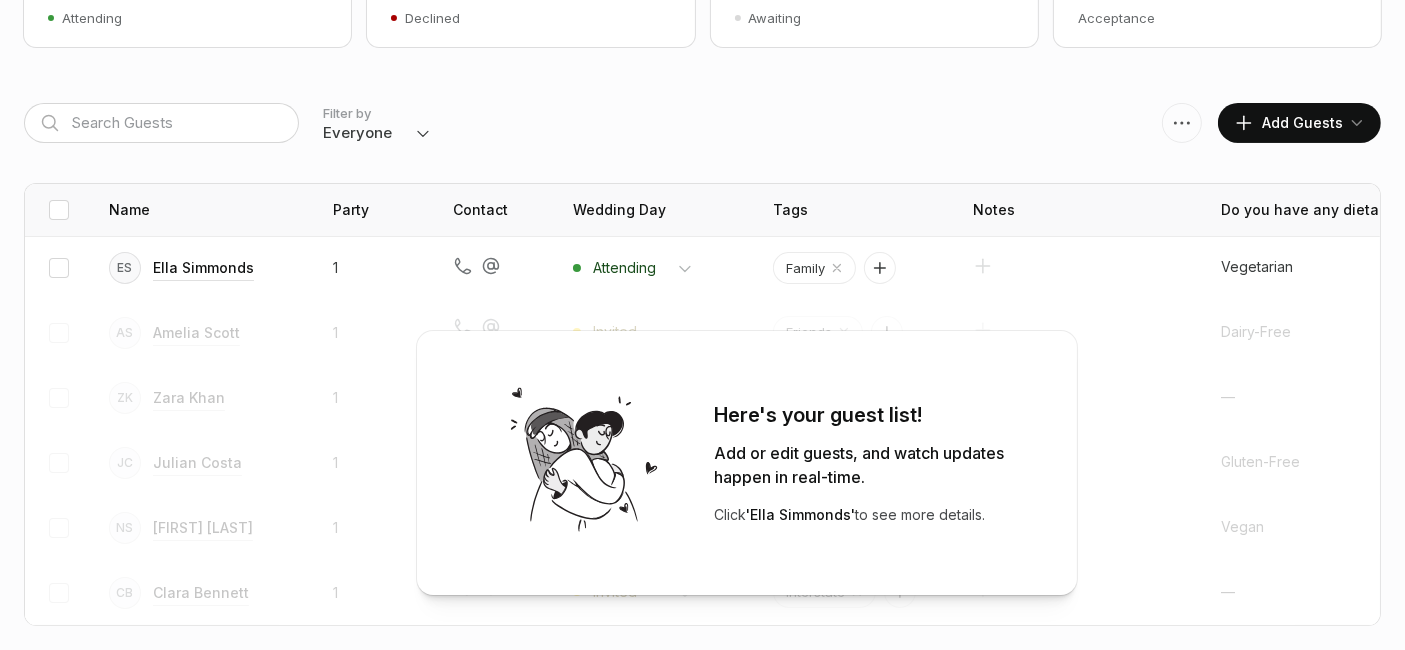 click on "Here's your guest list!
Add or edit guests, and watch updates happen in real-time.
Click  '[FIRST] [LAST]'  to see more details.
Tap  '[FIRST] [LAST]'  to see more details.
AS
[FIRST] [LAST]
This guest can add a plus-one
1" at bounding box center (747, 462) 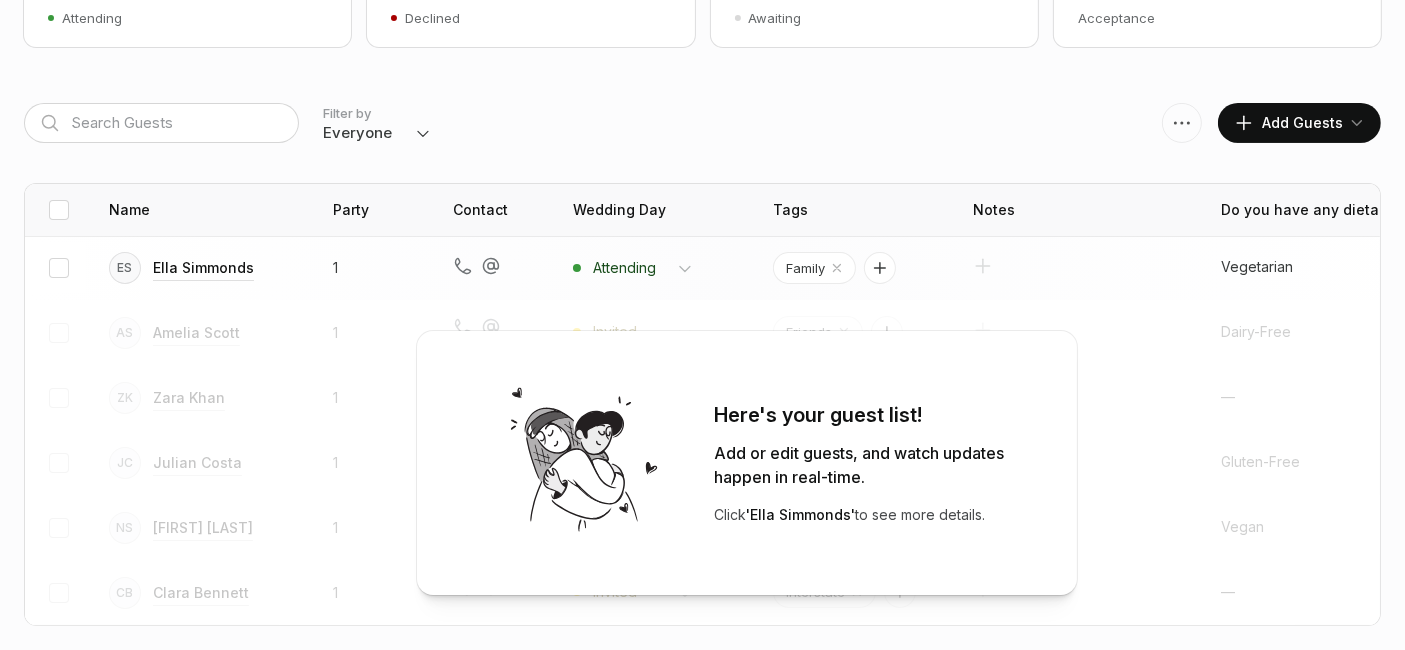 scroll, scrollTop: 440, scrollLeft: 0, axis: vertical 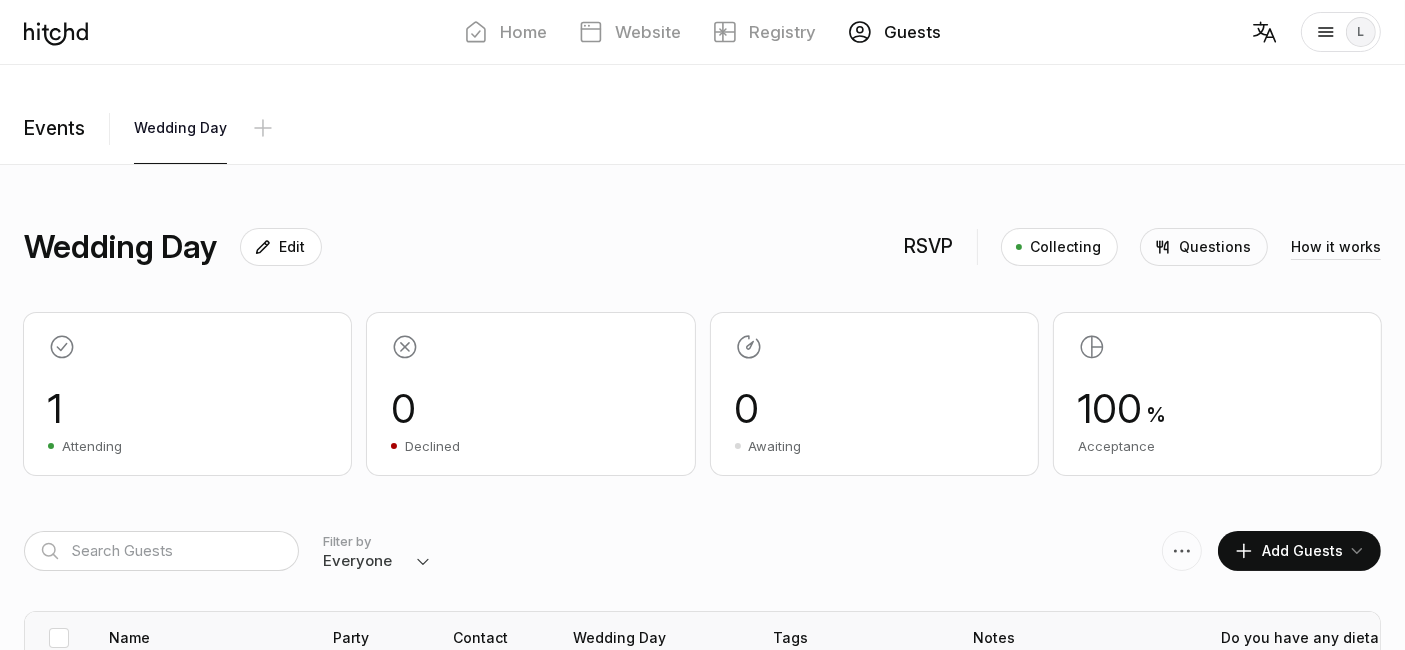 click on "Edit" at bounding box center [281, 247] 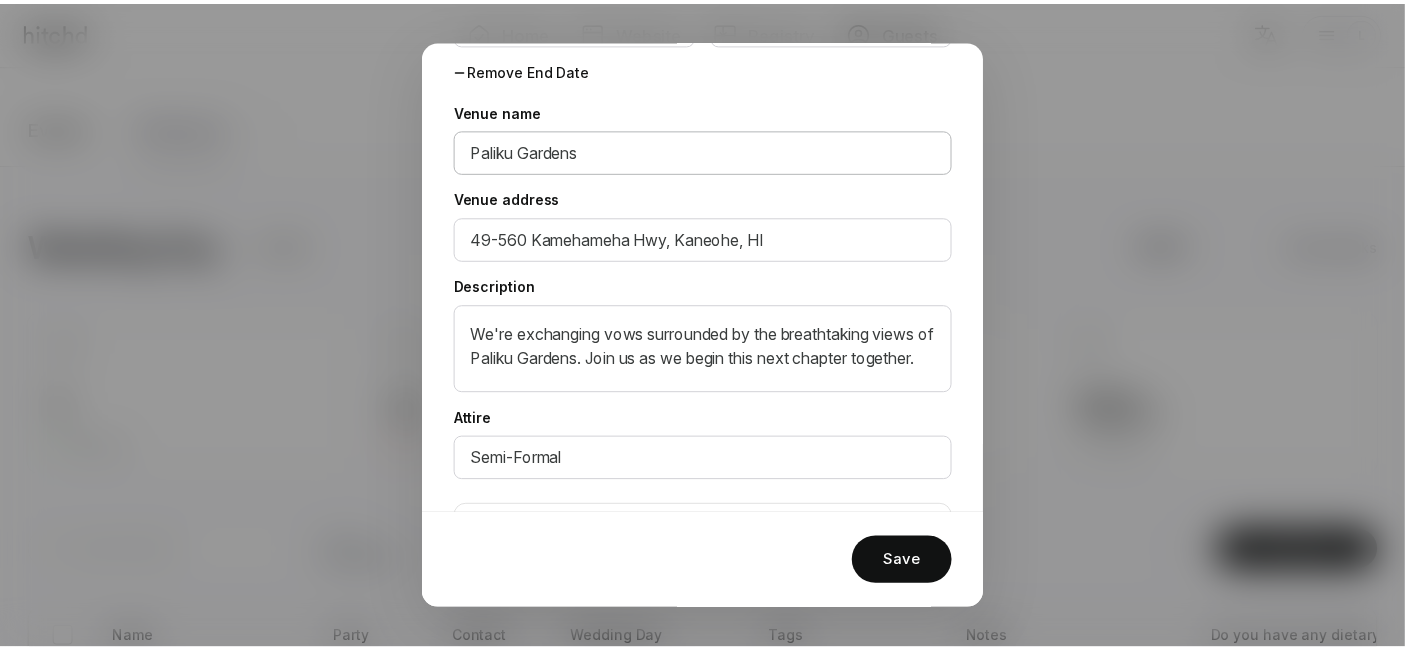scroll, scrollTop: 710, scrollLeft: 0, axis: vertical 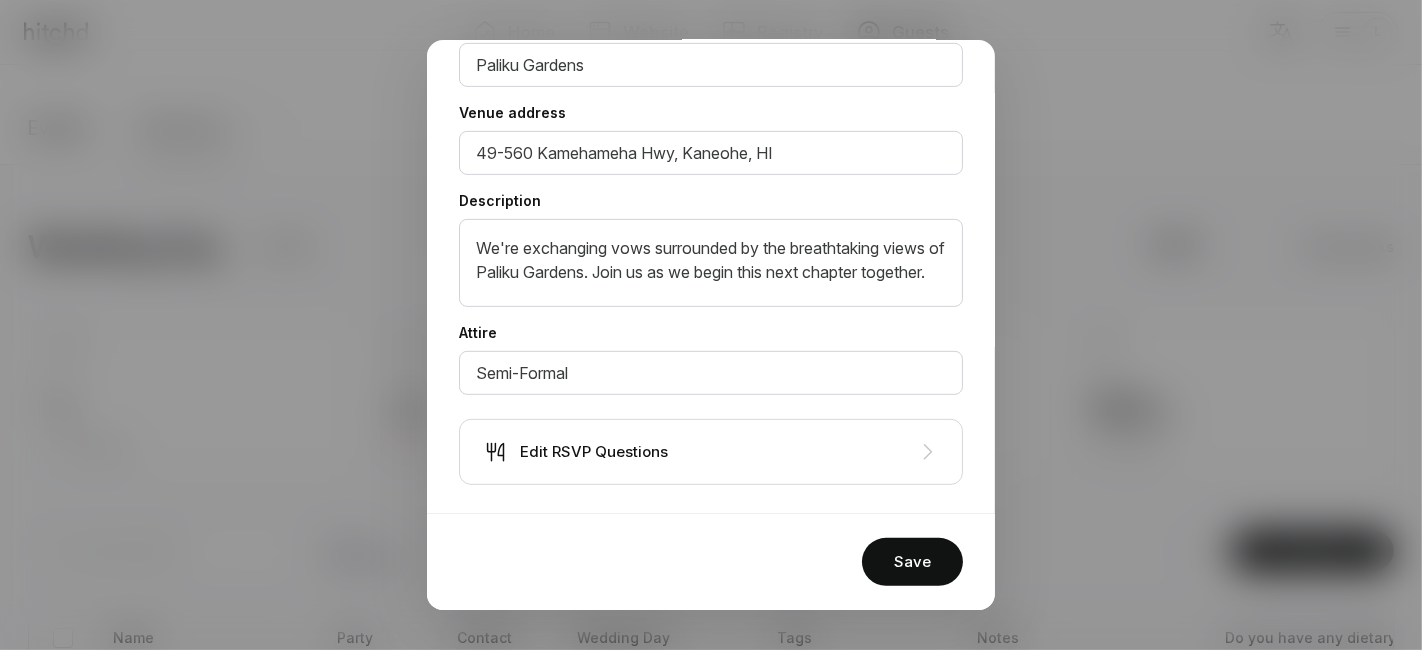 click on "Edit RSVP Questions" at bounding box center [594, 452] 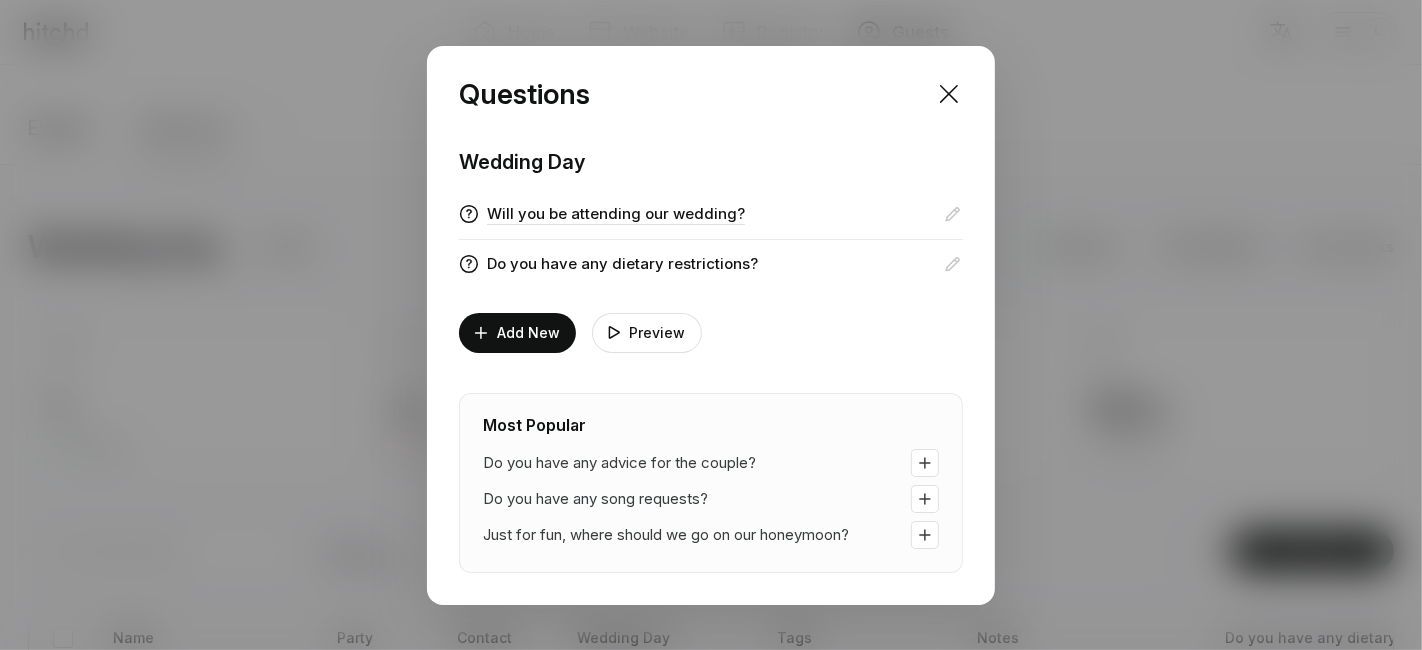 click on "Will you be attending our wedding?" at bounding box center (616, 214) 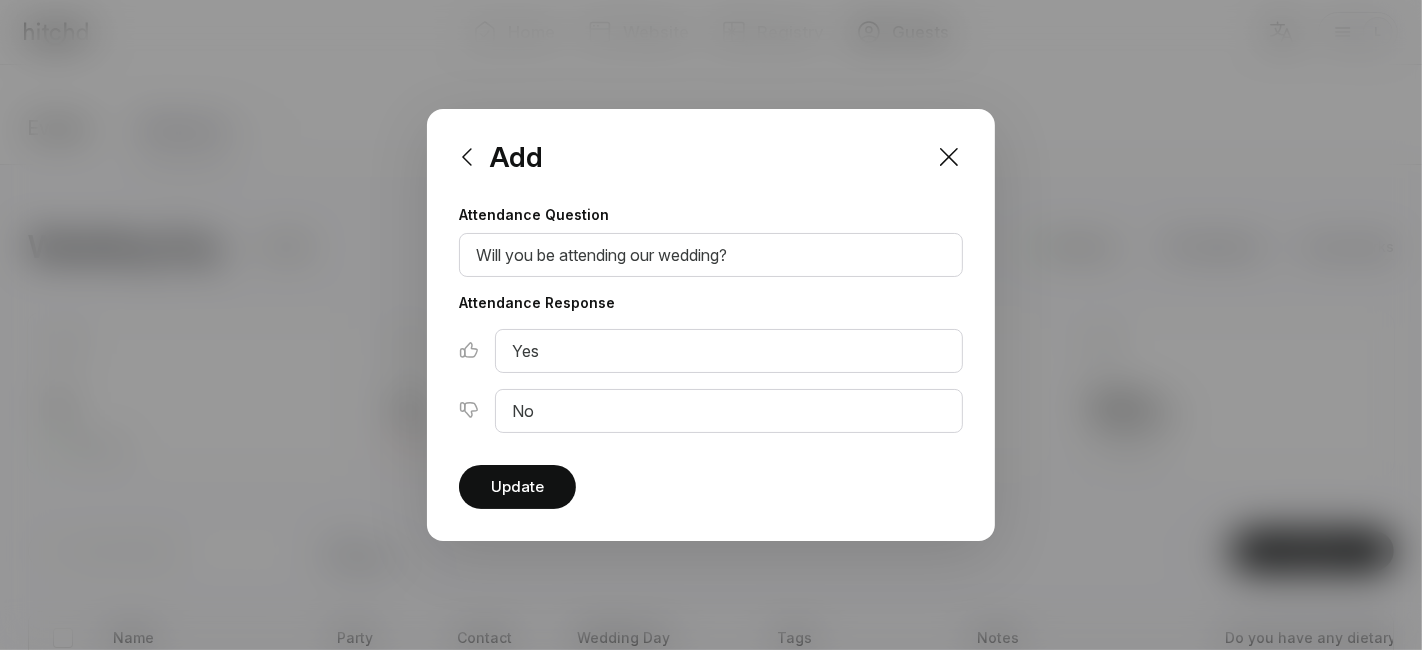 click on "Update" at bounding box center [517, 487] 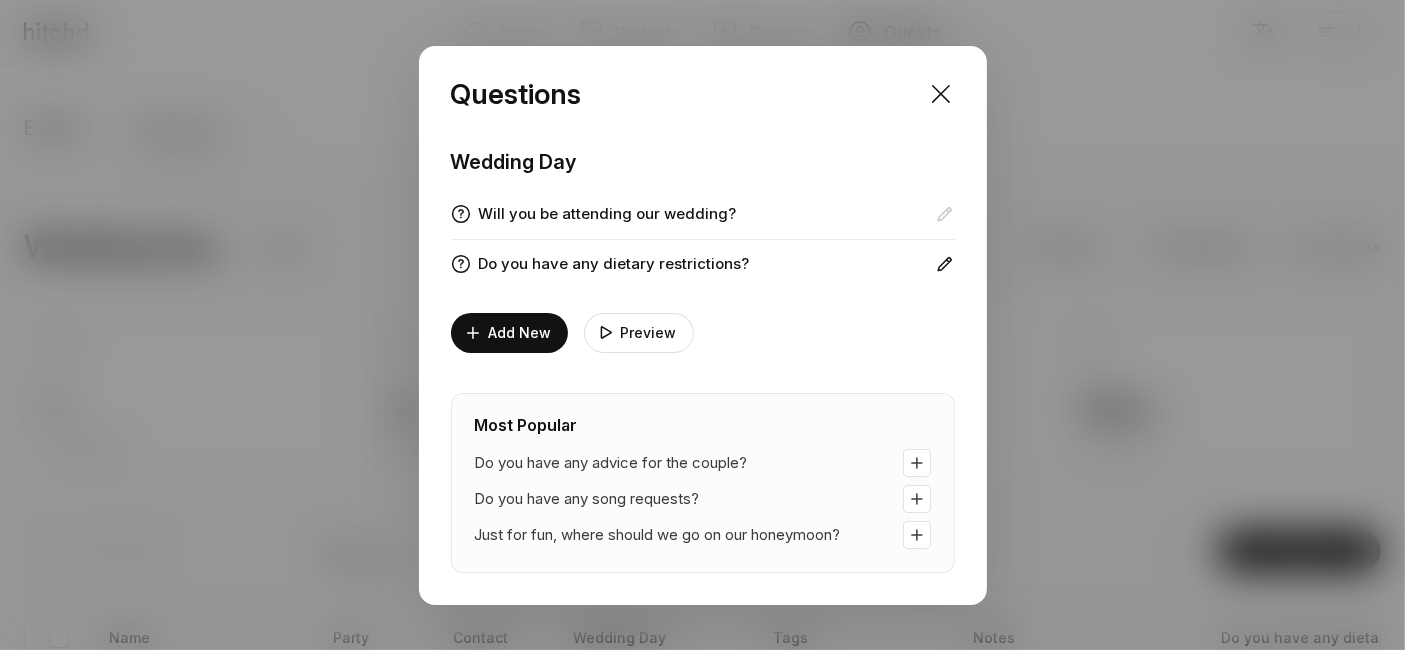 click at bounding box center (945, 214) 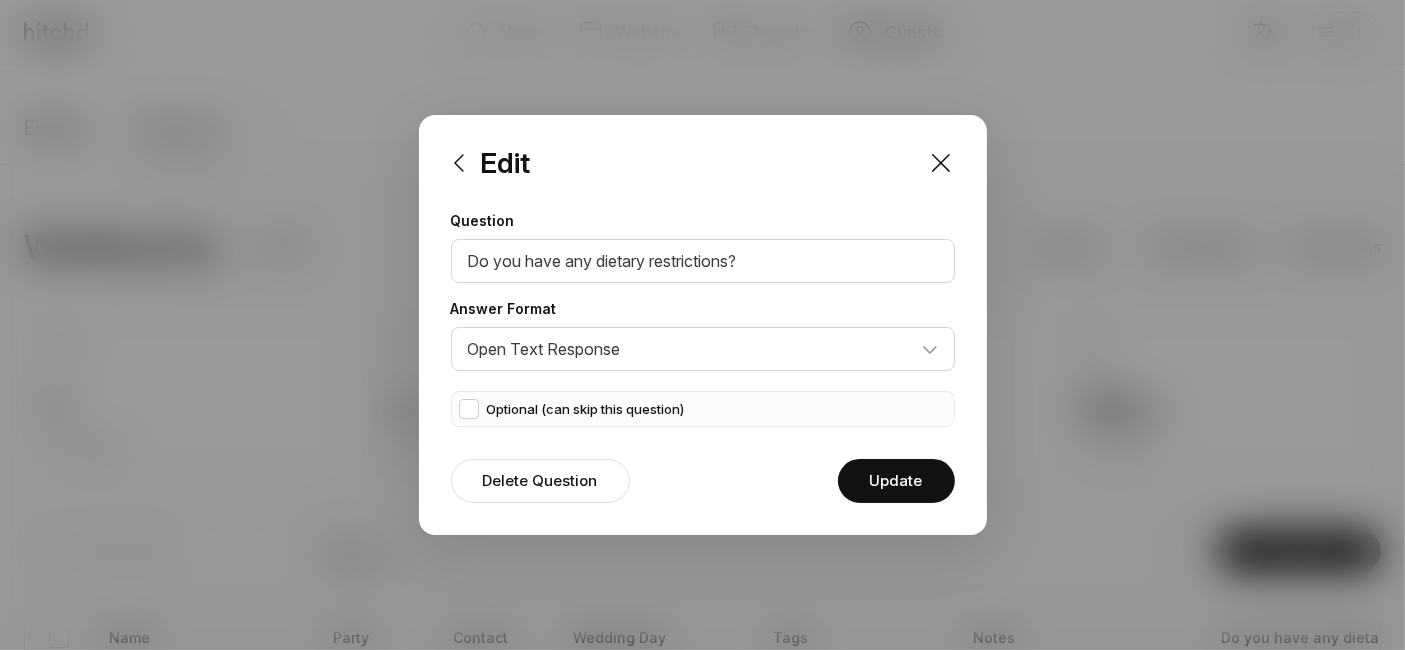 click on "Delete Question" at bounding box center [540, 481] 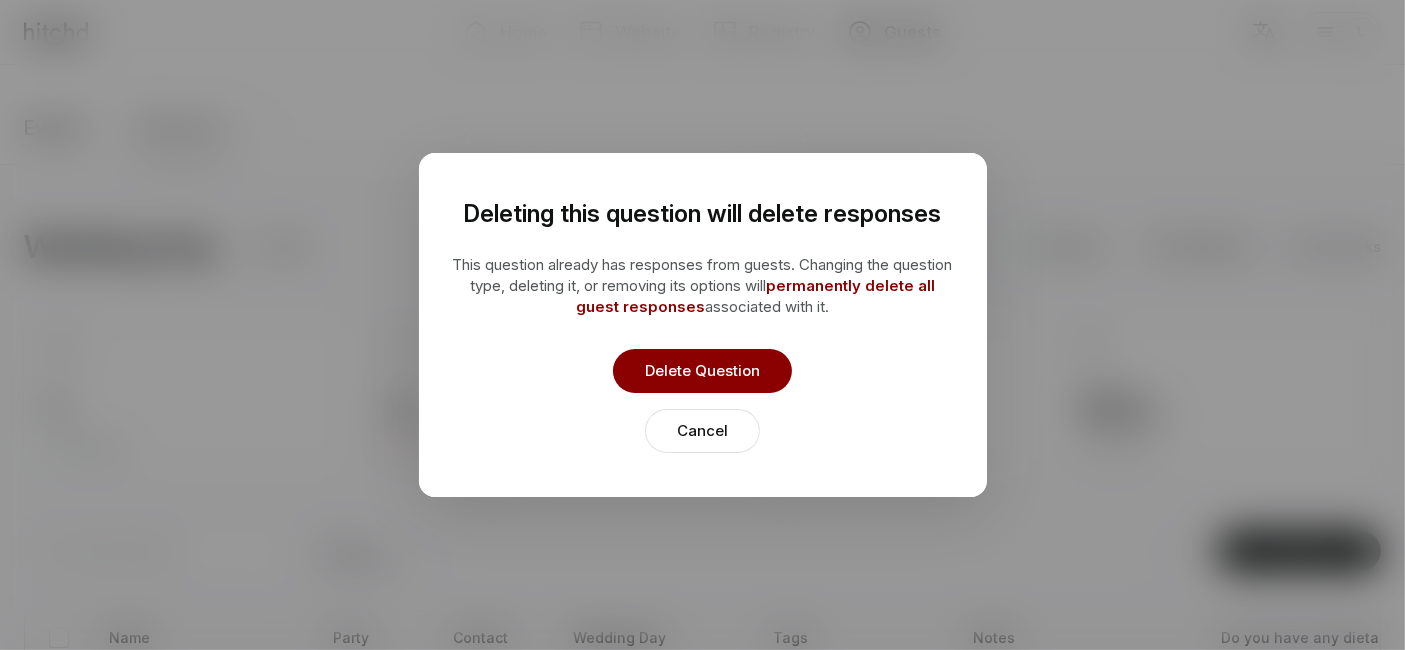 click on "Delete Question" at bounding box center [702, 371] 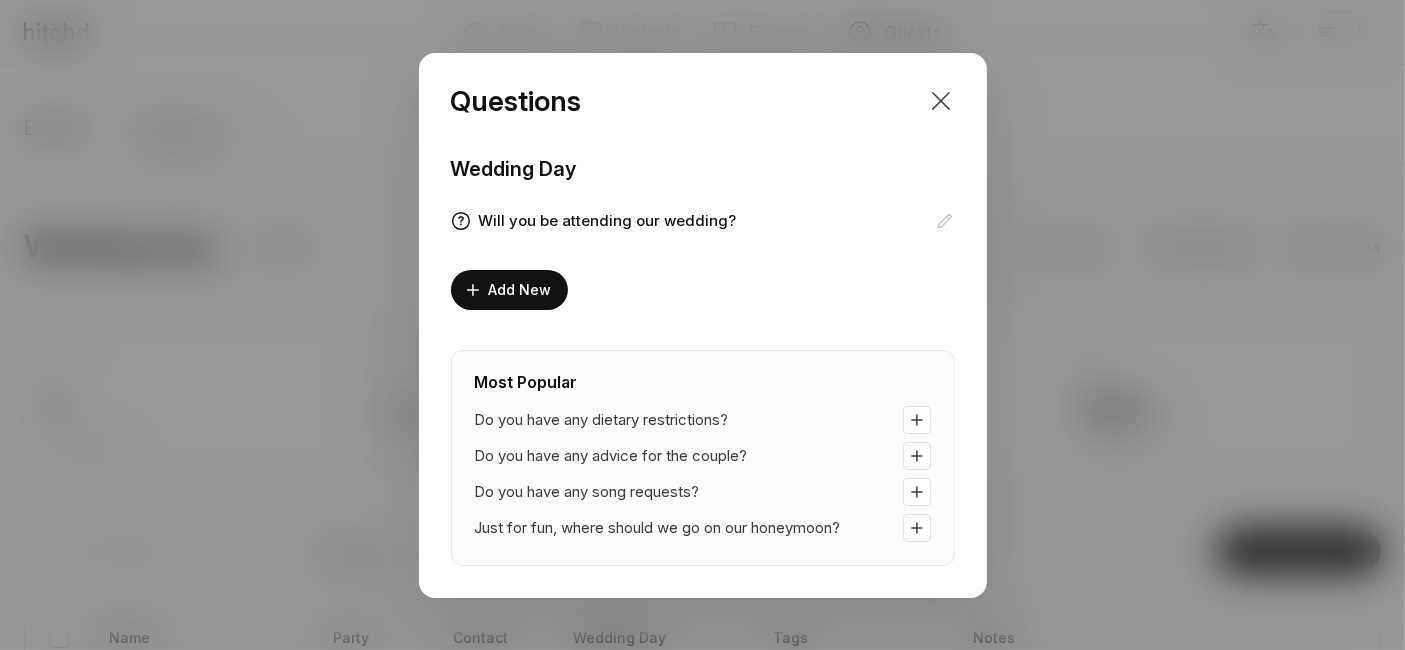 click at bounding box center (941, 101) 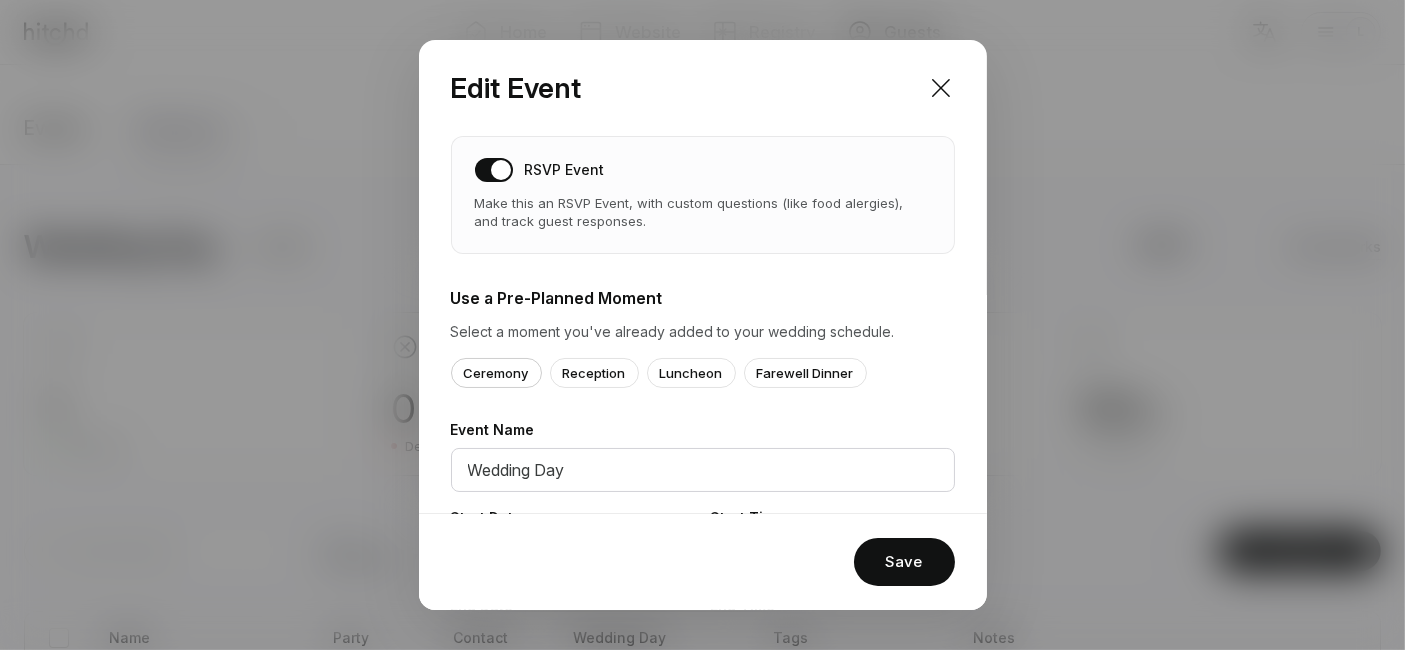 click on "Ceremony" at bounding box center [496, 373] 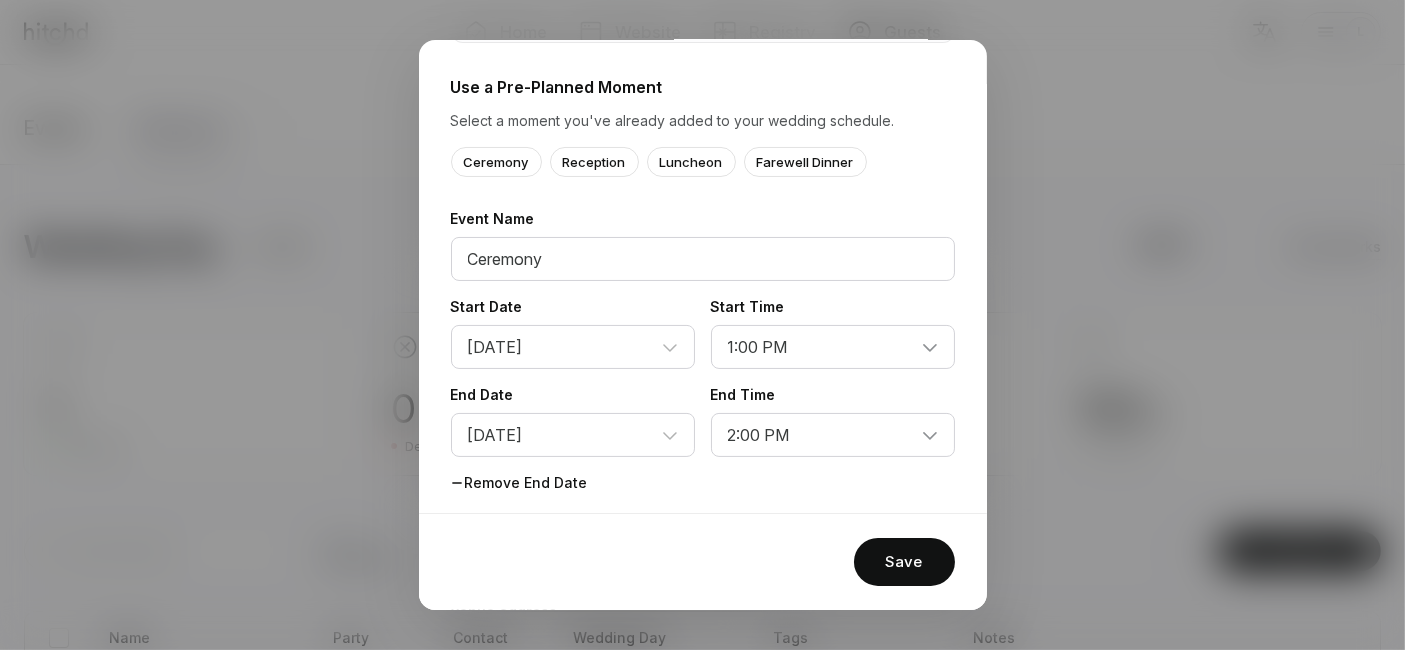 scroll, scrollTop: 222, scrollLeft: 0, axis: vertical 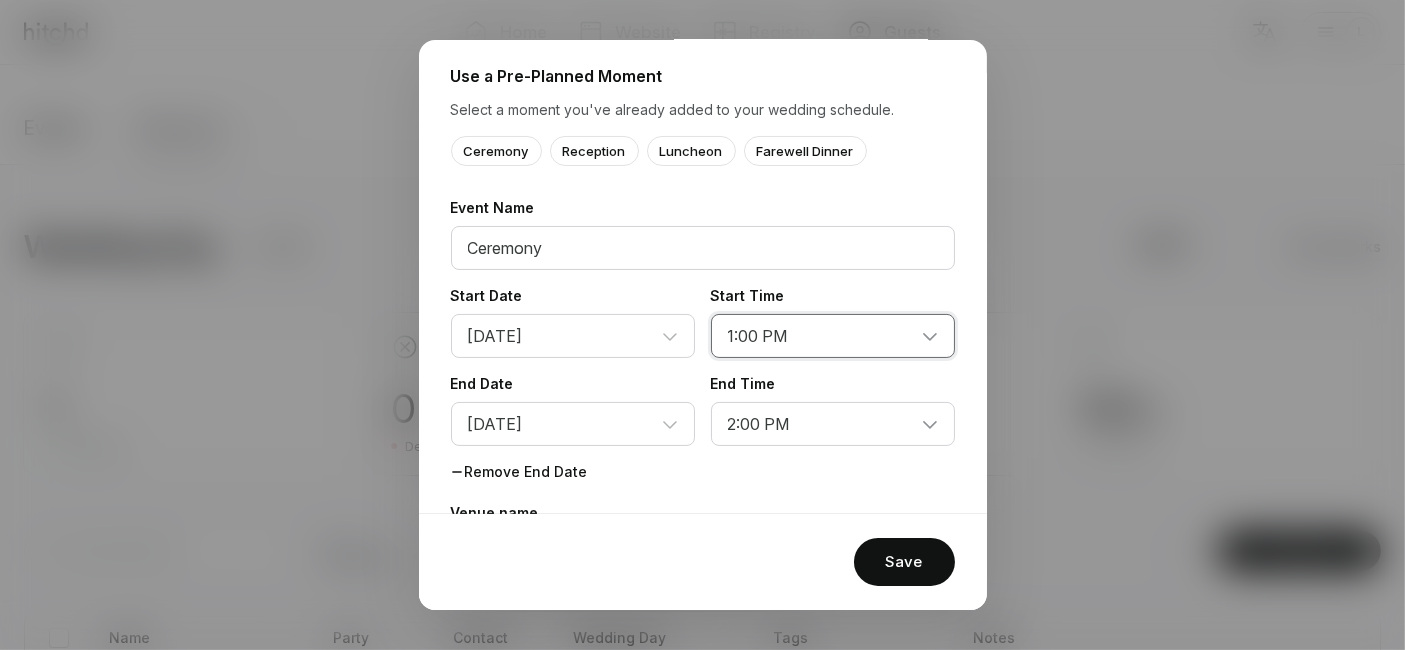 click on "12:00 AM 12:15 AM 12:30 AM 12:45 AM 1:00 AM 1:15 AM 1:30 AM 1:45 AM 2:00 AM 2:15 AM 2:30 AM 2:45 AM 3:00 AM 3:15 AM 3:30 AM 3:45 AM 4:00 AM 4:15 AM 4:30 AM 4:45 AM 5:00 AM 5:15 AM 5:30 AM 5:45 AM 6:00 AM 6:15 AM 6:30 AM 6:45 AM 7:00 AM 7:15 AM 7:30 AM 7:45 AM 8:00 AM 8:15 AM 8:30 AM 8:45 AM 9:00 AM 9:15 AM 9:30 AM 9:45 AM 10:00 AM 10:15 AM 10:30 AM 10:45 AM 11:00 AM 11:15 AM 11:30 AM 11:45 AM 12:00 PM 12:15 PM 12:30 PM 12:45 PM 1:00 PM 1:15 PM 1:30 PM 1:45 PM 2:00 PM 2:15 PM 2:30 PM 2:45 PM 3:00 PM 3:15 PM 3:30 PM 3:45 PM 4:00 PM 4:15 PM 4:30 PM 4:45 PM 5:00 PM 5:15 PM 5:30 PM 5:45 PM 6:00 PM 6:15 PM 6:30 PM 6:45 PM 7:00 PM 7:15 PM 7:30 PM 7:45 PM 8:00 PM 8:15 PM 8:30 PM 8:45 PM 9:00 PM 9:15 PM 9:30 PM 9:45 PM 10:00 PM 10:15 PM 10:30 PM 10:45 PM 11:00 PM 11:15 PM 11:30 PM 11:45 PM" at bounding box center [833, 336] 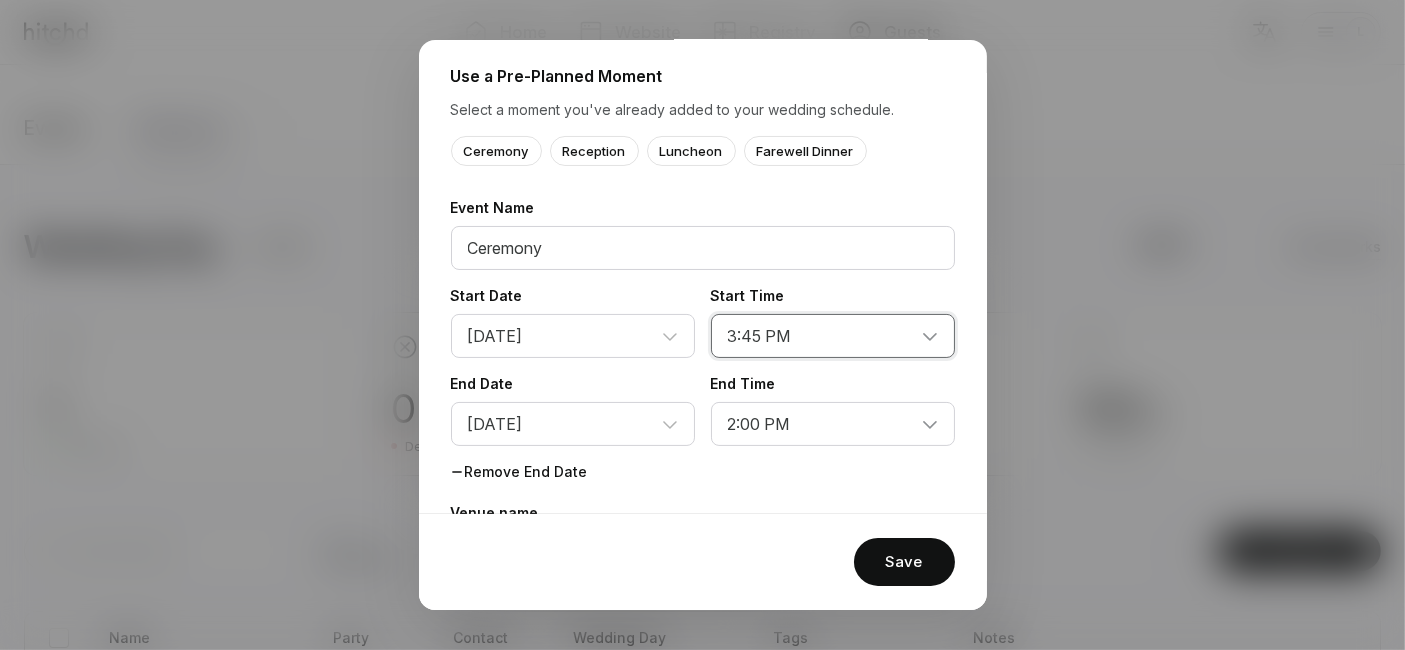 click on "12:00 AM 12:15 AM 12:30 AM 12:45 AM 1:00 AM 1:15 AM 1:30 AM 1:45 AM 2:00 AM 2:15 AM 2:30 AM 2:45 AM 3:00 AM 3:15 AM 3:30 AM 3:45 AM 4:00 AM 4:15 AM 4:30 AM 4:45 AM 5:00 AM 5:15 AM 5:30 AM 5:45 AM 6:00 AM 6:15 AM 6:30 AM 6:45 AM 7:00 AM 7:15 AM 7:30 AM 7:45 AM 8:00 AM 8:15 AM 8:30 AM 8:45 AM 9:00 AM 9:15 AM 9:30 AM 9:45 AM 10:00 AM 10:15 AM 10:30 AM 10:45 AM 11:00 AM 11:15 AM 11:30 AM 11:45 AM 12:00 PM 12:15 PM 12:30 PM 12:45 PM 1:00 PM 1:15 PM 1:30 PM 1:45 PM 2:00 PM 2:15 PM 2:30 PM 2:45 PM 3:00 PM 3:15 PM 3:30 PM 3:45 PM 4:00 PM 4:15 PM 4:30 PM 4:45 PM 5:00 PM 5:15 PM 5:30 PM 5:45 PM 6:00 PM 6:15 PM 6:30 PM 6:45 PM 7:00 PM 7:15 PM 7:30 PM 7:45 PM 8:00 PM 8:15 PM 8:30 PM 8:45 PM 9:00 PM 9:15 PM 9:30 PM 9:45 PM 10:00 PM 10:15 PM 10:30 PM 10:45 PM 11:00 PM 11:15 PM 11:30 PM 11:45 PM" at bounding box center [833, 336] 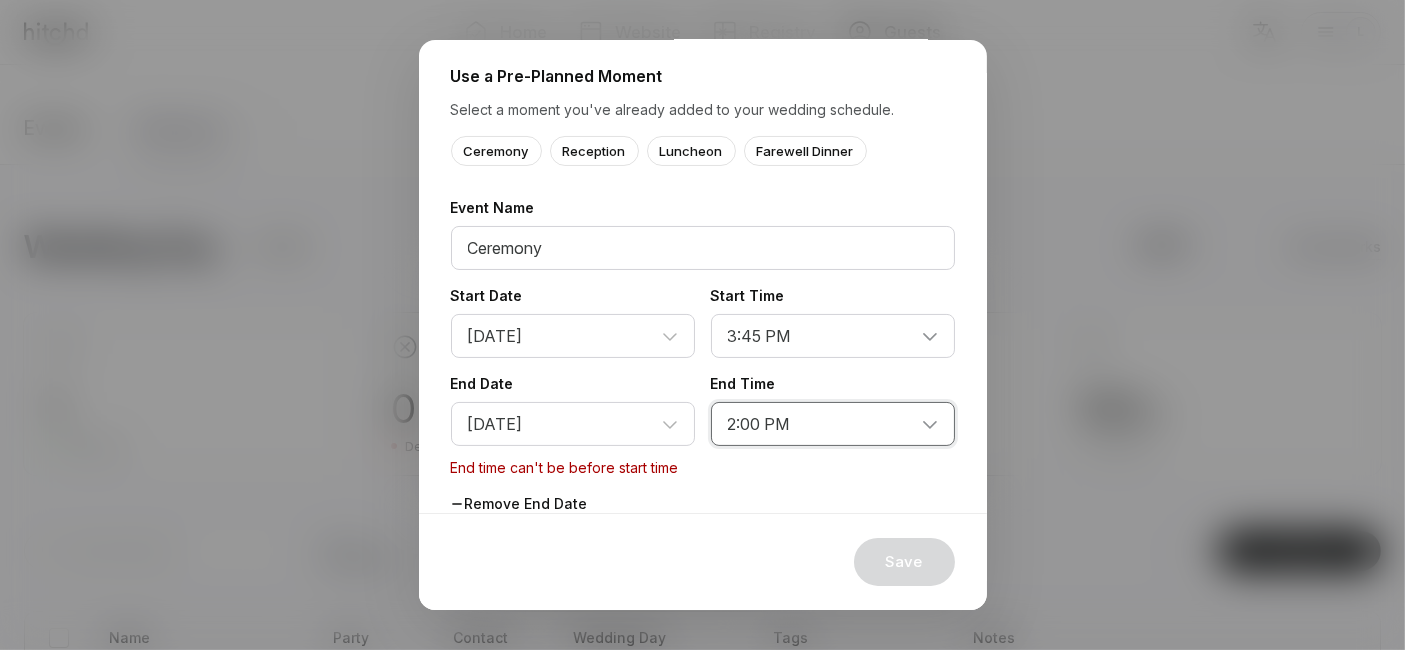 click on "12:00 AM 12:15 AM 12:30 AM 12:45 AM 1:00 AM 1:15 AM 1:30 AM 1:45 AM 2:00 AM 2:15 AM 2:30 AM 2:45 AM 3:00 AM 3:15 AM 3:30 AM 3:45 AM 4:00 AM 4:15 AM 4:30 AM 4:45 AM 5:00 AM 5:15 AM 5:30 AM 5:45 AM 6:00 AM 6:15 AM 6:30 AM 6:45 AM 7:00 AM 7:15 AM 7:30 AM 7:45 AM 8:00 AM 8:15 AM 8:30 AM 8:45 AM 9:00 AM 9:15 AM 9:30 AM 9:45 AM 10:00 AM 10:15 AM 10:30 AM 10:45 AM 11:00 AM 11:15 AM 11:30 AM 11:45 AM 12:00 PM 12:15 PM 12:30 PM 12:45 PM 1:00 PM 1:15 PM 1:30 PM 1:45 PM 2:00 PM 2:15 PM 2:30 PM 2:45 PM 3:00 PM 3:15 PM 3:30 PM 3:45 PM 4:00 PM 4:15 PM 4:30 PM 4:45 PM 5:00 PM 5:15 PM 5:30 PM 5:45 PM 6:00 PM 6:15 PM 6:30 PM 6:45 PM 7:00 PM 7:15 PM 7:30 PM 7:45 PM 8:00 PM 8:15 PM 8:30 PM 8:45 PM 9:00 PM 9:15 PM 9:30 PM 9:45 PM 10:00 PM 10:15 PM 10:30 PM 10:45 PM 11:00 PM 11:15 PM 11:30 PM 11:45 PM" at bounding box center [833, 424] 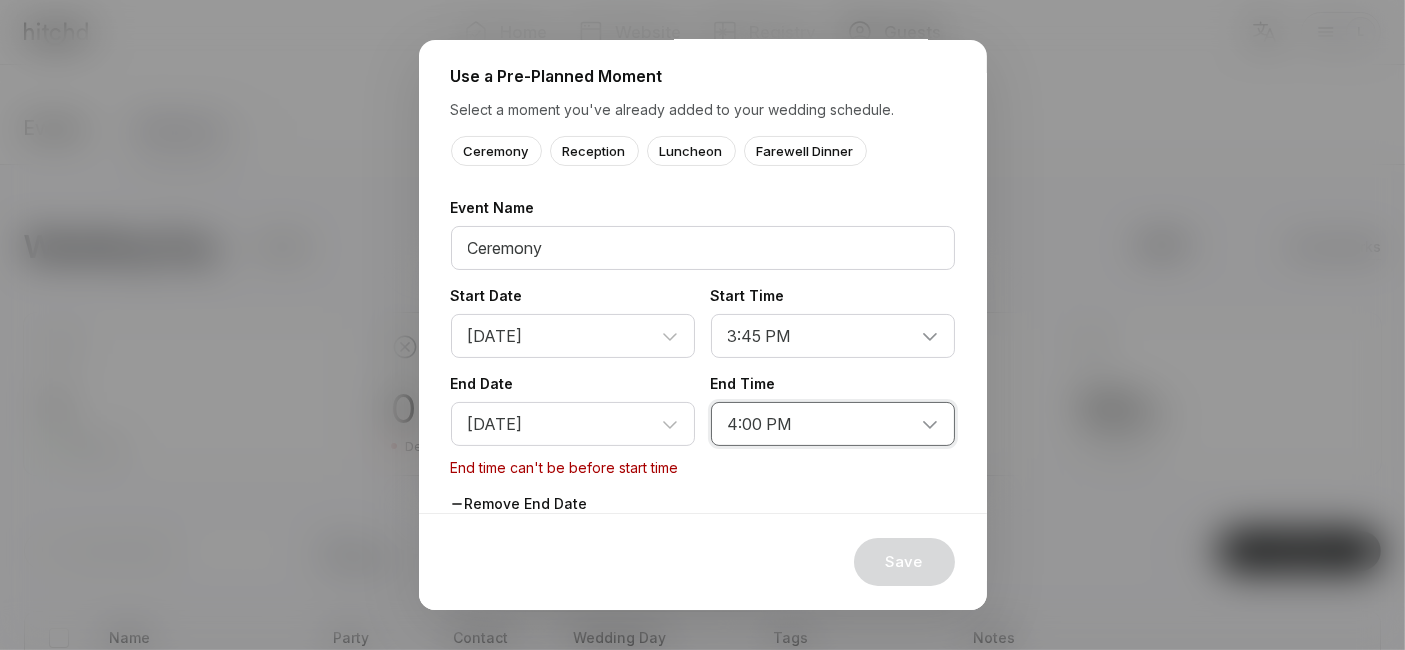 click on "12:00 AM 12:15 AM 12:30 AM 12:45 AM 1:00 AM 1:15 AM 1:30 AM 1:45 AM 2:00 AM 2:15 AM 2:30 AM 2:45 AM 3:00 AM 3:15 AM 3:30 AM 3:45 AM 4:00 AM 4:15 AM 4:30 AM 4:45 AM 5:00 AM 5:15 AM 5:30 AM 5:45 AM 6:00 AM 6:15 AM 6:30 AM 6:45 AM 7:00 AM 7:15 AM 7:30 AM 7:45 AM 8:00 AM 8:15 AM 8:30 AM 8:45 AM 9:00 AM 9:15 AM 9:30 AM 9:45 AM 10:00 AM 10:15 AM 10:30 AM 10:45 AM 11:00 AM 11:15 AM 11:30 AM 11:45 AM 12:00 PM 12:15 PM 12:30 PM 12:45 PM 1:00 PM 1:15 PM 1:30 PM 1:45 PM 2:00 PM 2:15 PM 2:30 PM 2:45 PM 3:00 PM 3:15 PM 3:30 PM 3:45 PM 4:00 PM 4:15 PM 4:30 PM 4:45 PM 5:00 PM 5:15 PM 5:30 PM 5:45 PM 6:00 PM 6:15 PM 6:30 PM 6:45 PM 7:00 PM 7:15 PM 7:30 PM 7:45 PM 8:00 PM 8:15 PM 8:30 PM 8:45 PM 9:00 PM 9:15 PM 9:30 PM 9:45 PM 10:00 PM 10:15 PM 10:30 PM 10:45 PM 11:00 PM 11:15 PM 11:30 PM 11:45 PM" at bounding box center (833, 424) 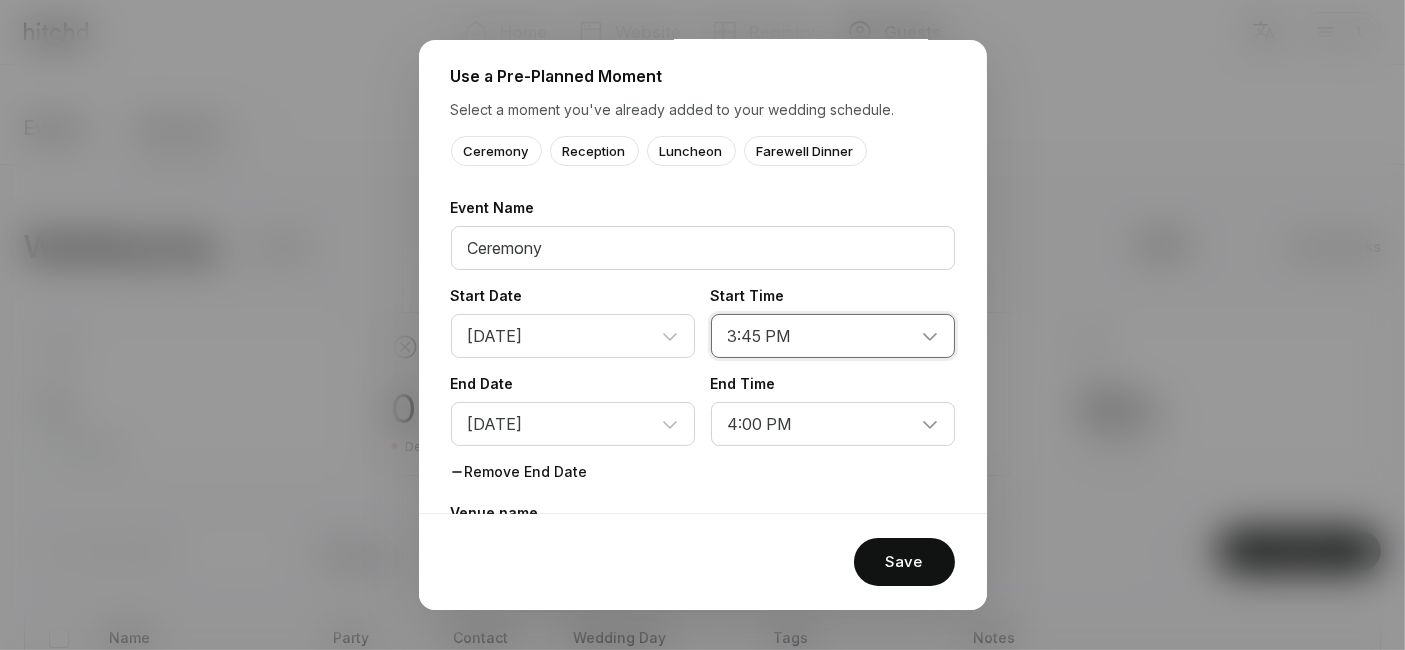 click on "12:00 AM 12:15 AM 12:30 AM 12:45 AM 1:00 AM 1:15 AM 1:30 AM 1:45 AM 2:00 AM 2:15 AM 2:30 AM 2:45 AM 3:00 AM 3:15 AM 3:30 AM 3:45 AM 4:00 AM 4:15 AM 4:30 AM 4:45 AM 5:00 AM 5:15 AM 5:30 AM 5:45 AM 6:00 AM 6:15 AM 6:30 AM 6:45 AM 7:00 AM 7:15 AM 7:30 AM 7:45 AM 8:00 AM 8:15 AM 8:30 AM 8:45 AM 9:00 AM 9:15 AM 9:30 AM 9:45 AM 10:00 AM 10:15 AM 10:30 AM 10:45 AM 11:00 AM 11:15 AM 11:30 AM 11:45 AM 12:00 PM 12:15 PM 12:30 PM 12:45 PM 1:00 PM 1:15 PM 1:30 PM 1:45 PM 2:00 PM 2:15 PM 2:30 PM 2:45 PM 3:00 PM 3:15 PM 3:30 PM 3:45 PM 4:00 PM 4:15 PM 4:30 PM 4:45 PM 5:00 PM 5:15 PM 5:30 PM 5:45 PM 6:00 PM 6:15 PM 6:30 PM 6:45 PM 7:00 PM 7:15 PM 7:30 PM 7:45 PM 8:00 PM 8:15 PM 8:30 PM 8:45 PM 9:00 PM 9:15 PM 9:30 PM 9:45 PM 10:00 PM 10:15 PM 10:30 PM 10:45 PM 11:00 PM 11:15 PM 11:30 PM 11:45 PM" at bounding box center (833, 336) 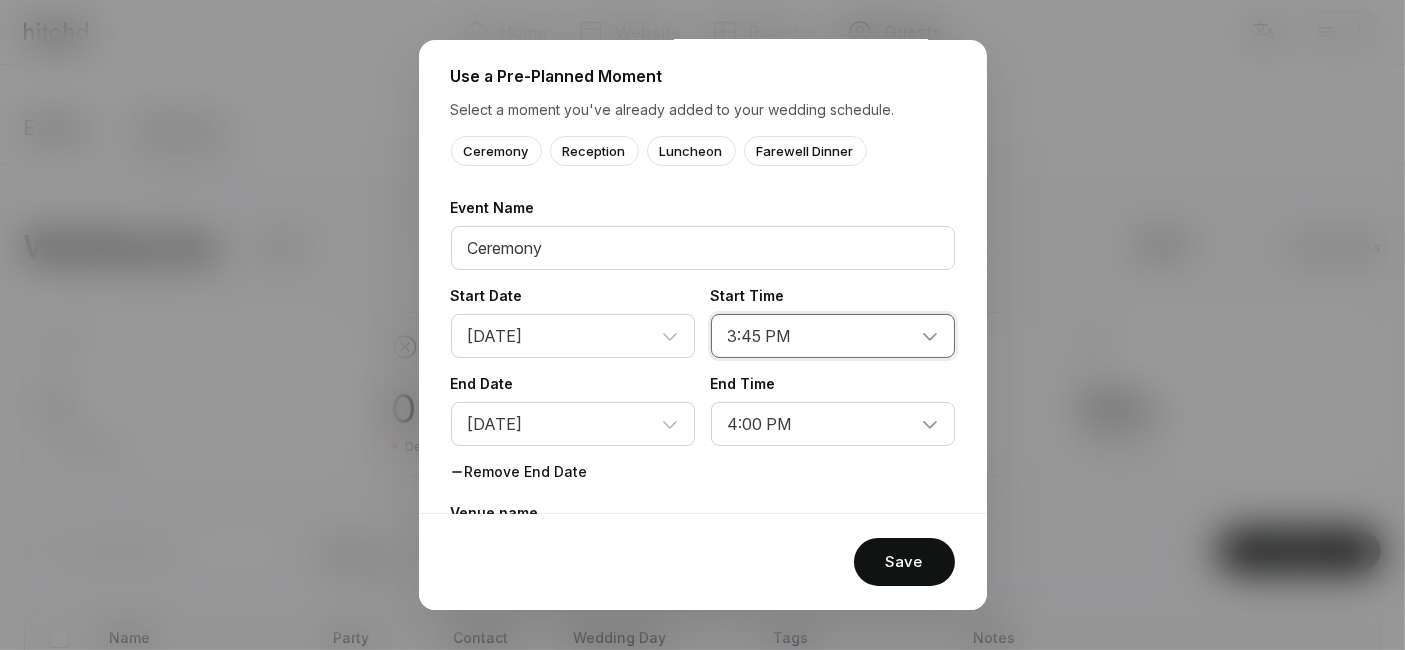 select on "4:00 PM" 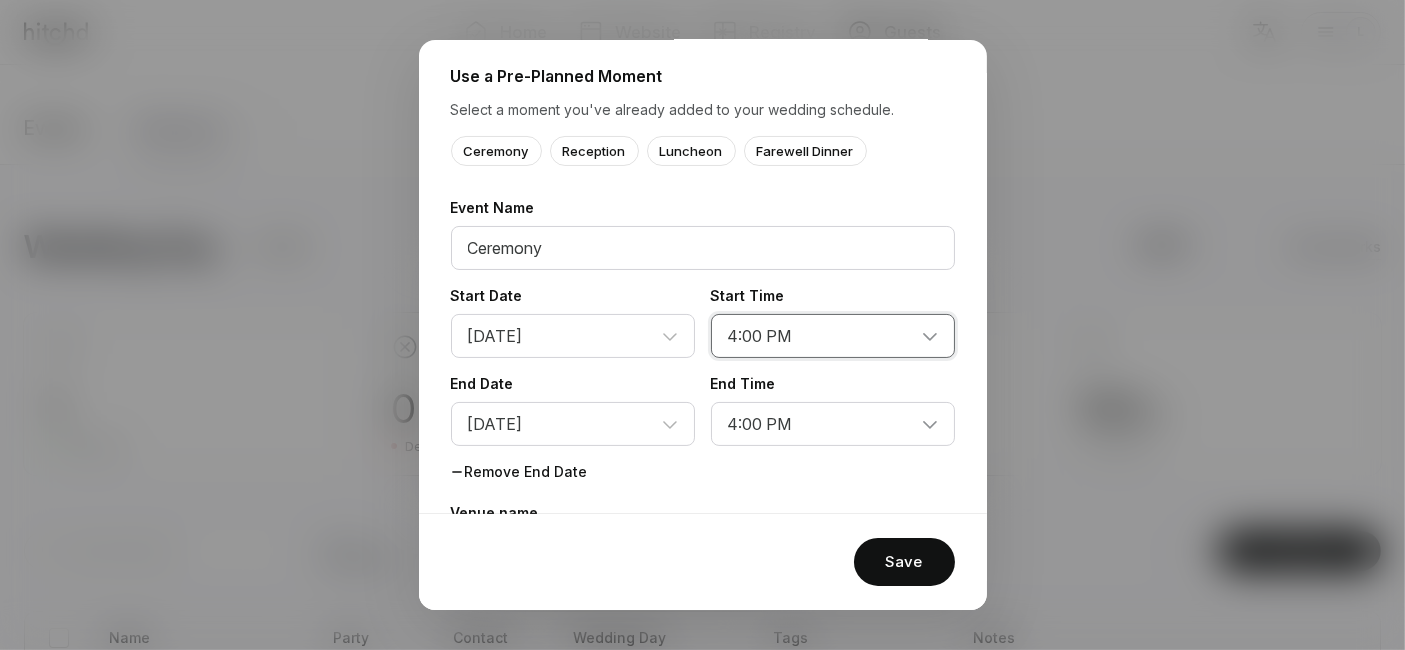 click on "12:00 AM 12:15 AM 12:30 AM 12:45 AM 1:00 AM 1:15 AM 1:30 AM 1:45 AM 2:00 AM 2:15 AM 2:30 AM 2:45 AM 3:00 AM 3:15 AM 3:30 AM 3:45 AM 4:00 AM 4:15 AM 4:30 AM 4:45 AM 5:00 AM 5:15 AM 5:30 AM 5:45 AM 6:00 AM 6:15 AM 6:30 AM 6:45 AM 7:00 AM 7:15 AM 7:30 AM 7:45 AM 8:00 AM 8:15 AM 8:30 AM 8:45 AM 9:00 AM 9:15 AM 9:30 AM 9:45 AM 10:00 AM 10:15 AM 10:30 AM 10:45 AM 11:00 AM 11:15 AM 11:30 AM 11:45 AM 12:00 PM 12:15 PM 12:30 PM 12:45 PM 1:00 PM 1:15 PM 1:30 PM 1:45 PM 2:00 PM 2:15 PM 2:30 PM 2:45 PM 3:00 PM 3:15 PM 3:30 PM 3:45 PM 4:00 PM 4:15 PM 4:30 PM 4:45 PM 5:00 PM 5:15 PM 5:30 PM 5:45 PM 6:00 PM 6:15 PM 6:30 PM 6:45 PM 7:00 PM 7:15 PM 7:30 PM 7:45 PM 8:00 PM 8:15 PM 8:30 PM 8:45 PM 9:00 PM 9:15 PM 9:30 PM 9:45 PM 10:00 PM 10:15 PM 10:30 PM 10:45 PM 11:00 PM 11:15 PM 11:30 PM 11:45 PM" at bounding box center (833, 336) 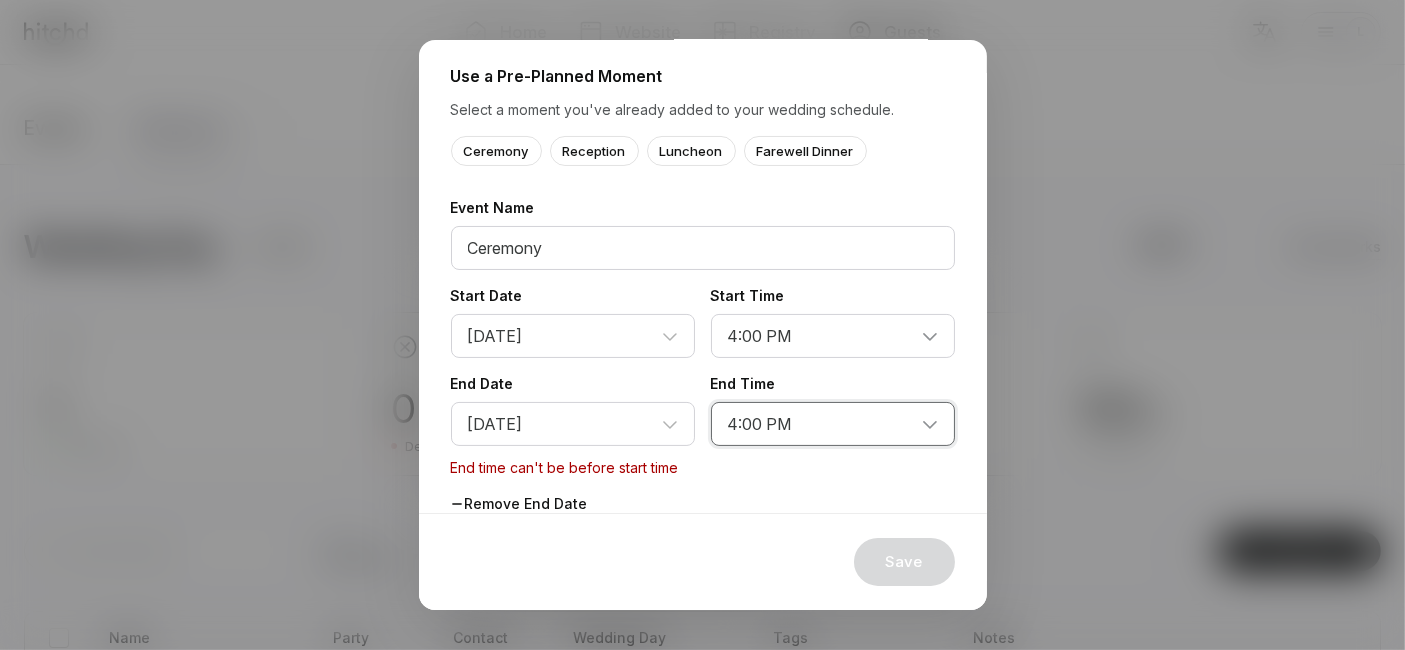 click on "12:00 AM 12:15 AM 12:30 AM 12:45 AM 1:00 AM 1:15 AM 1:30 AM 1:45 AM 2:00 AM 2:15 AM 2:30 AM 2:45 AM 3:00 AM 3:15 AM 3:30 AM 3:45 AM 4:00 AM 4:15 AM 4:30 AM 4:45 AM 5:00 AM 5:15 AM 5:30 AM 5:45 AM 6:00 AM 6:15 AM 6:30 AM 6:45 AM 7:00 AM 7:15 AM 7:30 AM 7:45 AM 8:00 AM 8:15 AM 8:30 AM 8:45 AM 9:00 AM 9:15 AM 9:30 AM 9:45 AM 10:00 AM 10:15 AM 10:30 AM 10:45 AM 11:00 AM 11:15 AM 11:30 AM 11:45 AM 12:00 PM 12:15 PM 12:30 PM 12:45 PM 1:00 PM 1:15 PM 1:30 PM 1:45 PM 2:00 PM 2:15 PM 2:30 PM 2:45 PM 3:00 PM 3:15 PM 3:30 PM 3:45 PM 4:00 PM 4:15 PM 4:30 PM 4:45 PM 5:00 PM 5:15 PM 5:30 PM 5:45 PM 6:00 PM 6:15 PM 6:30 PM 6:45 PM 7:00 PM 7:15 PM 7:30 PM 7:45 PM 8:00 PM 8:15 PM 8:30 PM 8:45 PM 9:00 PM 9:15 PM 9:30 PM 9:45 PM 10:00 PM 10:15 PM 10:30 PM 10:45 PM 11:00 PM 11:15 PM 11:30 PM 11:45 PM" at bounding box center [833, 424] 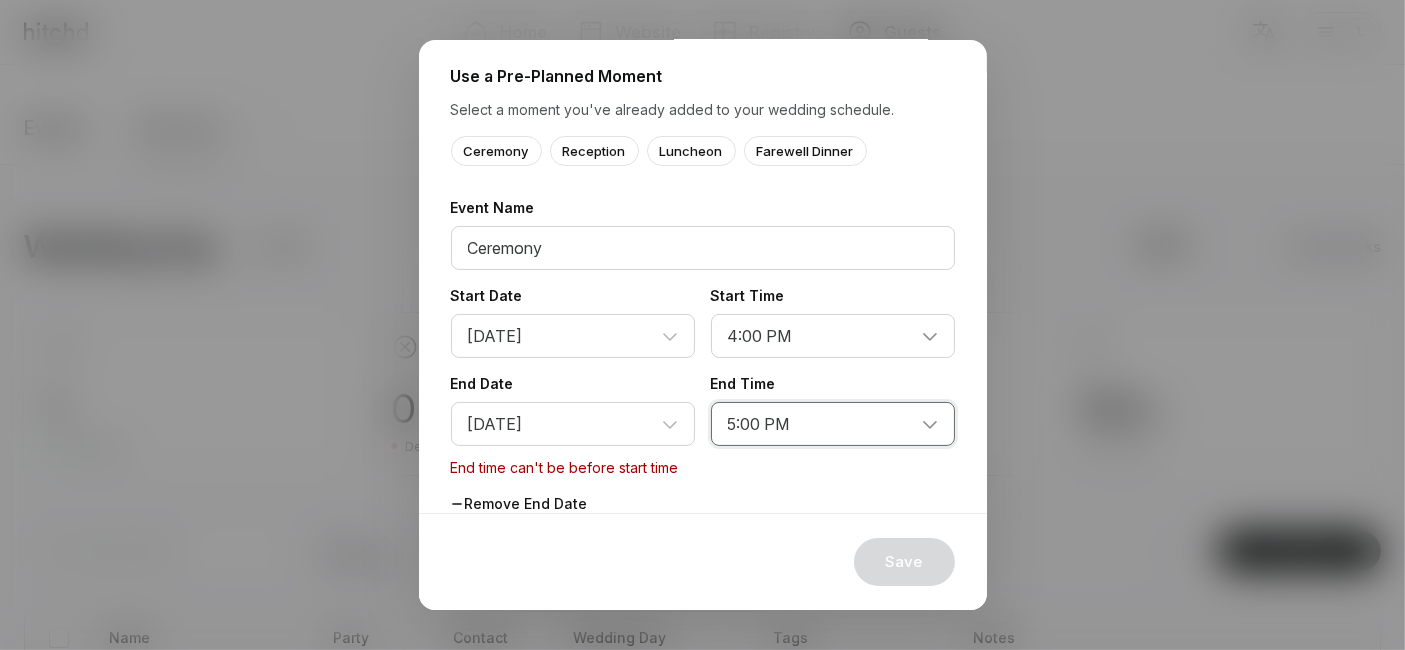 click on "12:00 AM 12:15 AM 12:30 AM 12:45 AM 1:00 AM 1:15 AM 1:30 AM 1:45 AM 2:00 AM 2:15 AM 2:30 AM 2:45 AM 3:00 AM 3:15 AM 3:30 AM 3:45 AM 4:00 AM 4:15 AM 4:30 AM 4:45 AM 5:00 AM 5:15 AM 5:30 AM 5:45 AM 6:00 AM 6:15 AM 6:30 AM 6:45 AM 7:00 AM 7:15 AM 7:30 AM 7:45 AM 8:00 AM 8:15 AM 8:30 AM 8:45 AM 9:00 AM 9:15 AM 9:30 AM 9:45 AM 10:00 AM 10:15 AM 10:30 AM 10:45 AM 11:00 AM 11:15 AM 11:30 AM 11:45 AM 12:00 PM 12:15 PM 12:30 PM 12:45 PM 1:00 PM 1:15 PM 1:30 PM 1:45 PM 2:00 PM 2:15 PM 2:30 PM 2:45 PM 3:00 PM 3:15 PM 3:30 PM 3:45 PM 4:00 PM 4:15 PM 4:30 PM 4:45 PM 5:00 PM 5:15 PM 5:30 PM 5:45 PM 6:00 PM 6:15 PM 6:30 PM 6:45 PM 7:00 PM 7:15 PM 7:30 PM 7:45 PM 8:00 PM 8:15 PM 8:30 PM 8:45 PM 9:00 PM 9:15 PM 9:30 PM 9:45 PM 10:00 PM 10:15 PM 10:30 PM 10:45 PM 11:00 PM 11:15 PM 11:30 PM 11:45 PM" at bounding box center [833, 424] 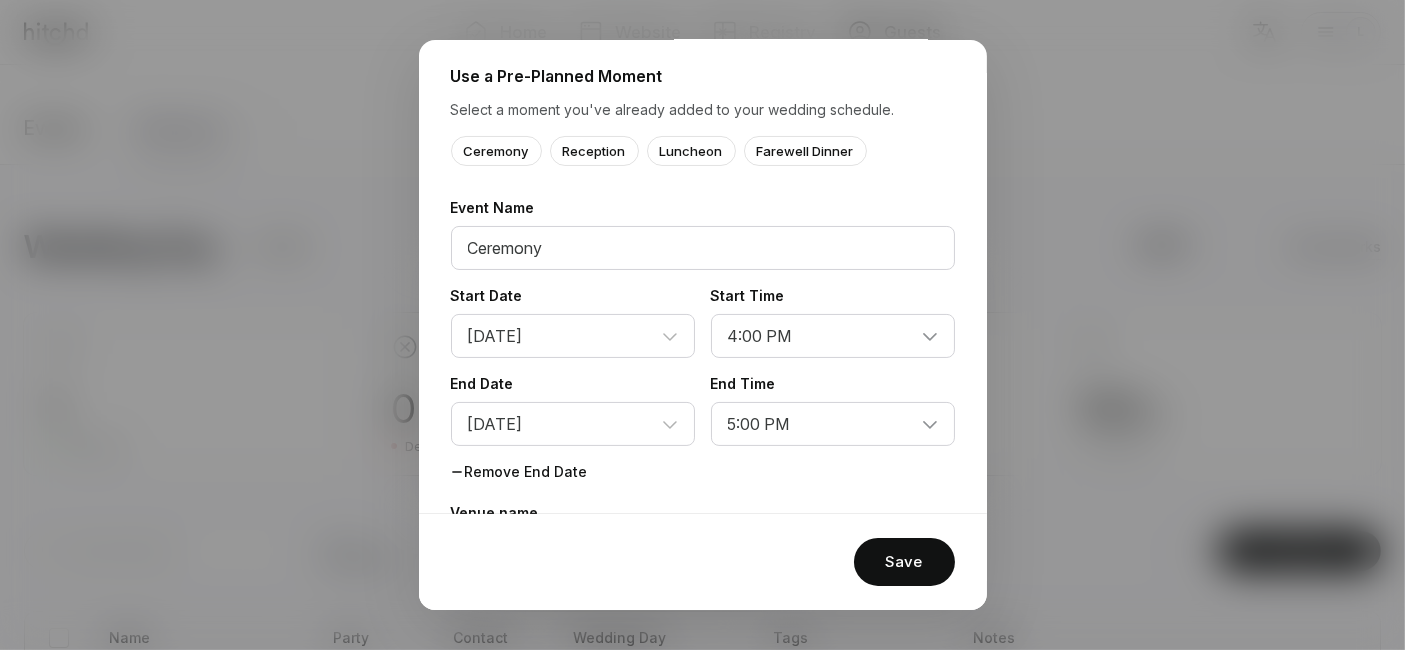 click on "Remove End Date" at bounding box center (703, 466) 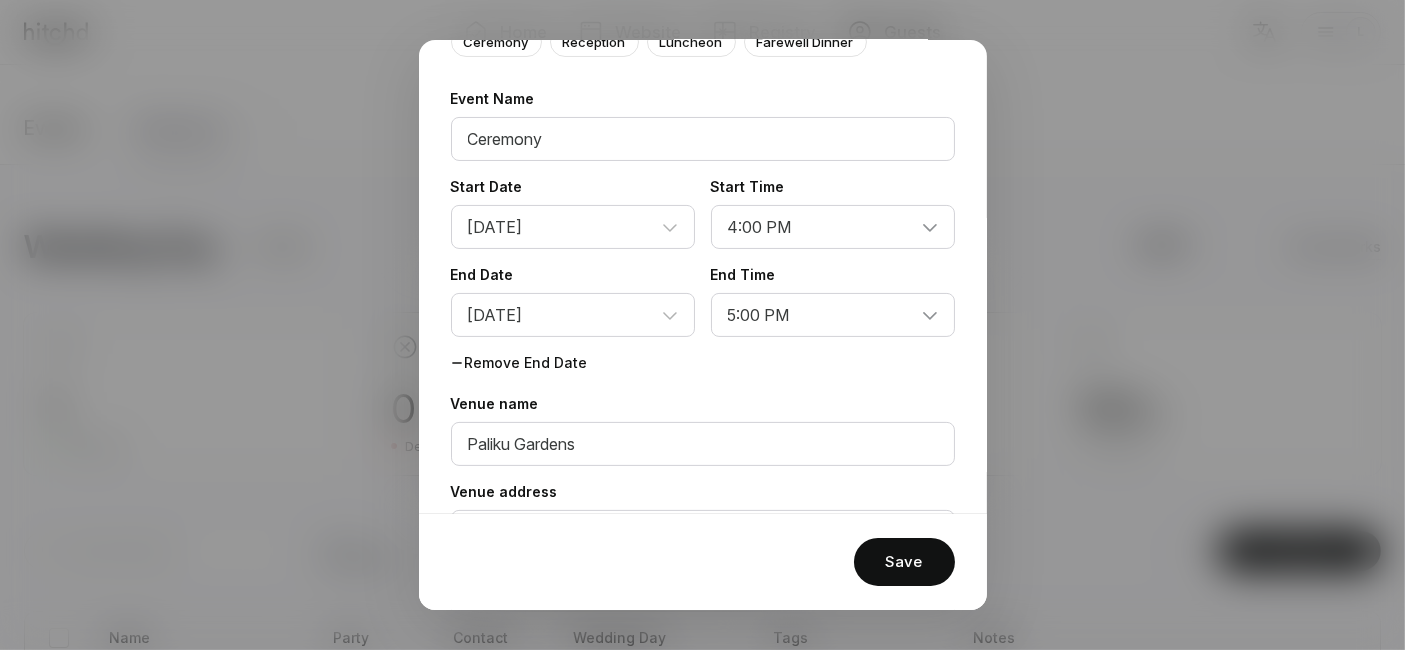 scroll, scrollTop: 333, scrollLeft: 0, axis: vertical 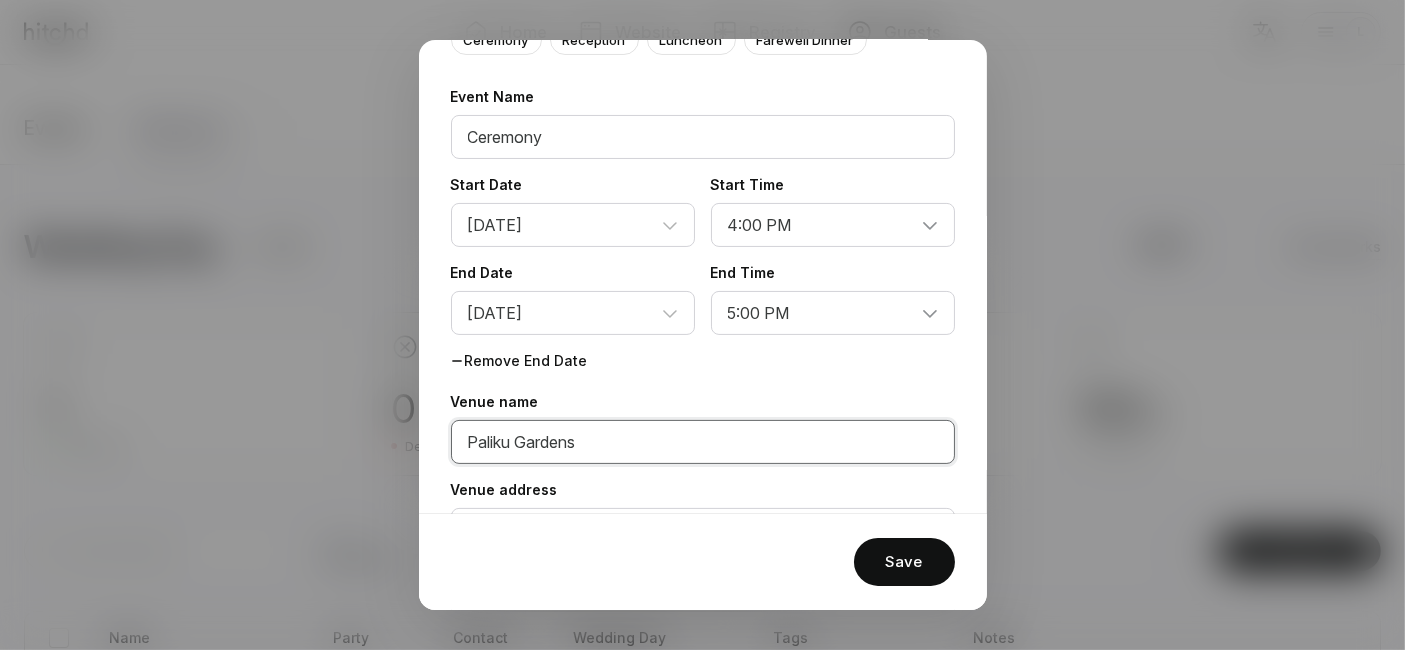 drag, startPoint x: 604, startPoint y: 435, endPoint x: 411, endPoint y: 436, distance: 193.0026 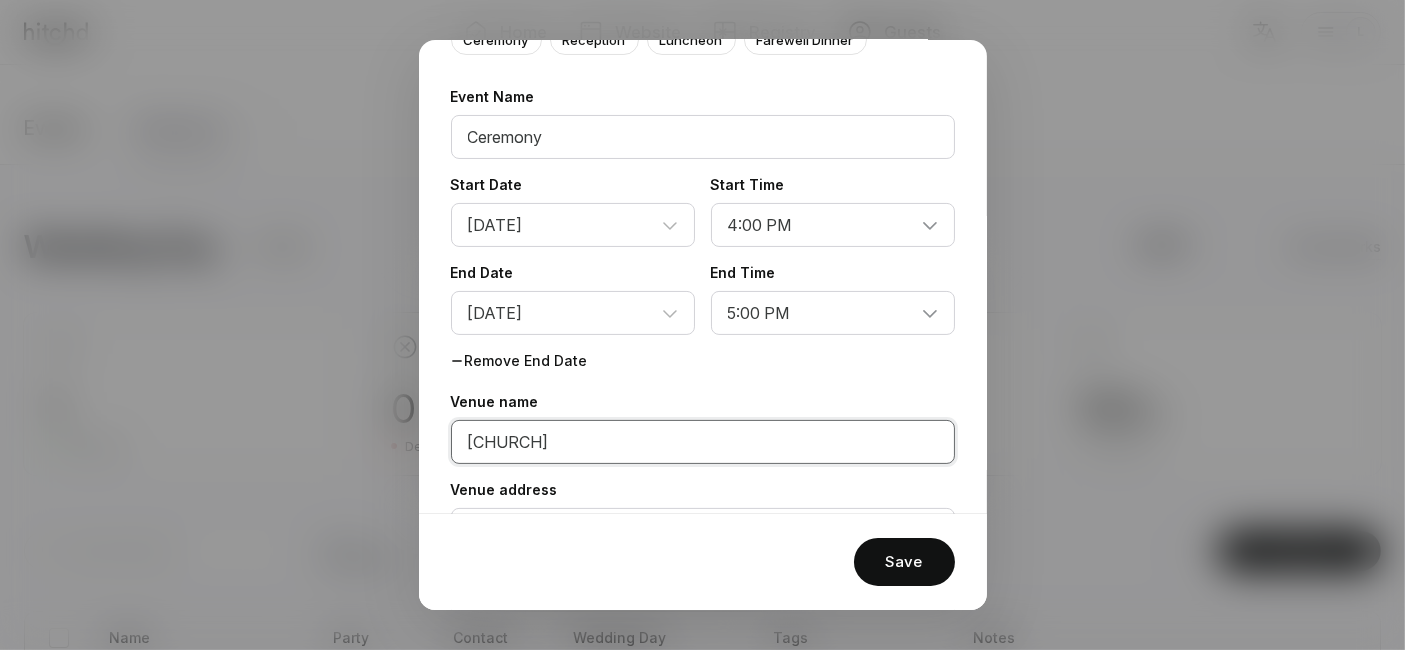 drag, startPoint x: 561, startPoint y: 440, endPoint x: 392, endPoint y: 426, distance: 169.57889 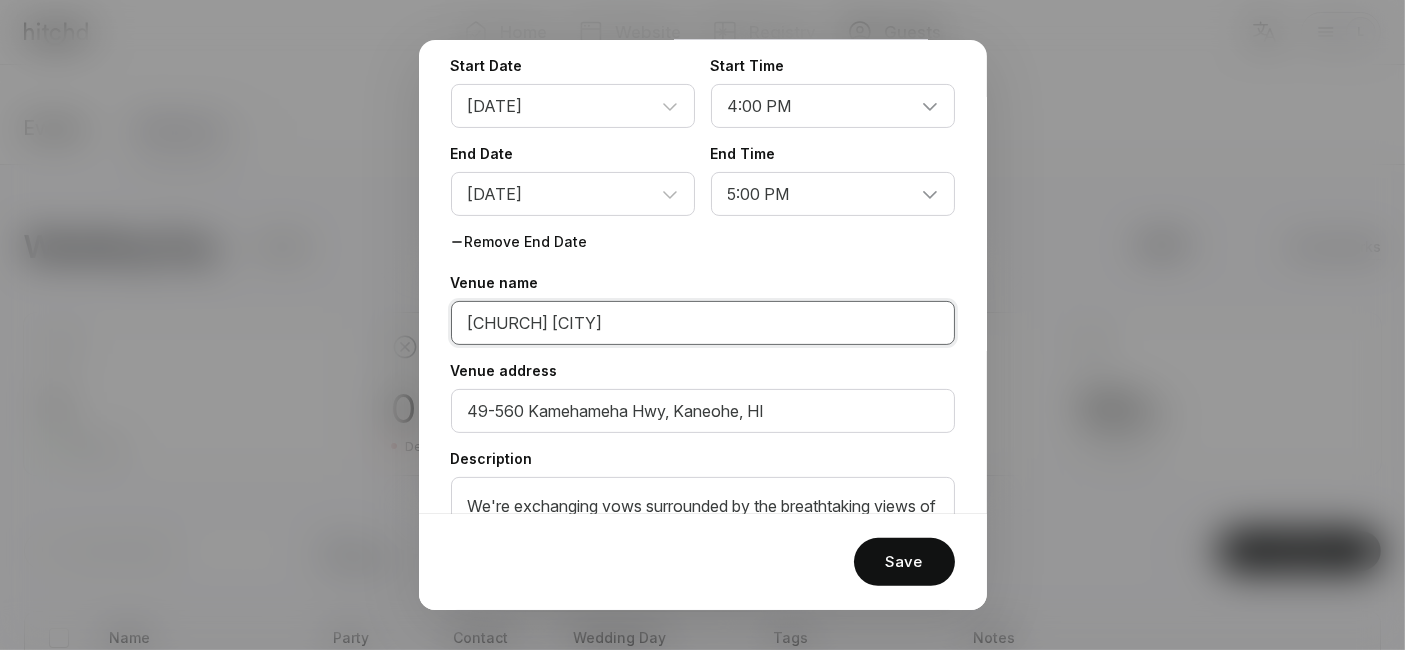 scroll, scrollTop: 555, scrollLeft: 0, axis: vertical 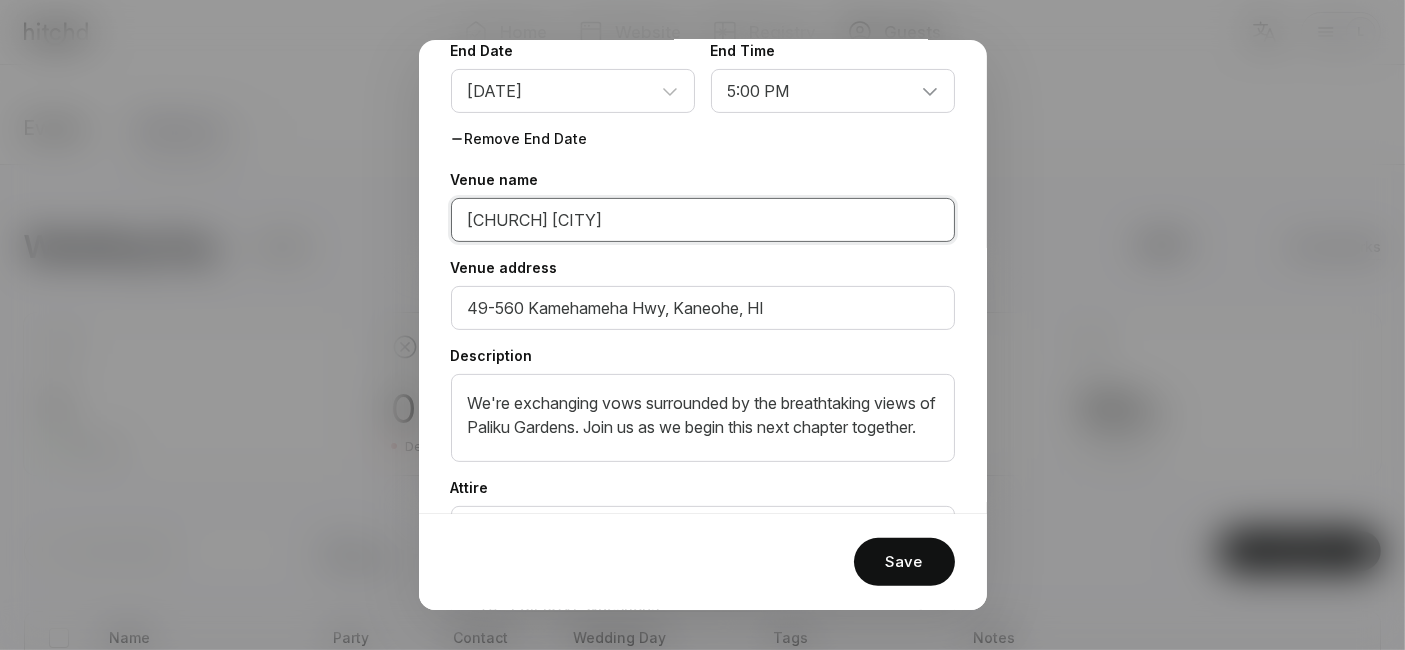 type on "[CHURCH] [CITY]" 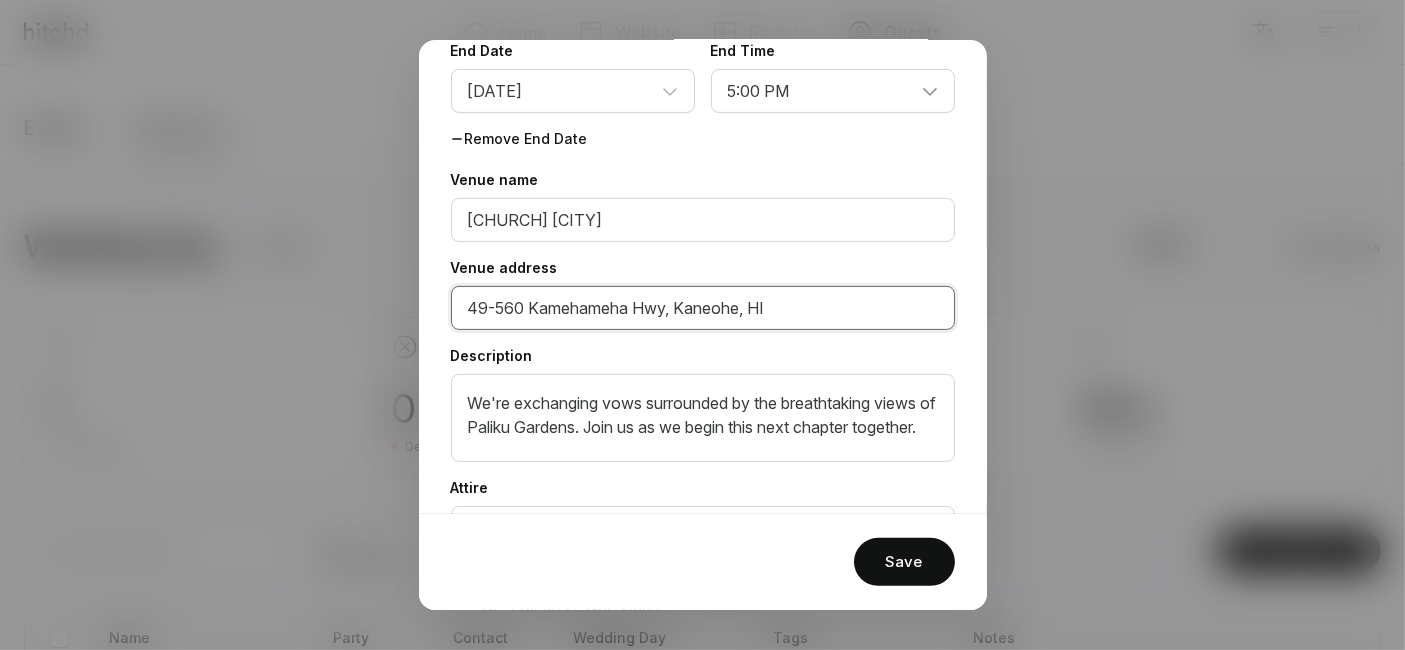 drag, startPoint x: 797, startPoint y: 301, endPoint x: 439, endPoint y: 314, distance: 358.23596 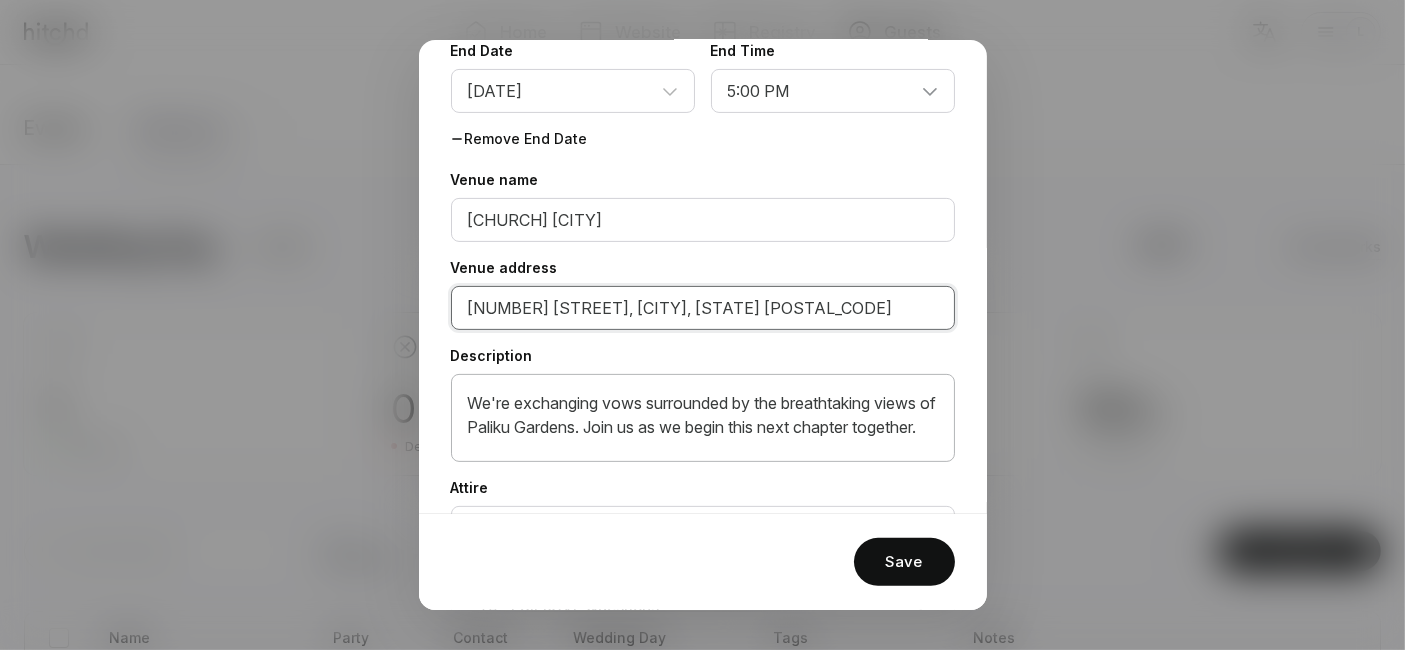 scroll, scrollTop: 0, scrollLeft: 0, axis: both 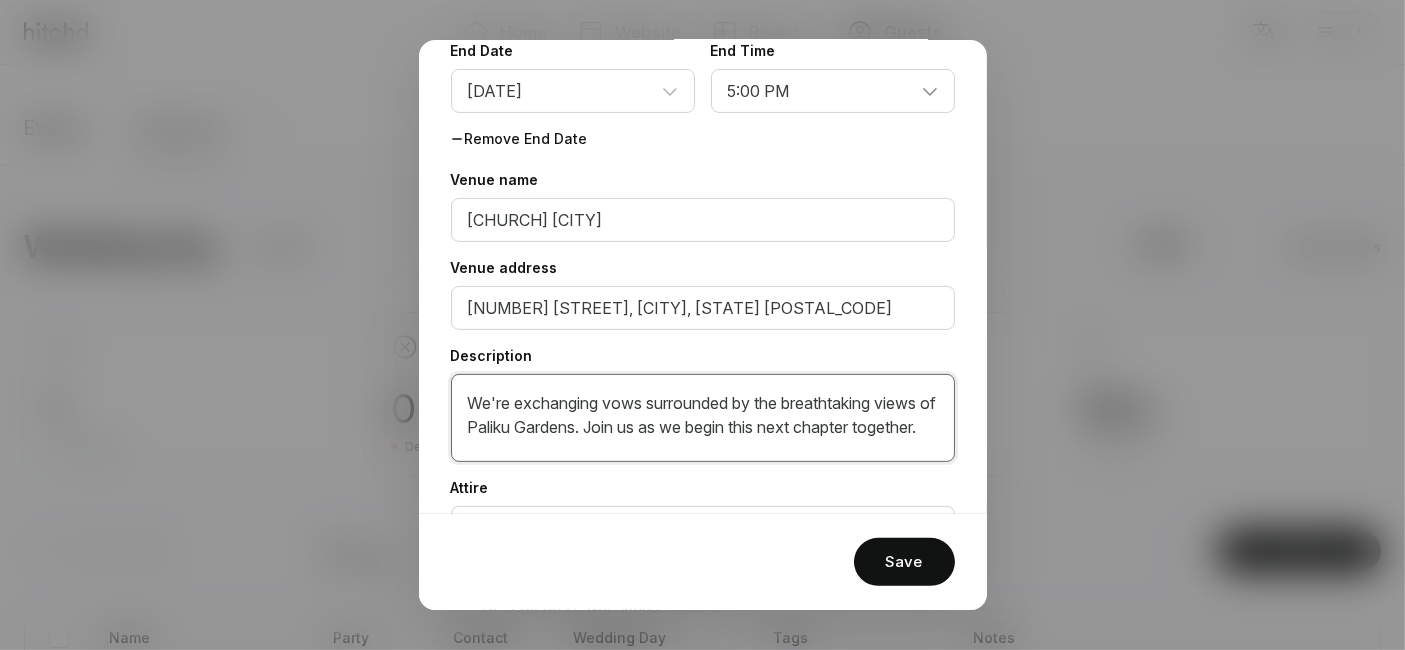 drag, startPoint x: 651, startPoint y: 403, endPoint x: 597, endPoint y: 427, distance: 59.093147 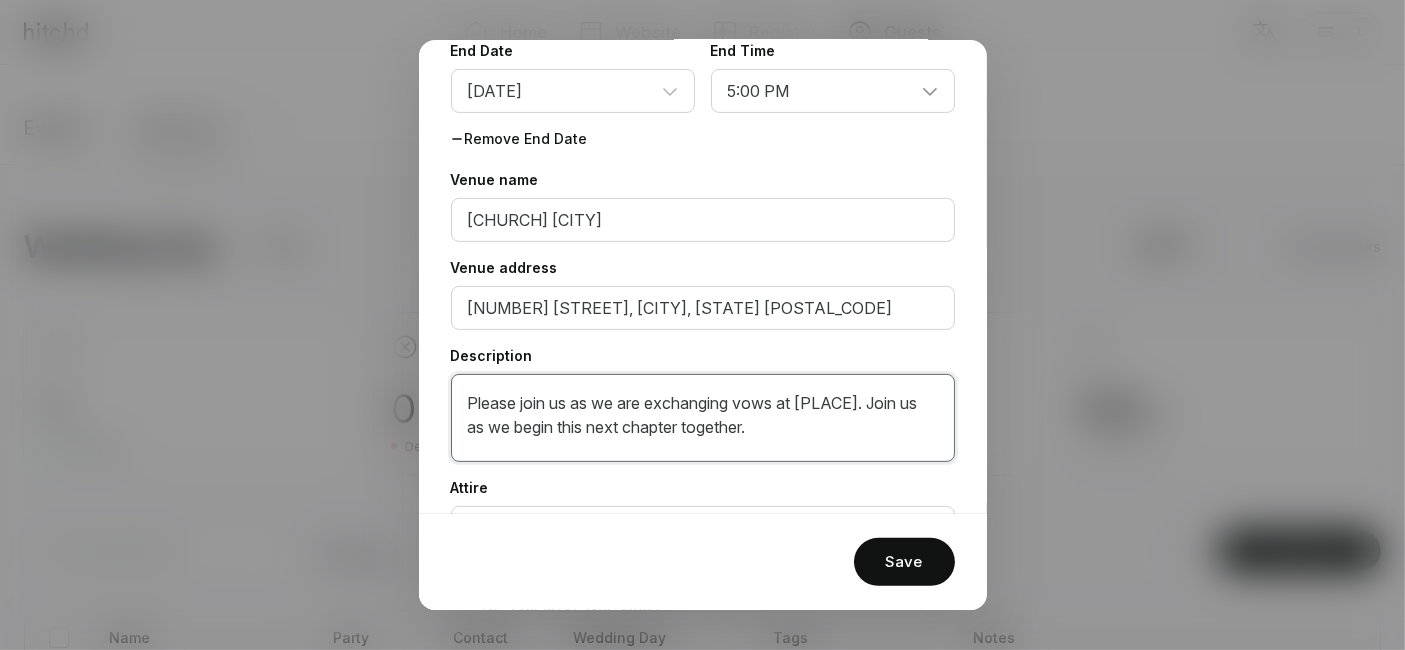 click on "Please join us as we are exchanging vows at [PLACE]. Join us as we begin this next chapter together." at bounding box center [703, 418] 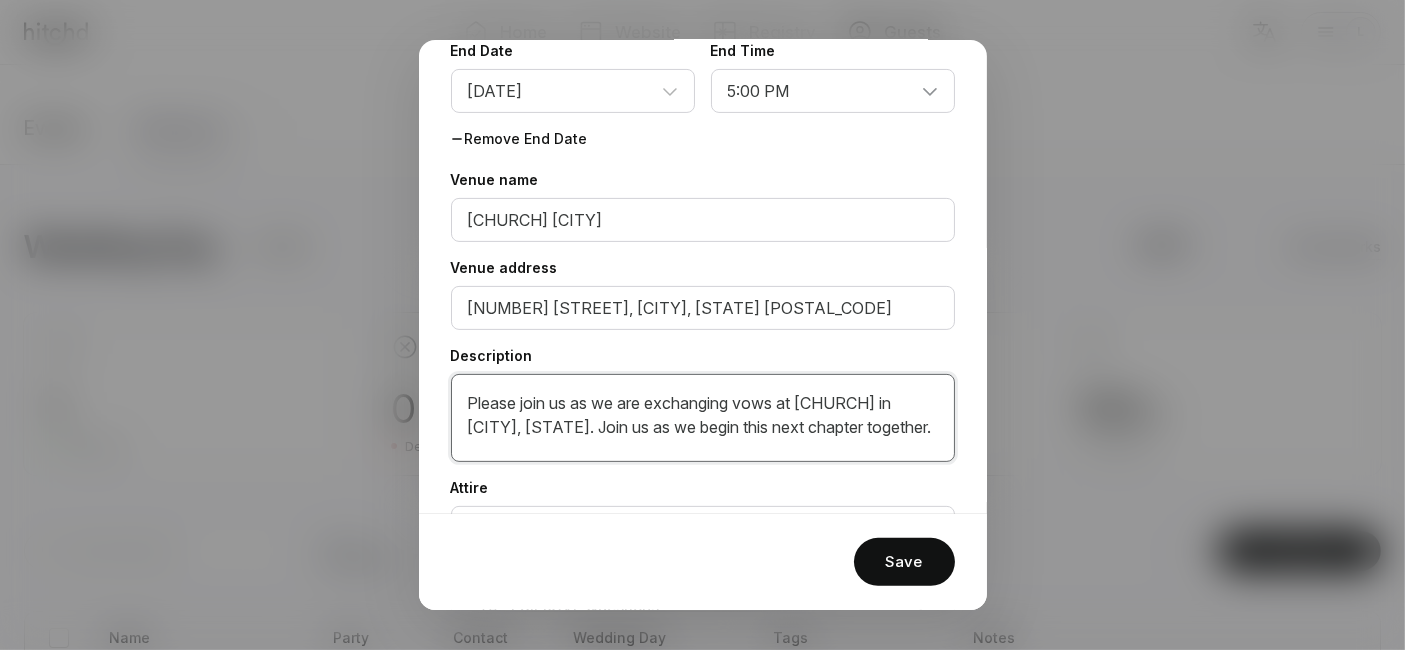 scroll, scrollTop: 17, scrollLeft: 0, axis: vertical 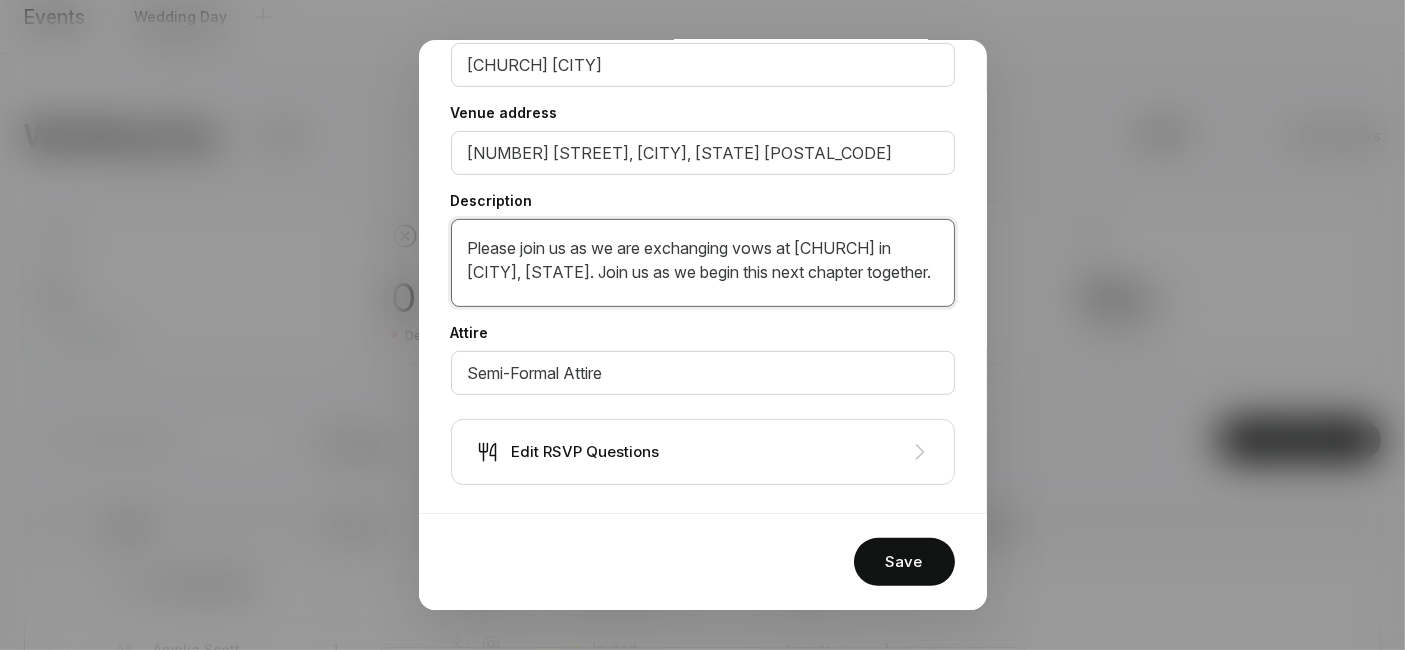 type on "Please join us as we are exchanging vows at [CHURCH] in [CITY], [STATE]. Join us as we begin this next chapter together." 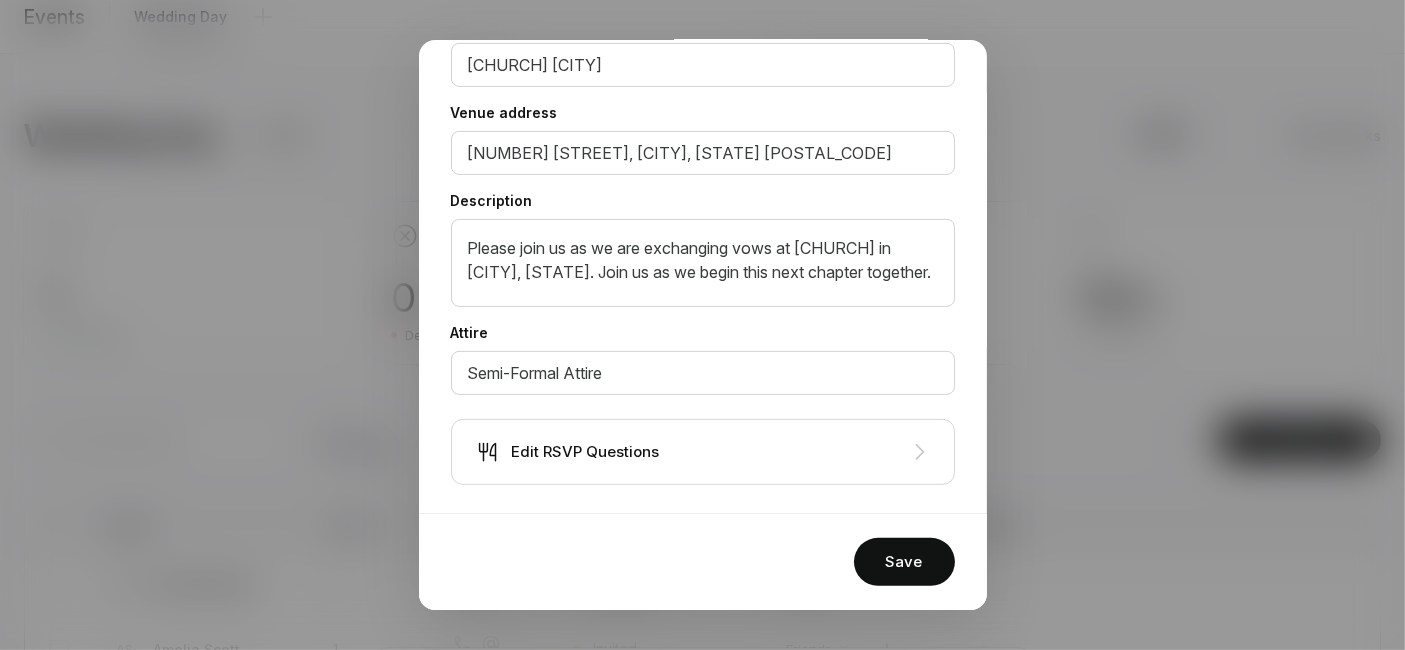click on "Edit RSVP Questions" at bounding box center (586, 452) 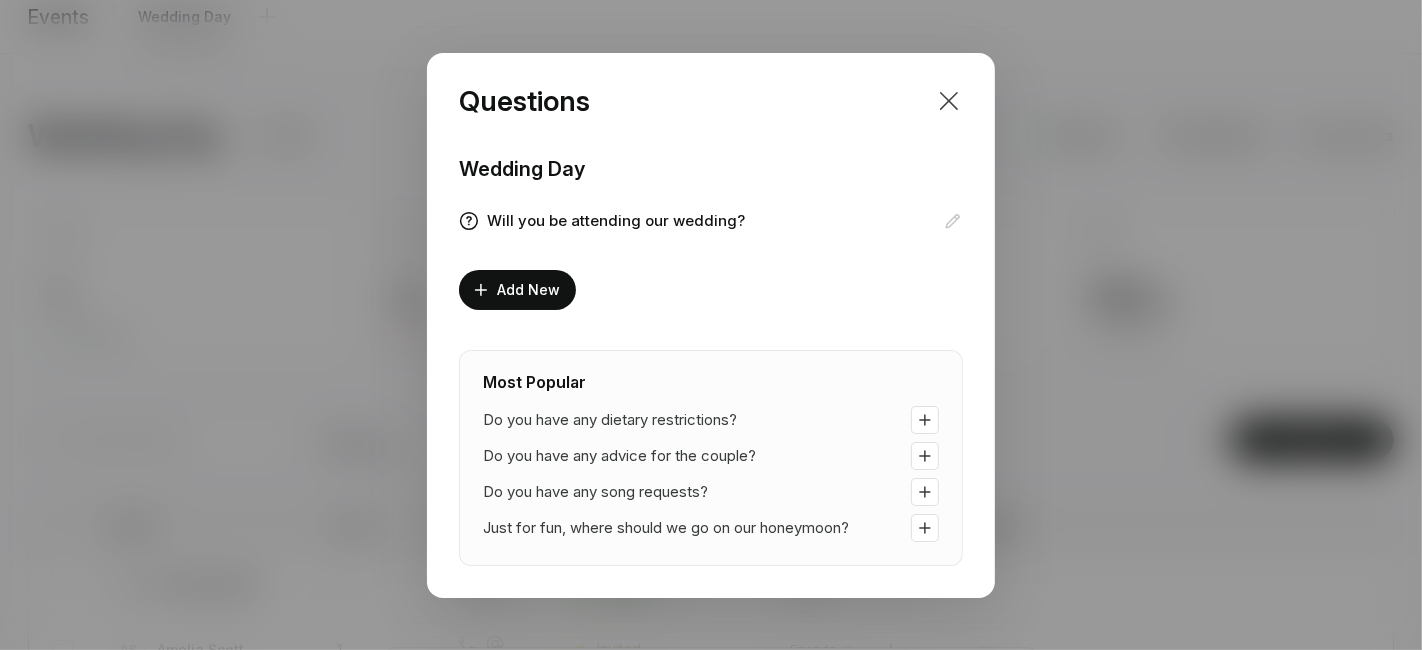 click at bounding box center (949, 101) 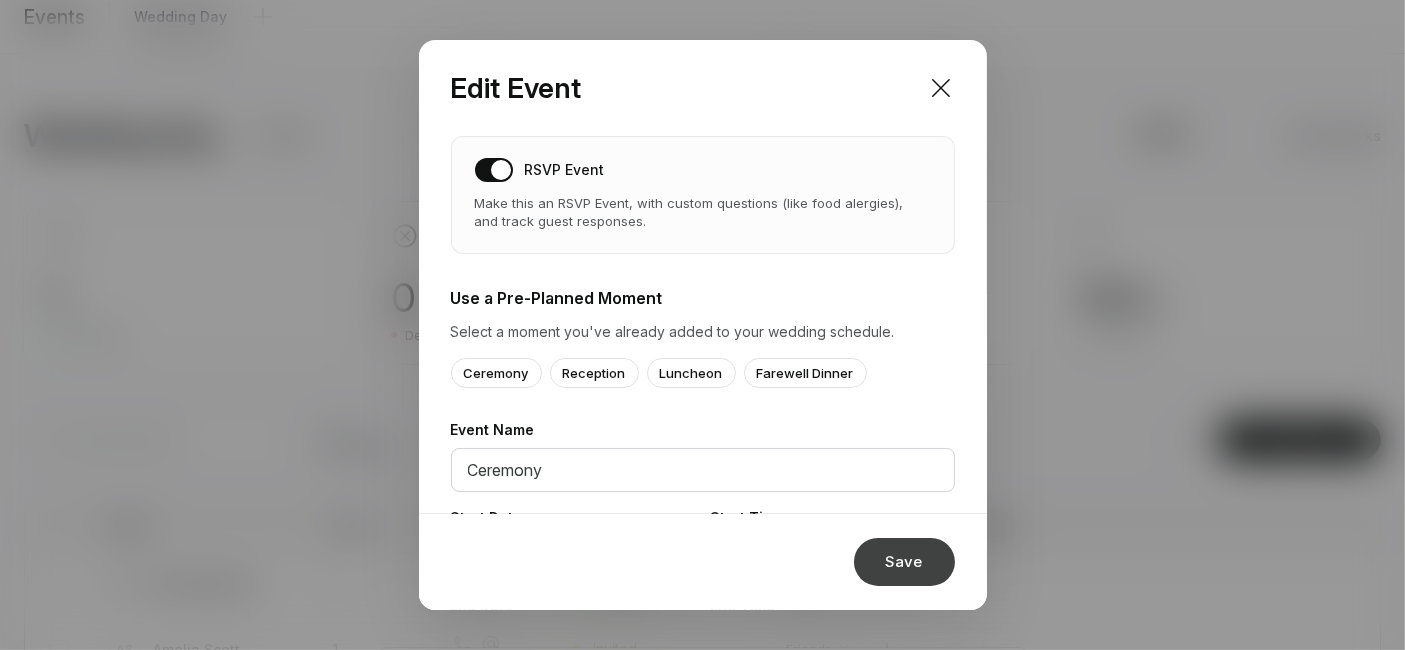 click on "Save" at bounding box center [904, 562] 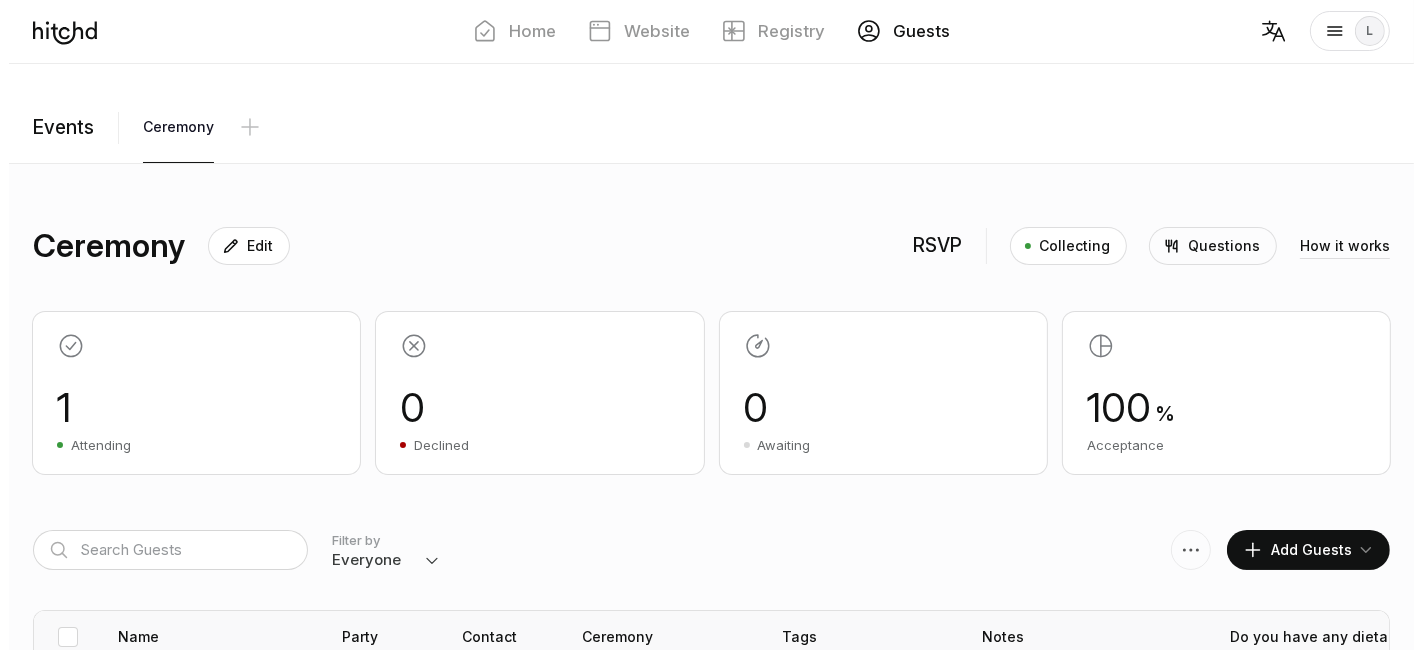 scroll, scrollTop: 0, scrollLeft: 0, axis: both 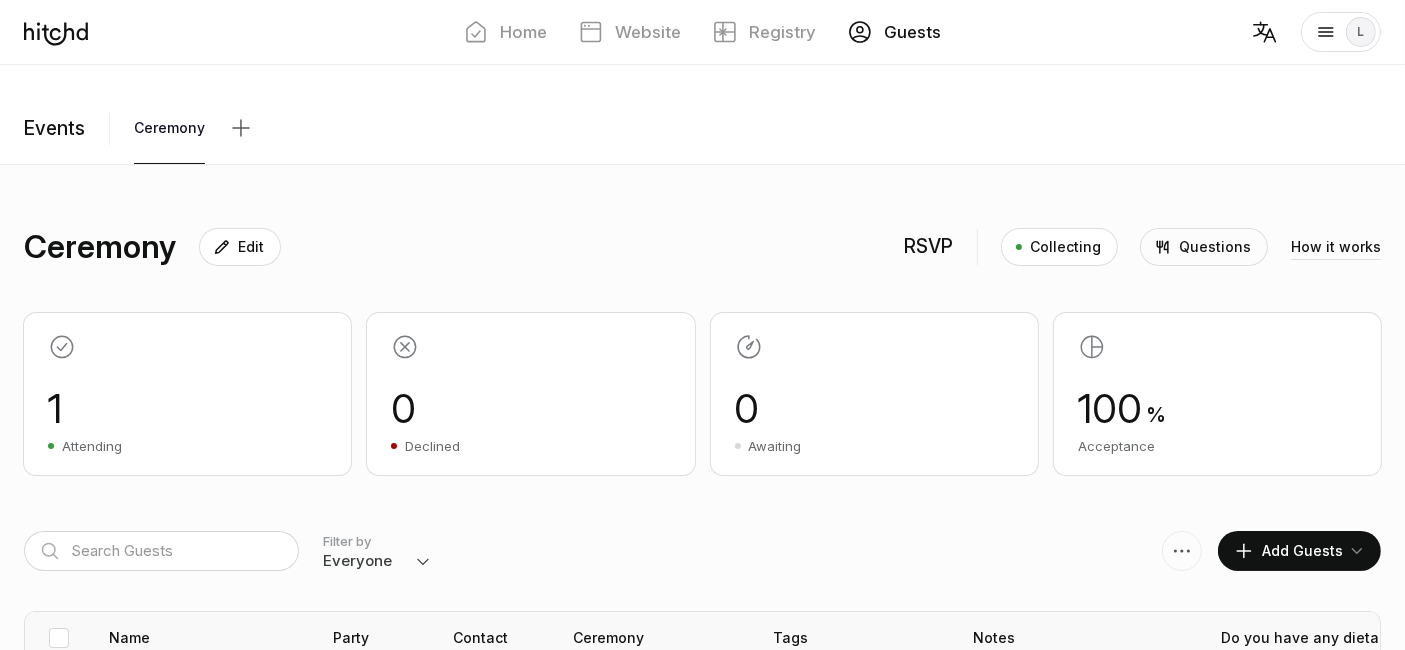 click at bounding box center (241, 128) 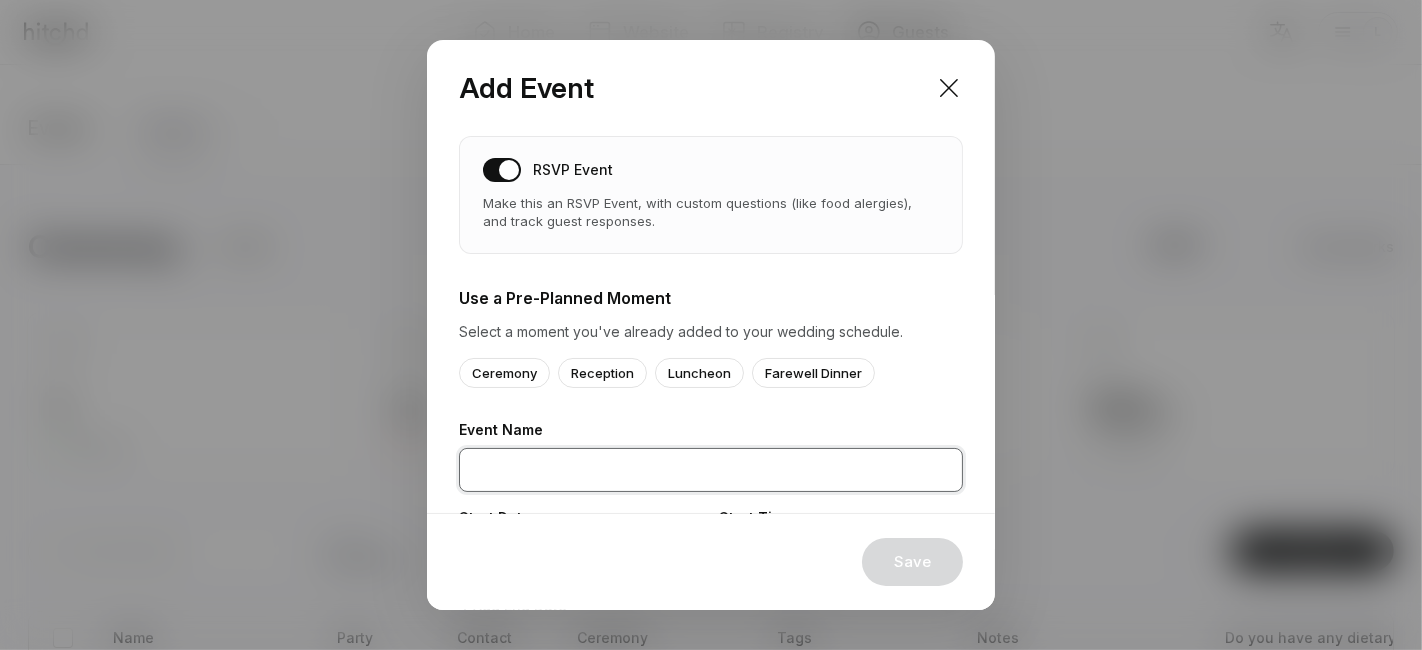 click at bounding box center [711, 470] 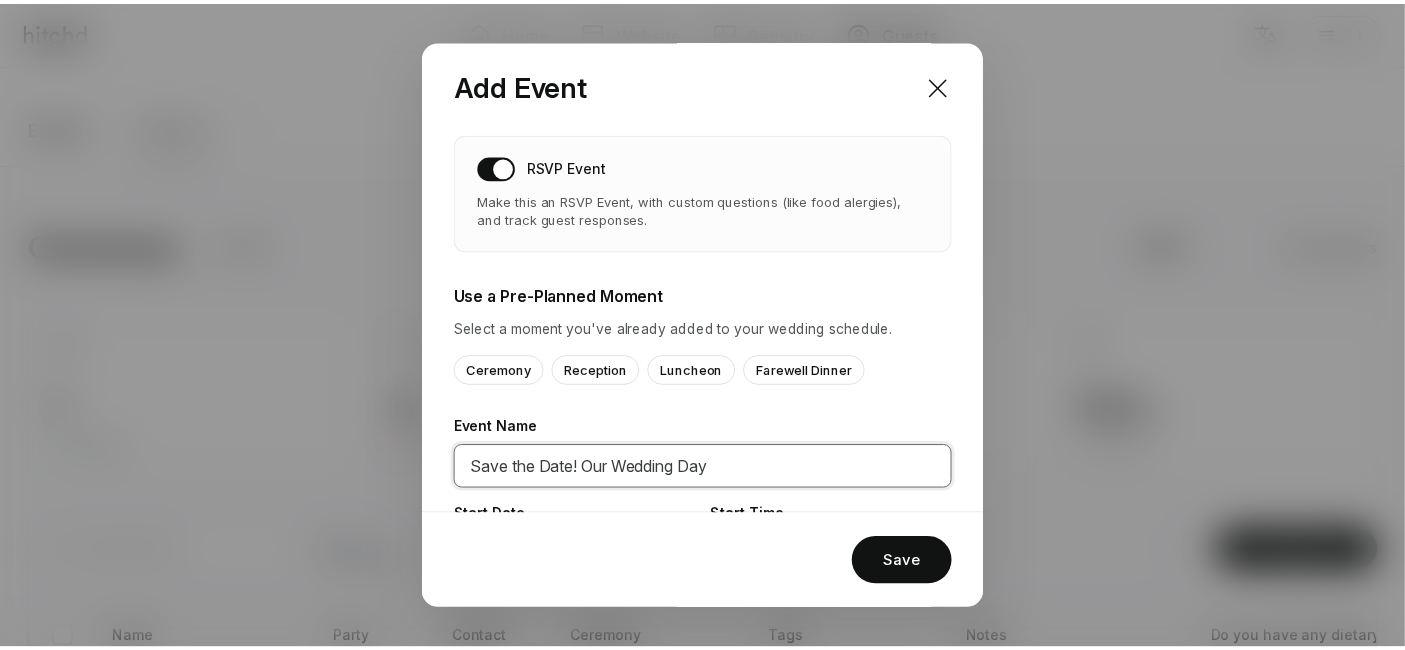 scroll, scrollTop: 0, scrollLeft: 0, axis: both 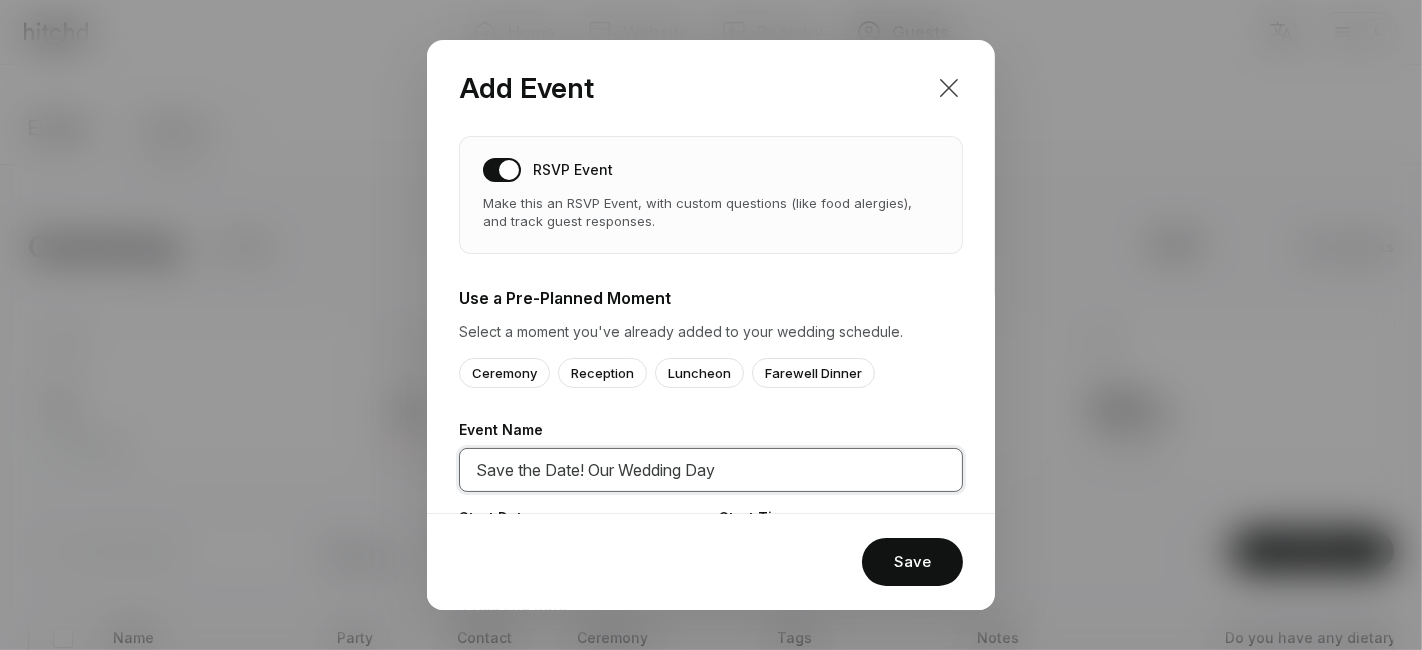 type on "Save the Date! Our Wedding Day" 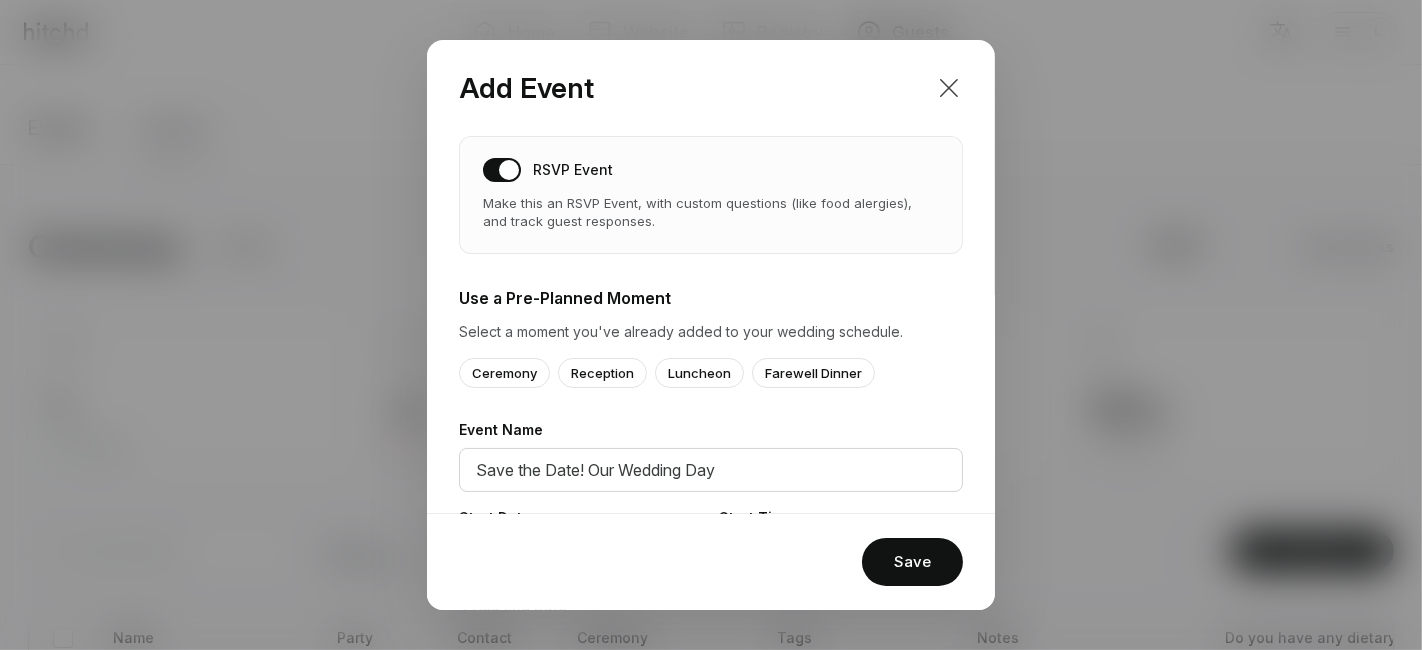 click at bounding box center [949, 88] 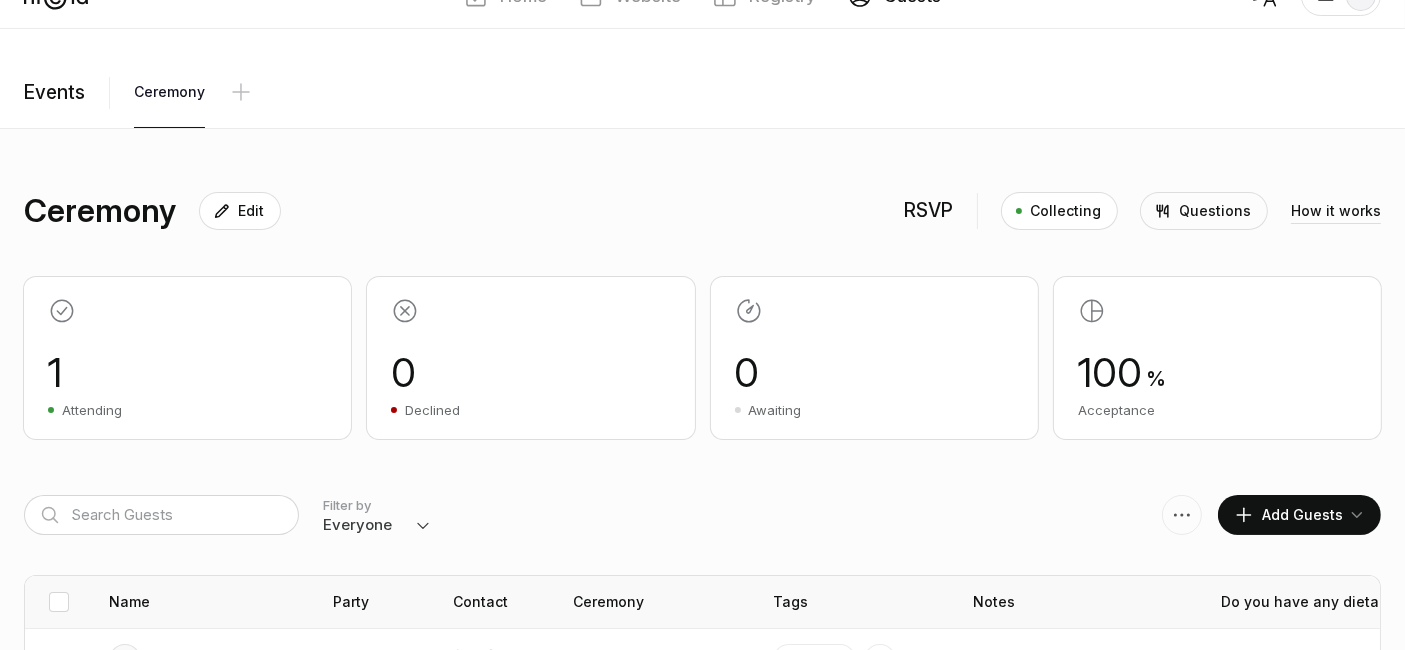 scroll, scrollTop: 0, scrollLeft: 0, axis: both 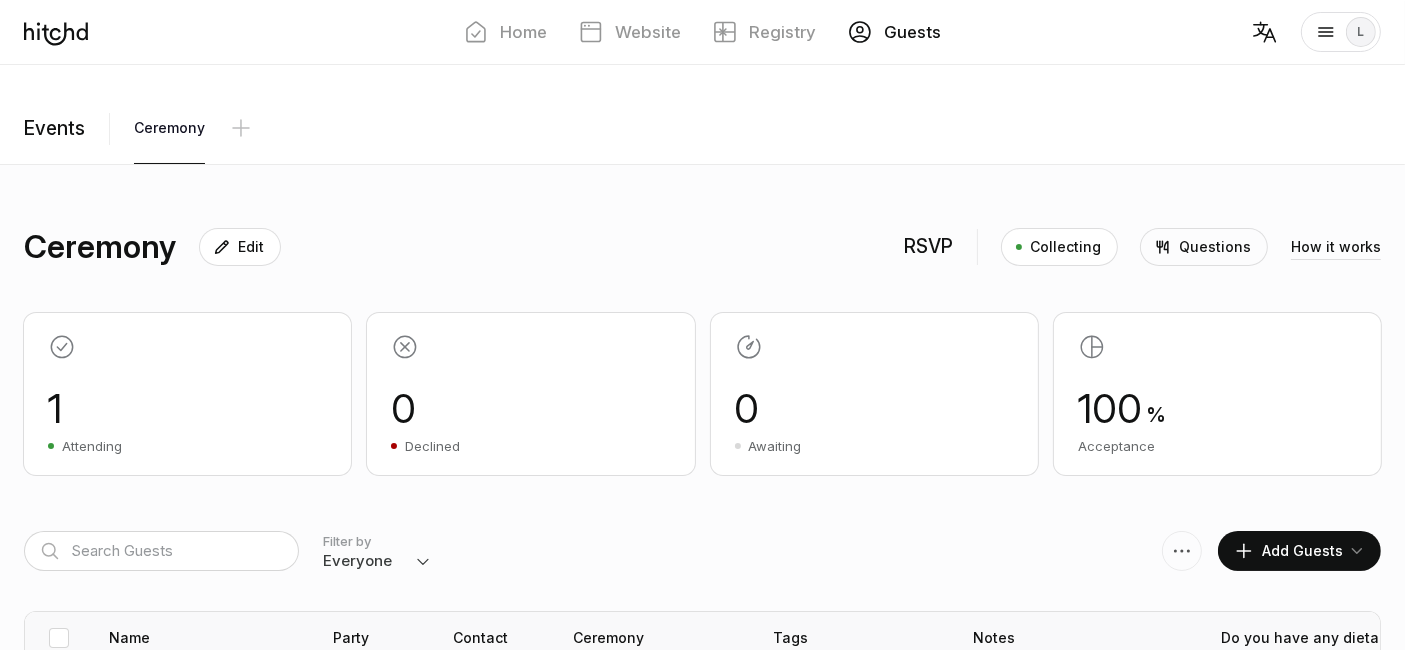 click on "Questions" at bounding box center (1215, 247) 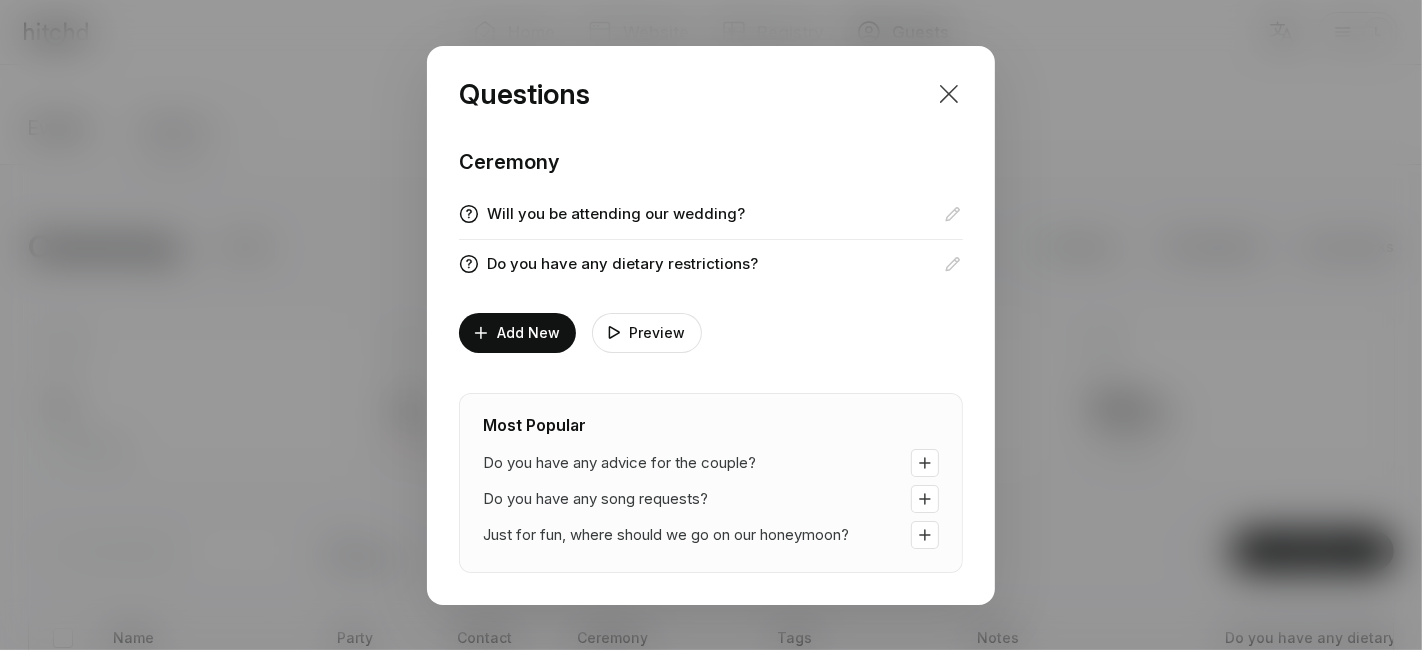 click at bounding box center [949, 94] 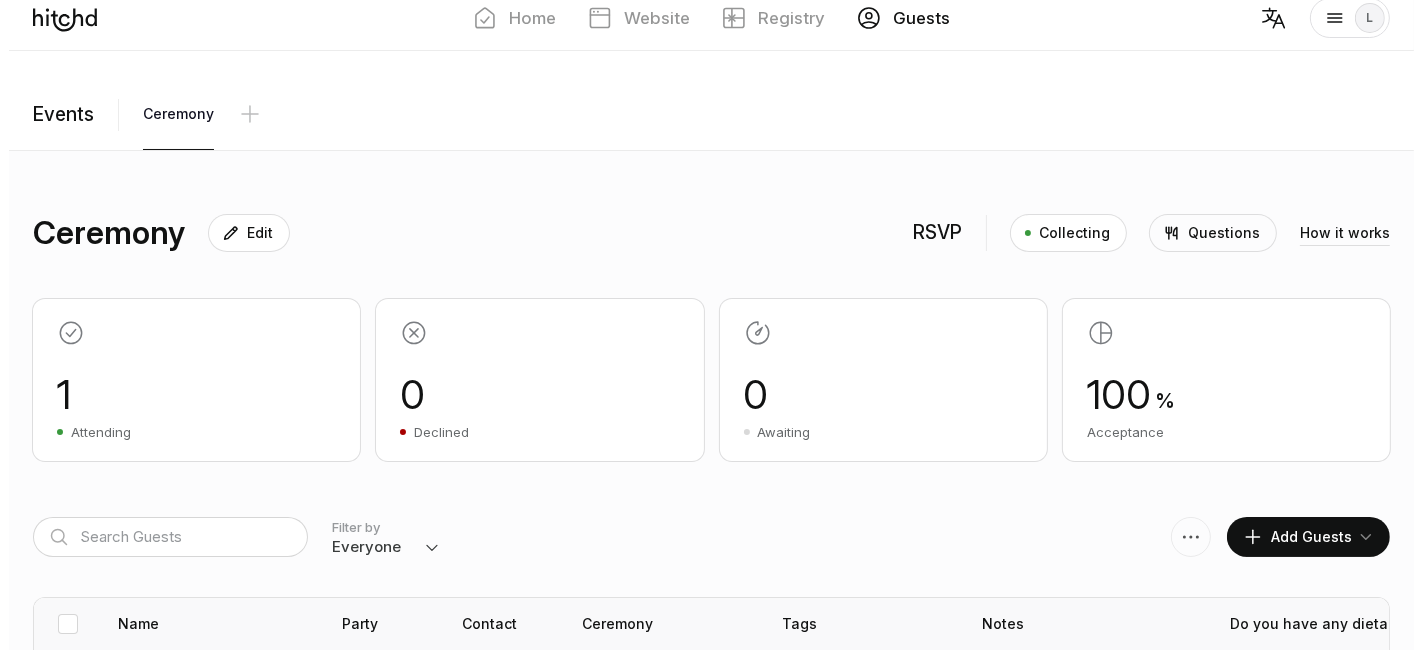 scroll, scrollTop: 0, scrollLeft: 0, axis: both 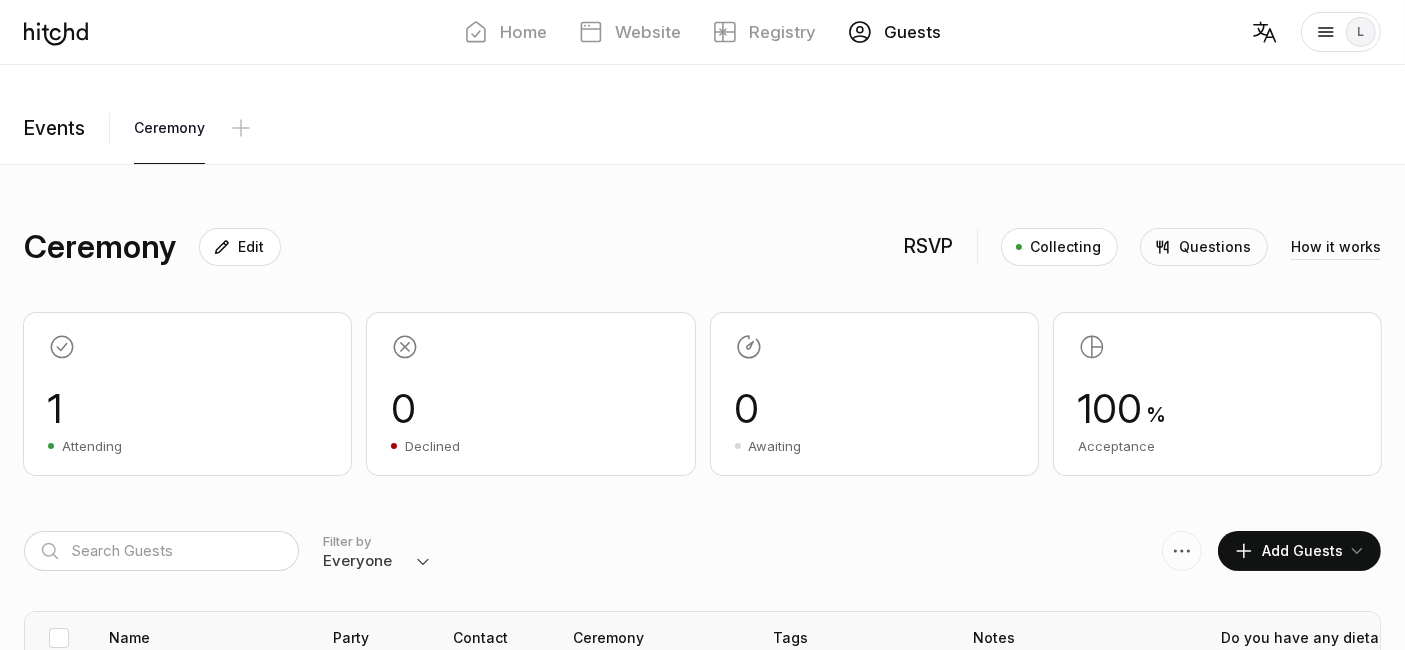 click at bounding box center (222, 247) 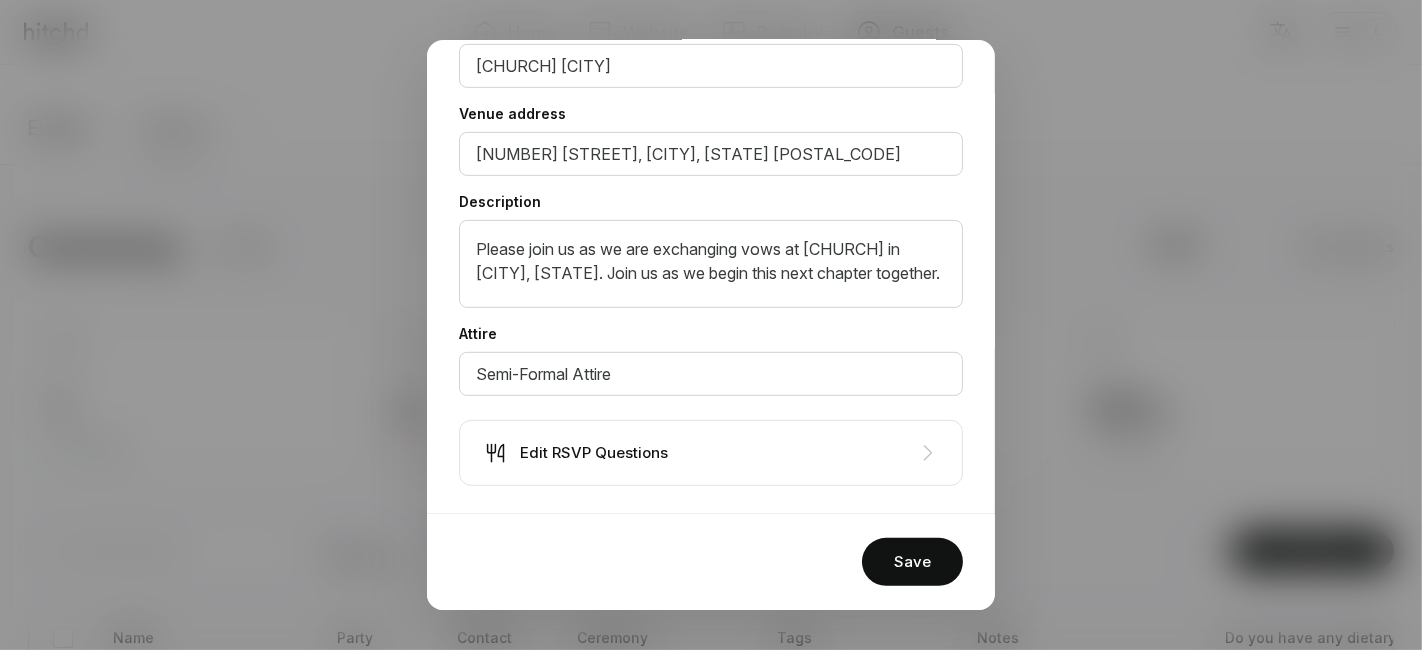 scroll, scrollTop: 710, scrollLeft: 0, axis: vertical 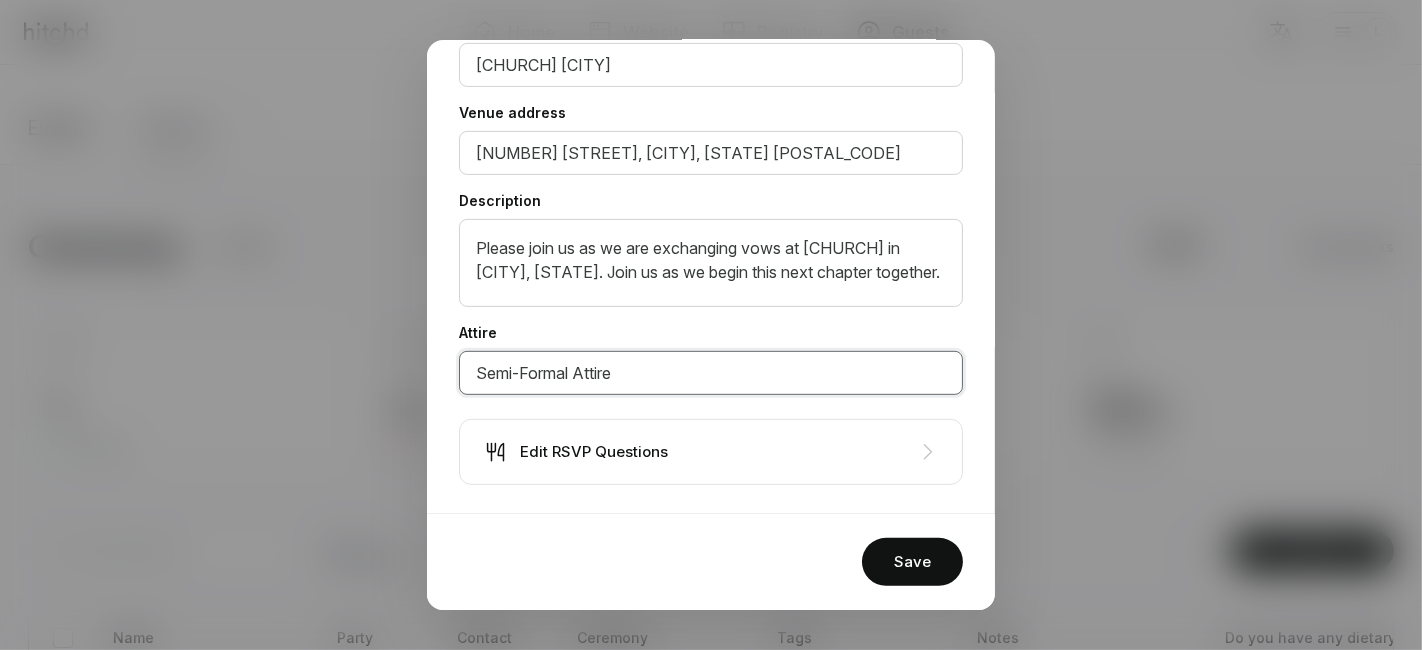drag, startPoint x: 622, startPoint y: 378, endPoint x: 460, endPoint y: 372, distance: 162.11107 